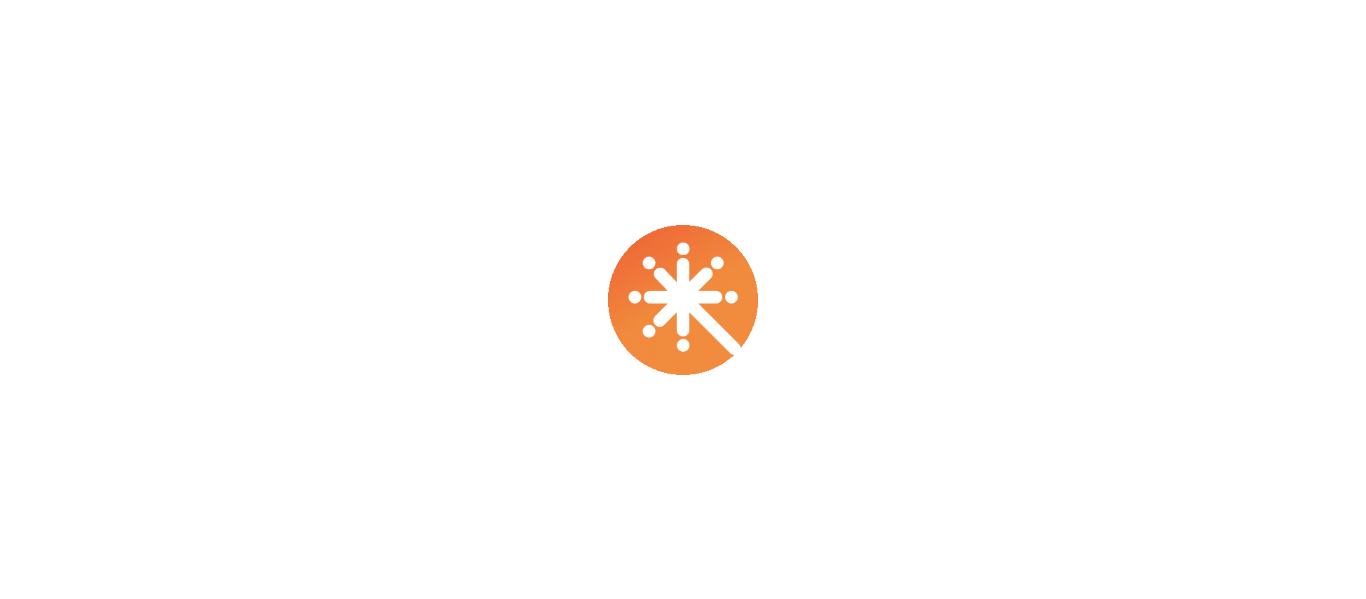 scroll, scrollTop: 0, scrollLeft: 0, axis: both 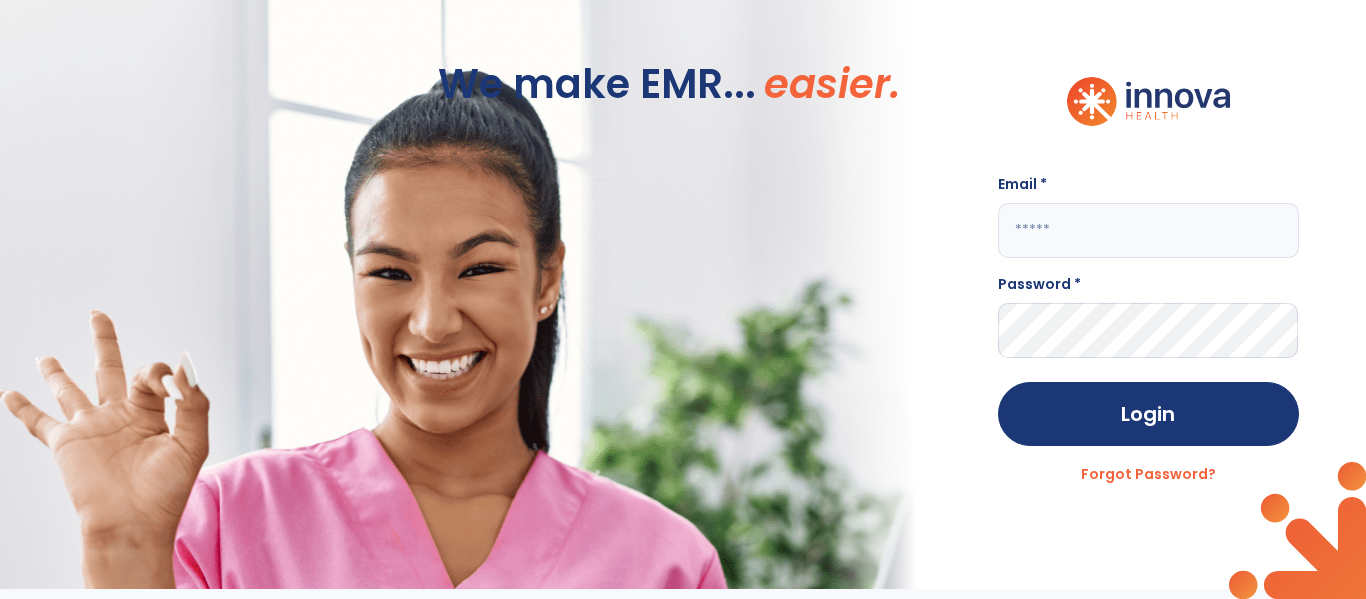 click 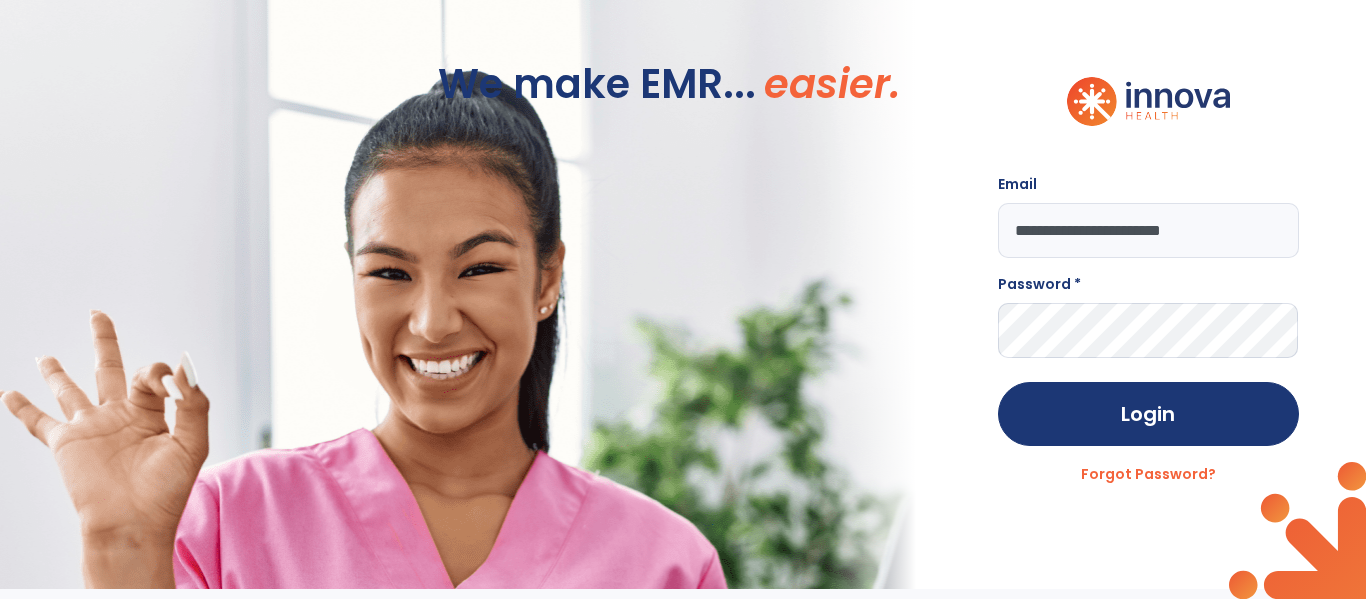 type on "**********" 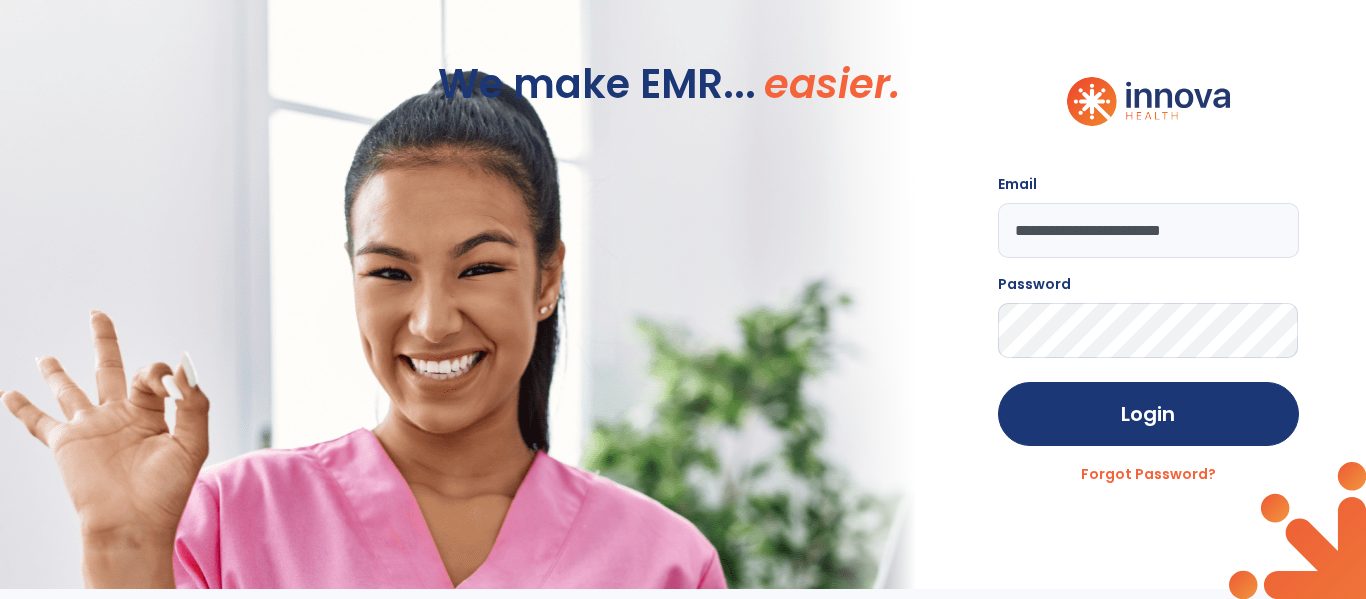 click on "Login" 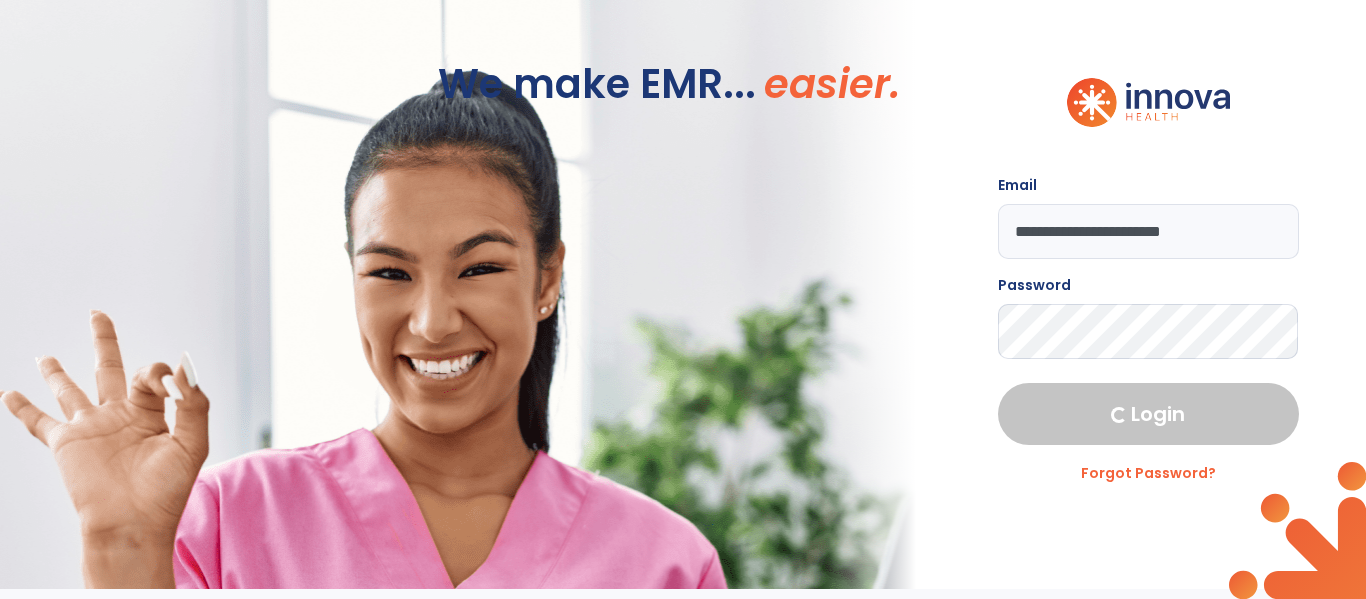 select on "****" 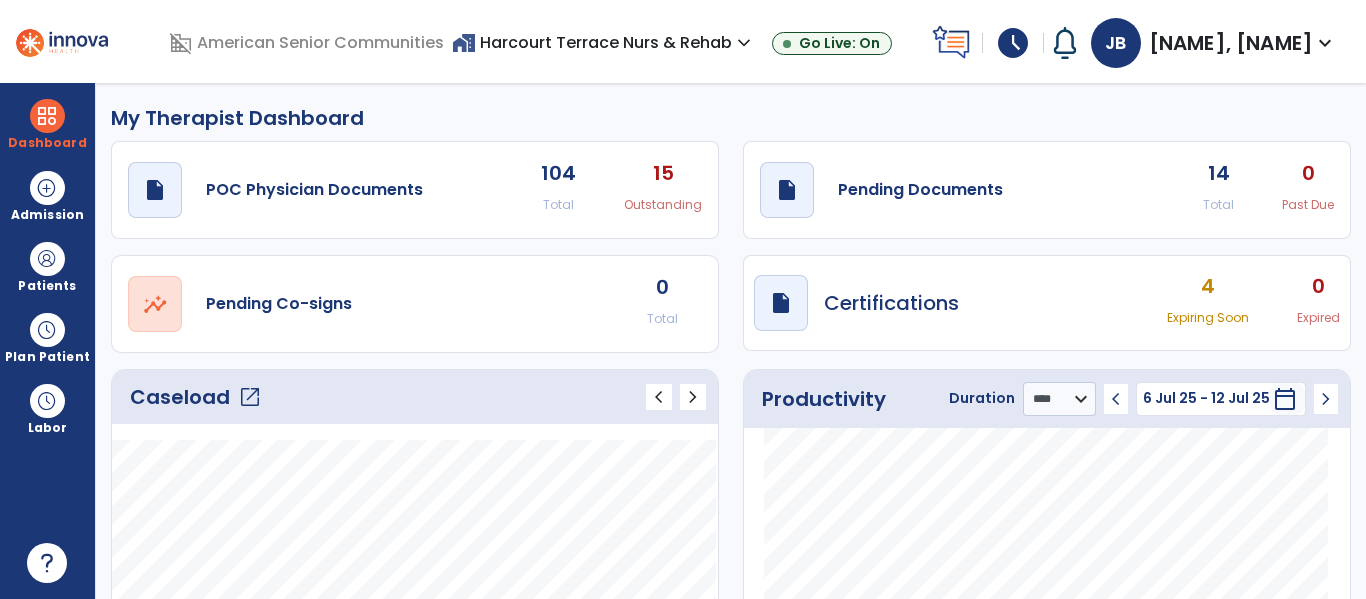click on "open_in_new" 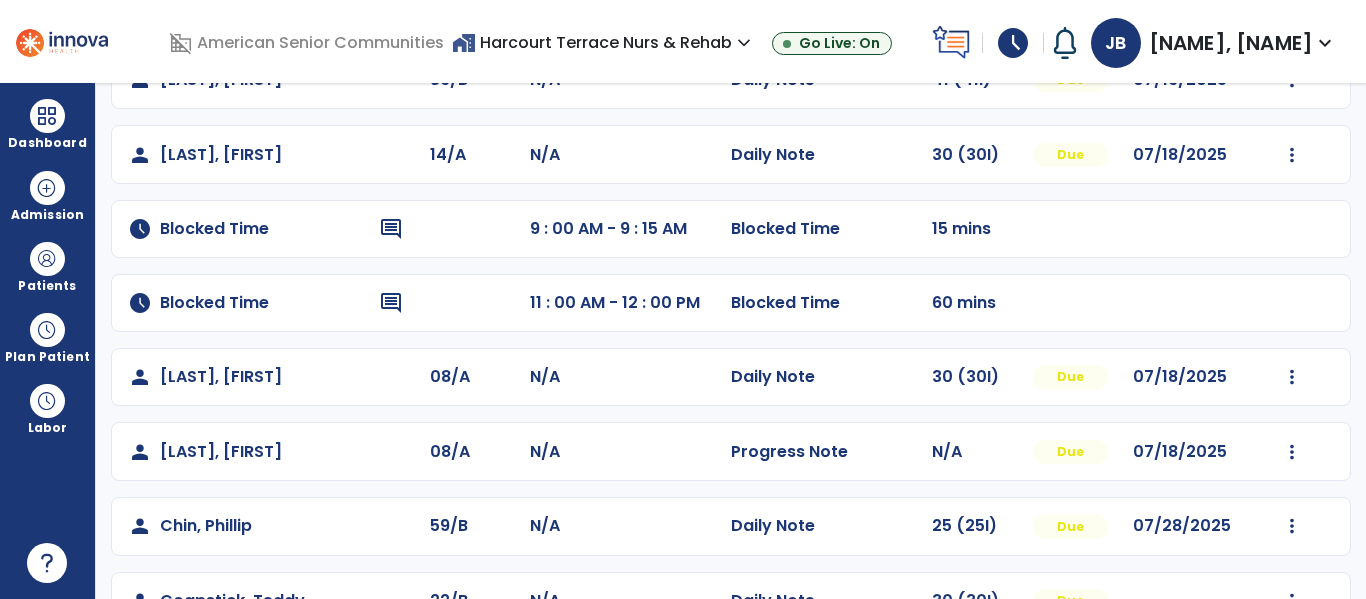 scroll, scrollTop: 222, scrollLeft: 0, axis: vertical 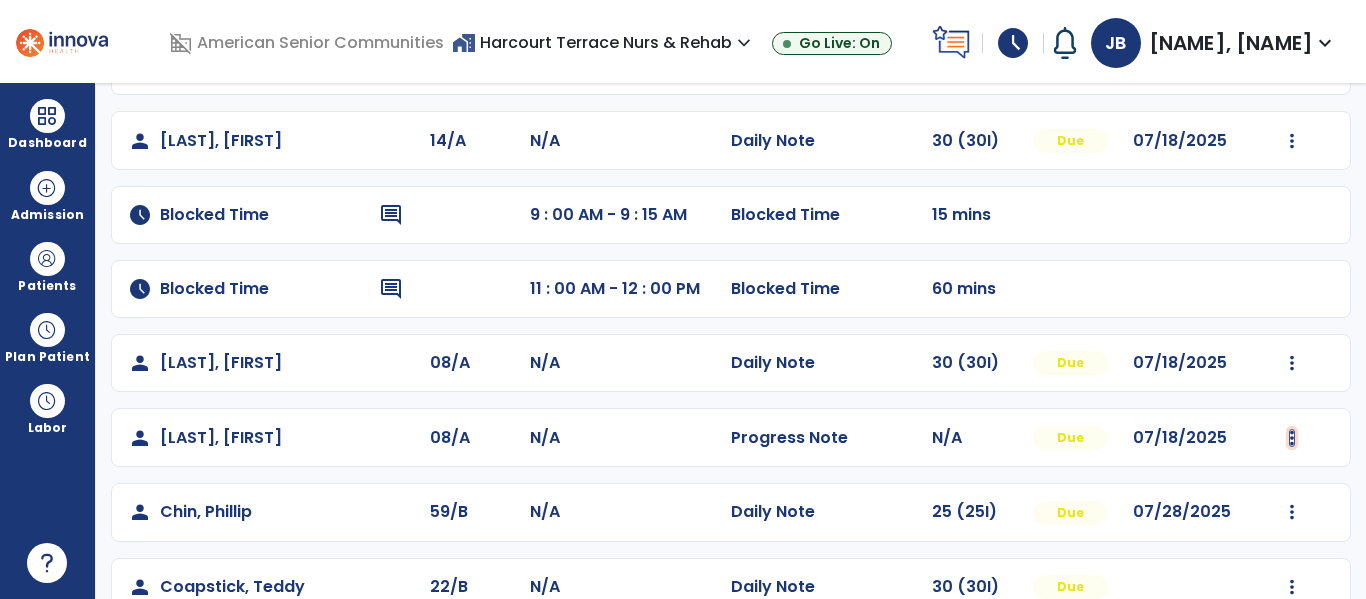 click at bounding box center (1292, 66) 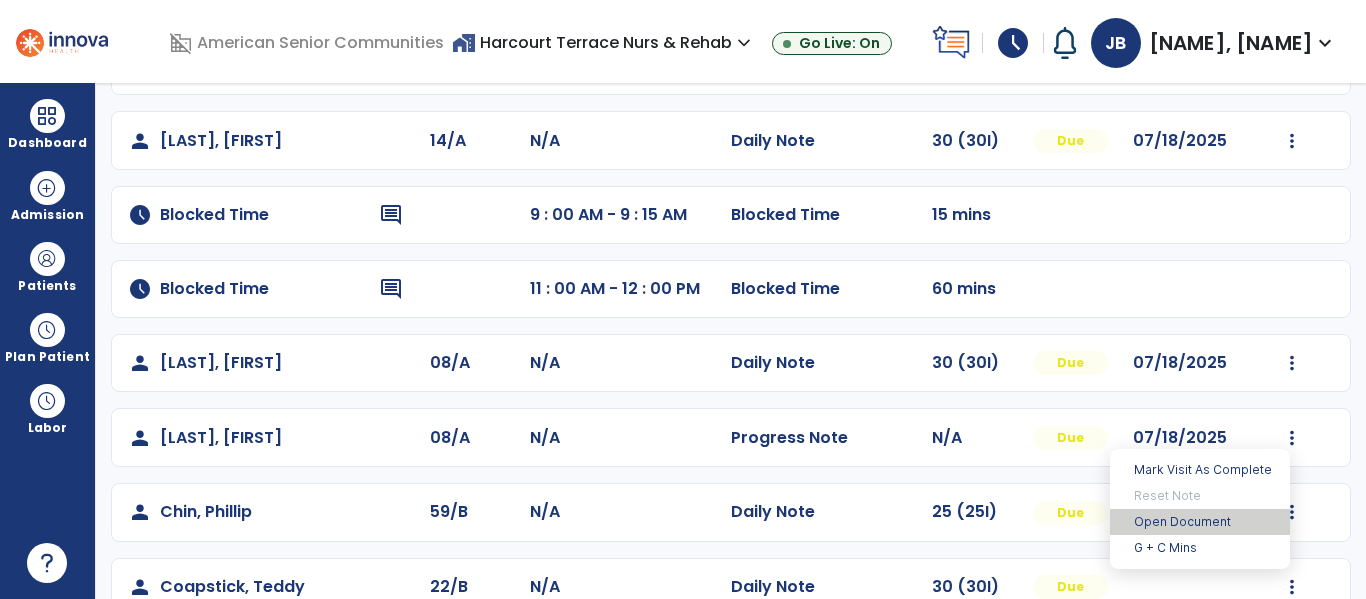 click on "Open Document" at bounding box center (1200, 522) 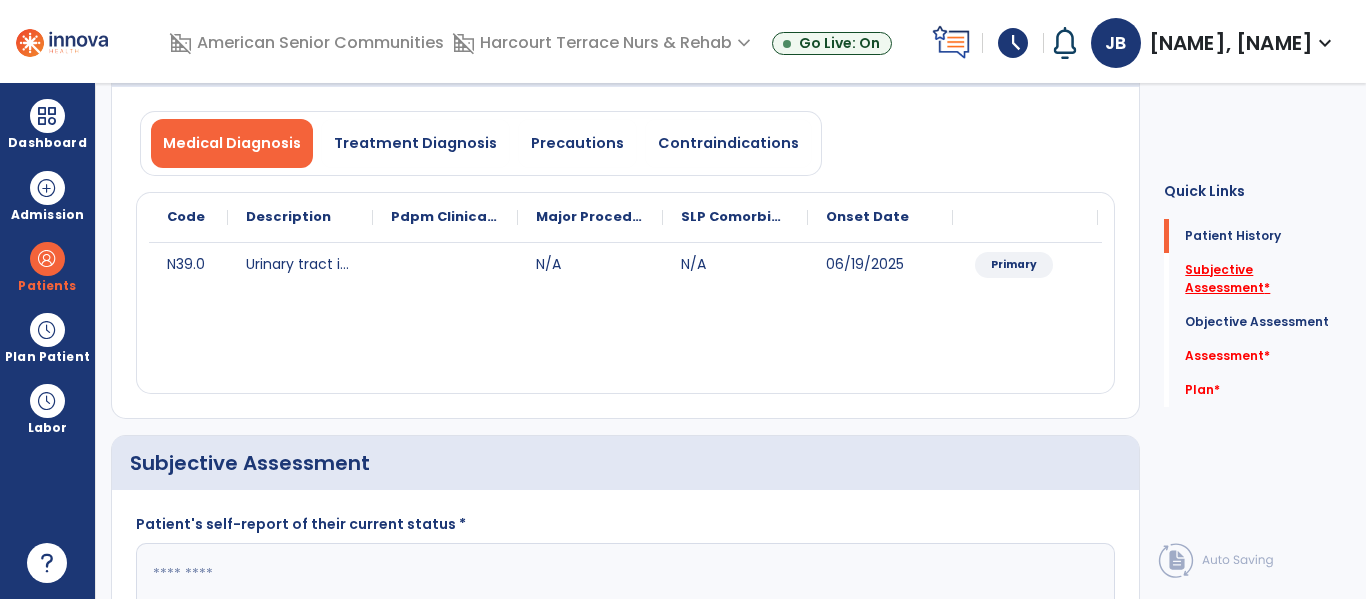 click on "Subjective Assessment   *" 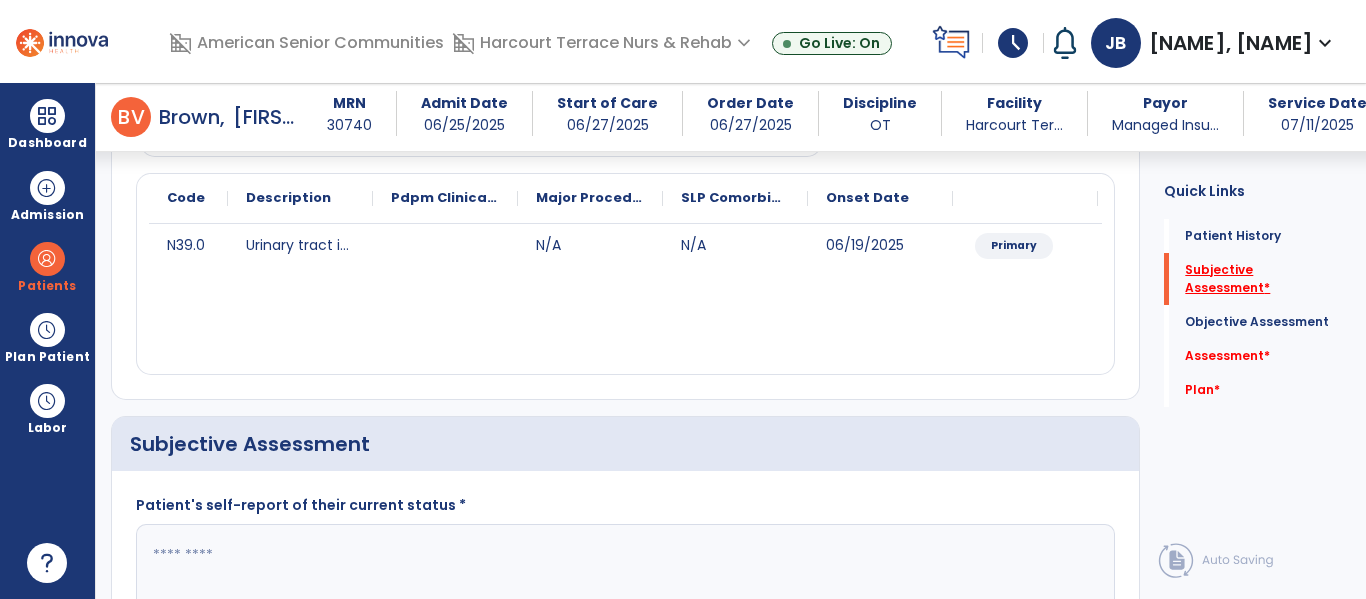 scroll, scrollTop: 42, scrollLeft: 0, axis: vertical 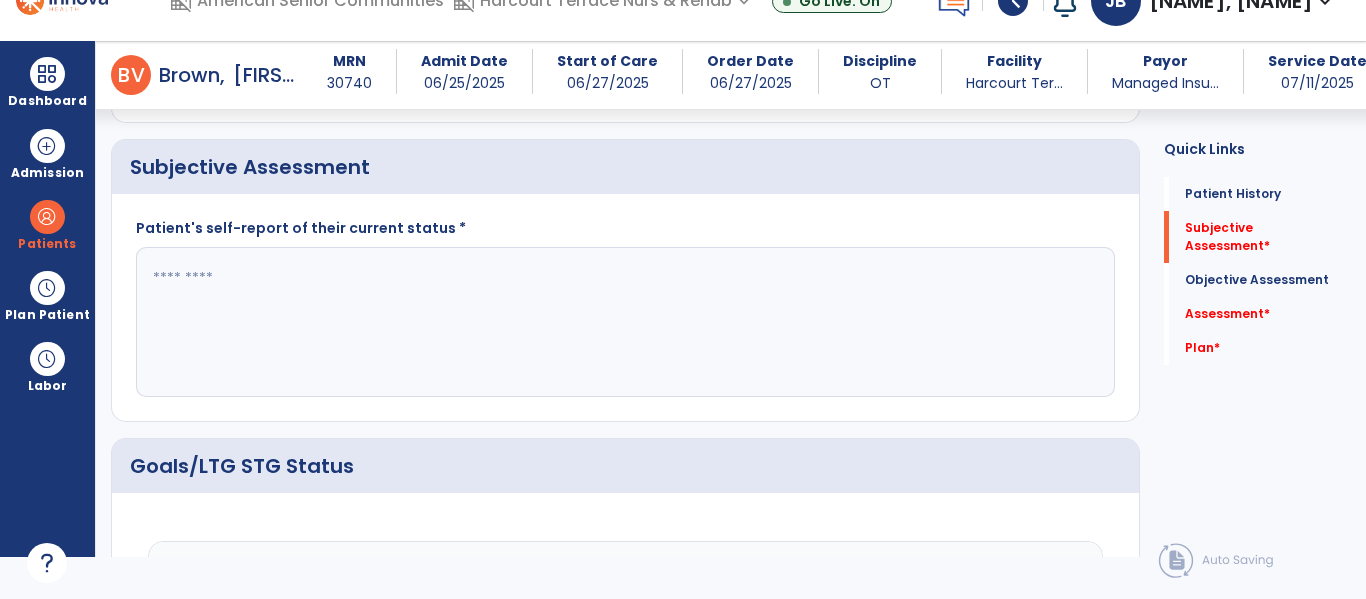 click 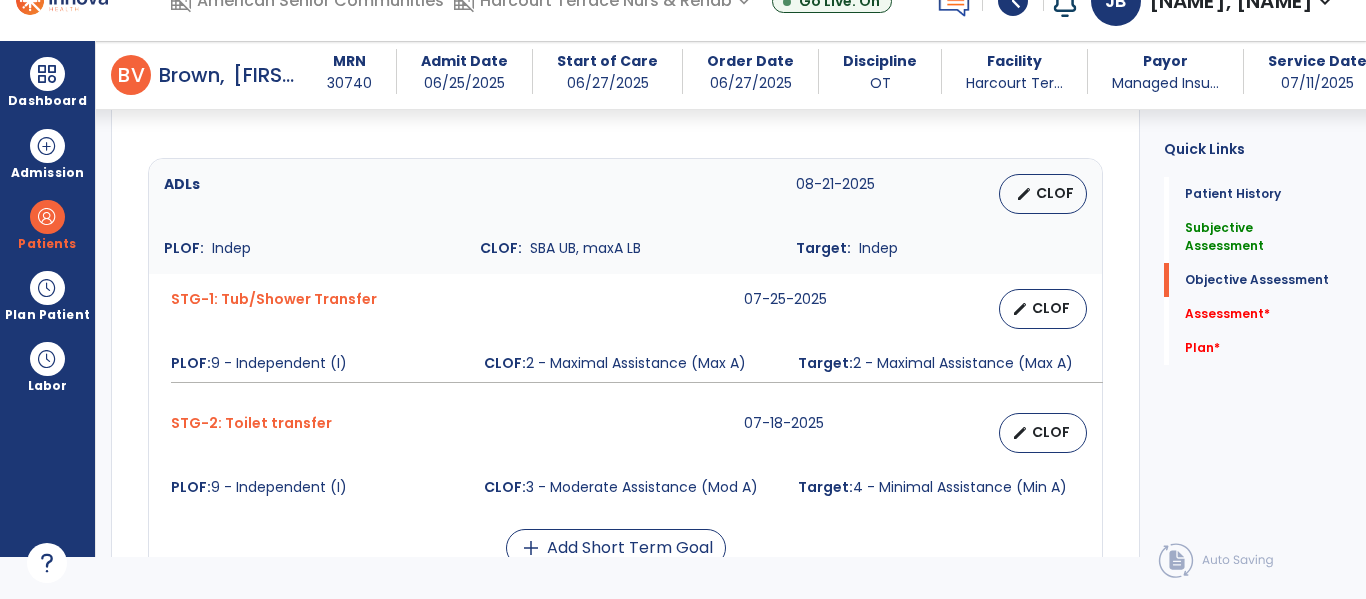 scroll, scrollTop: 846, scrollLeft: 0, axis: vertical 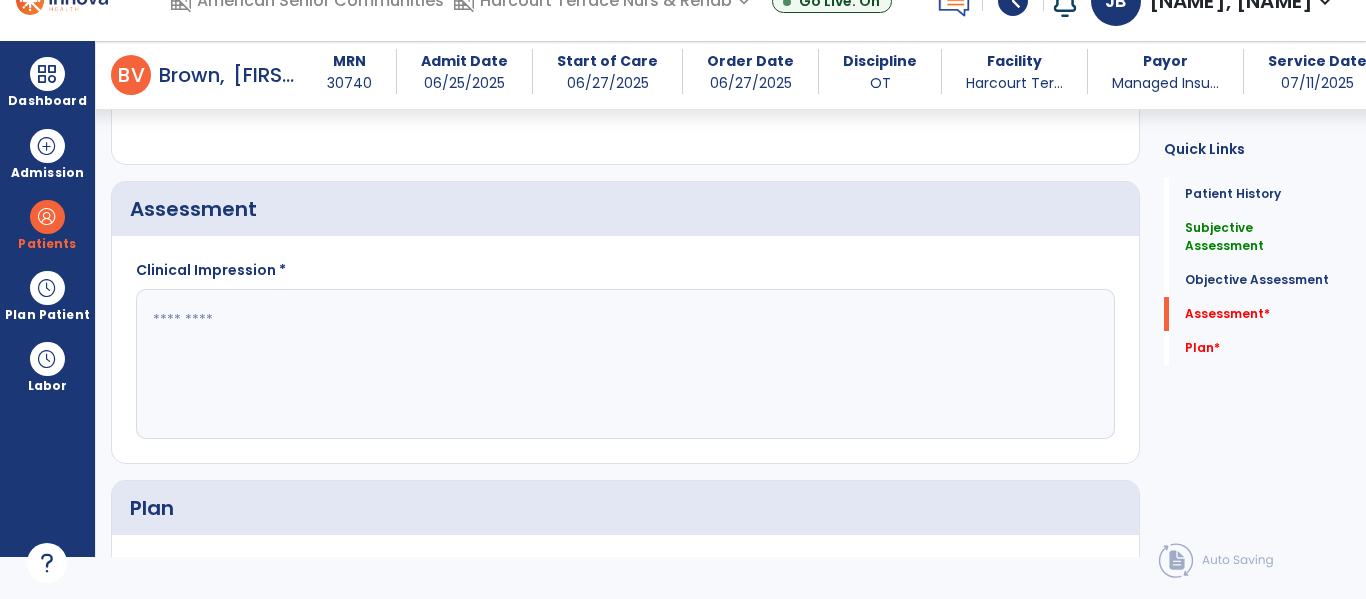 type on "**********" 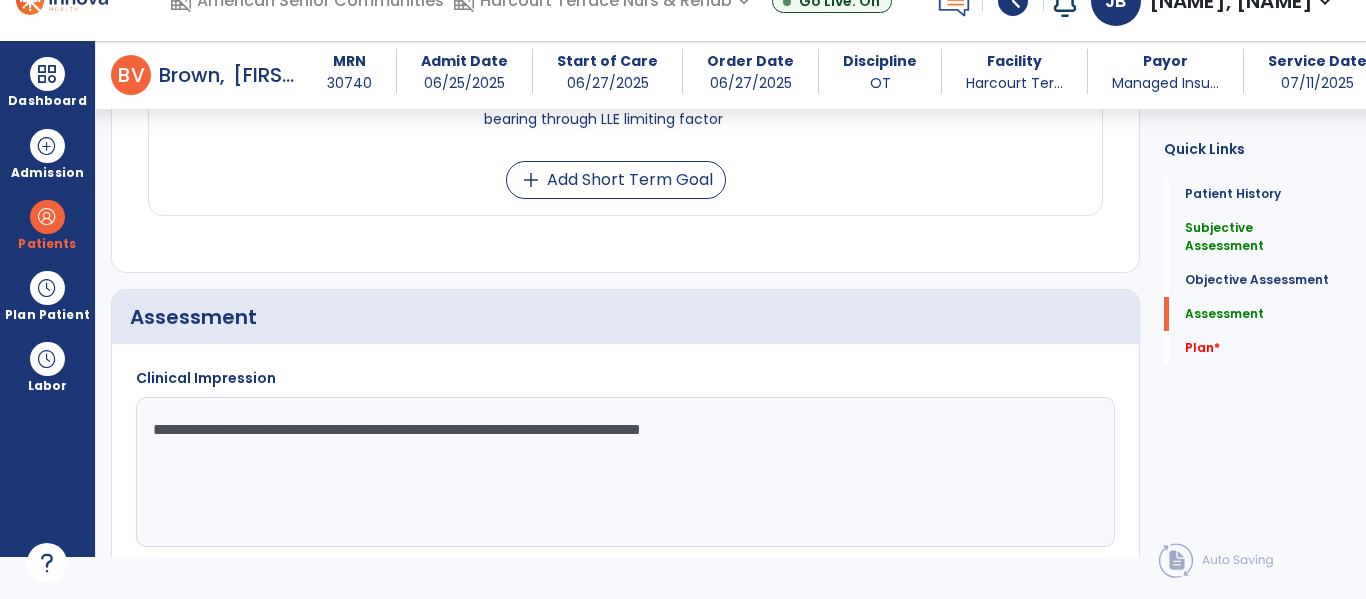scroll, scrollTop: 1784, scrollLeft: 0, axis: vertical 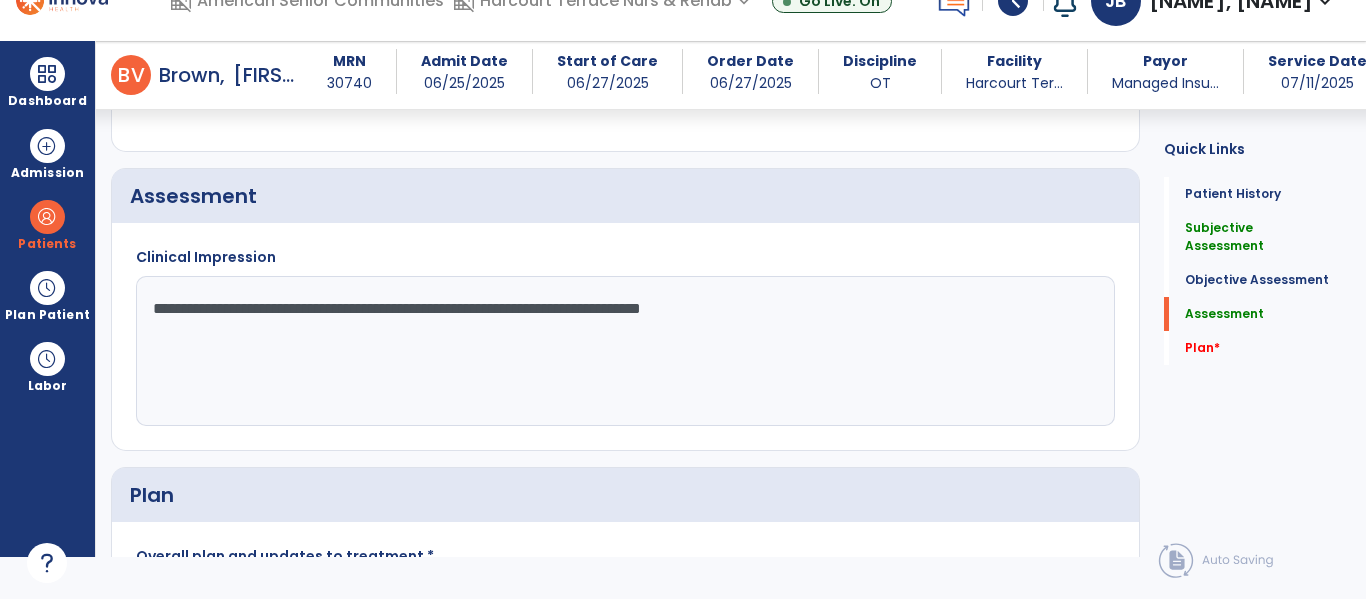 click on "**********" 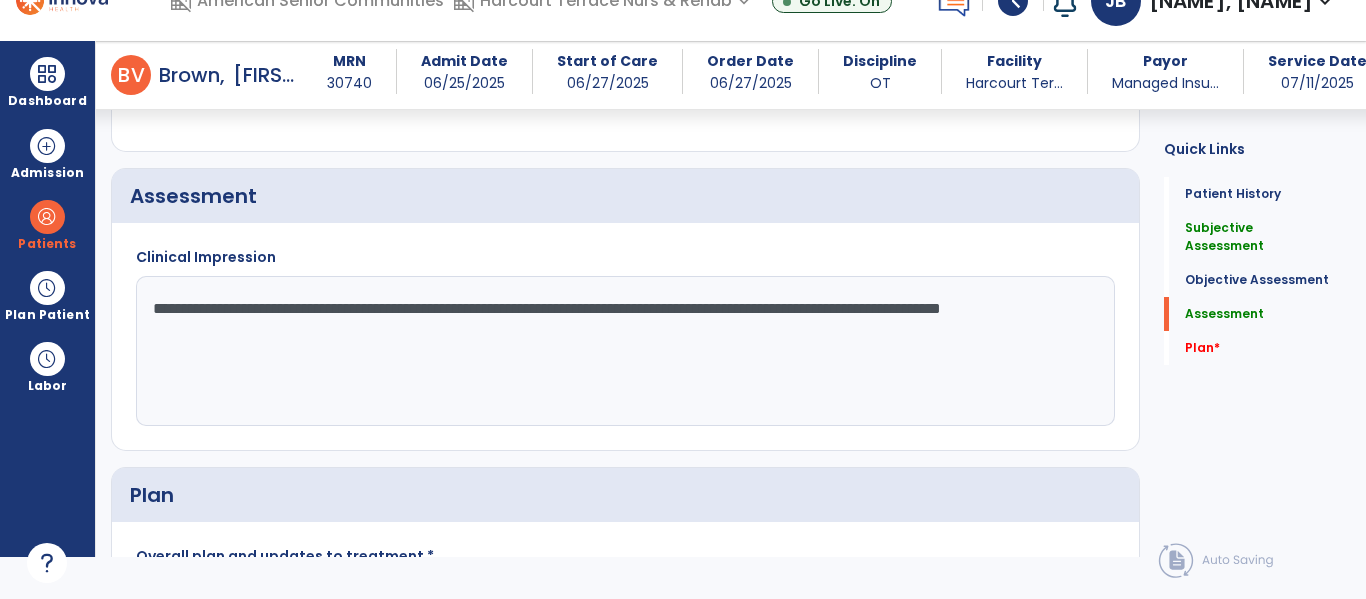 click on "**********" 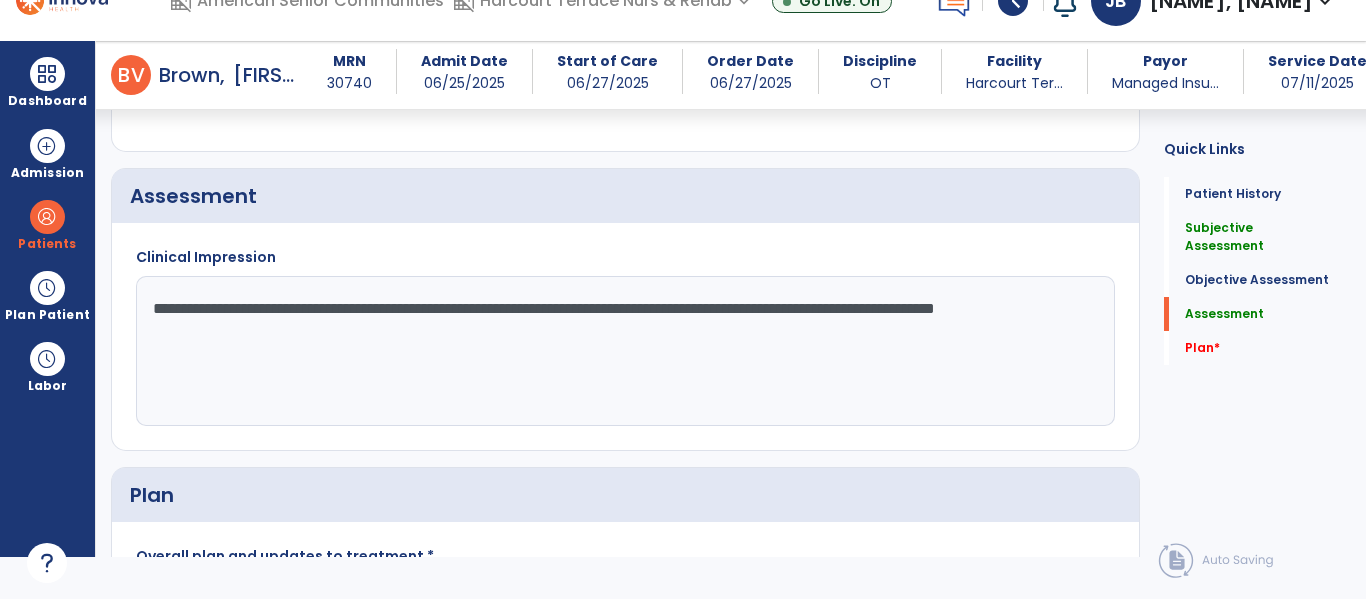 click on "**********" 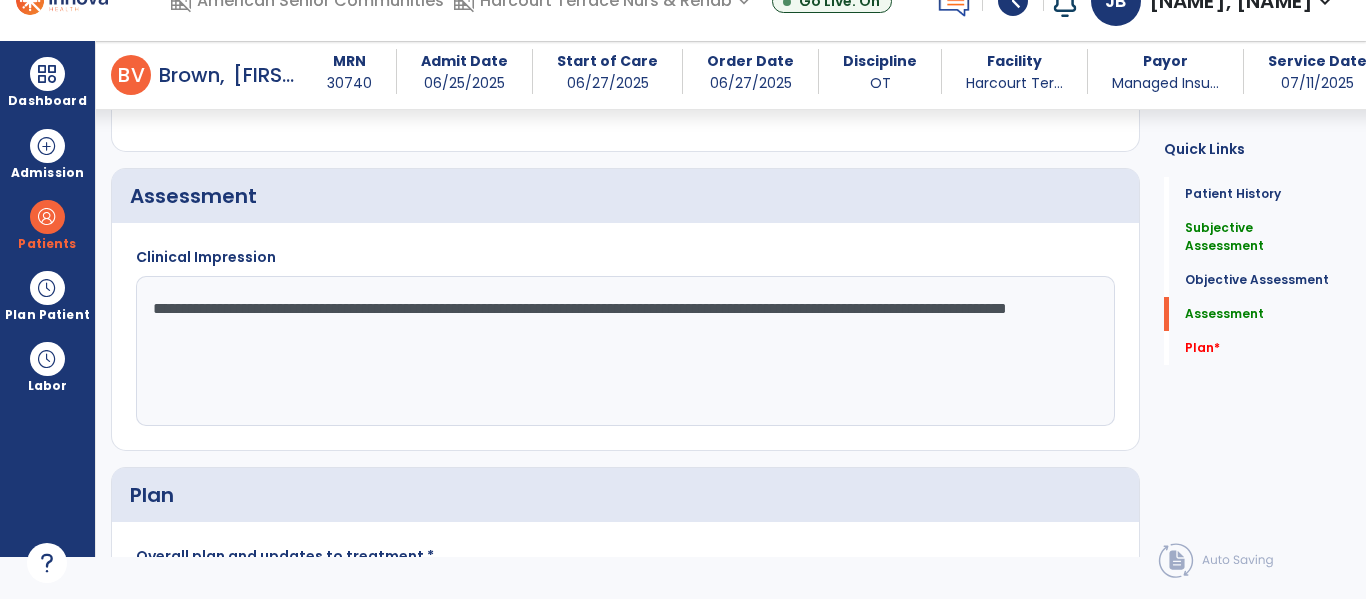 click on "**********" 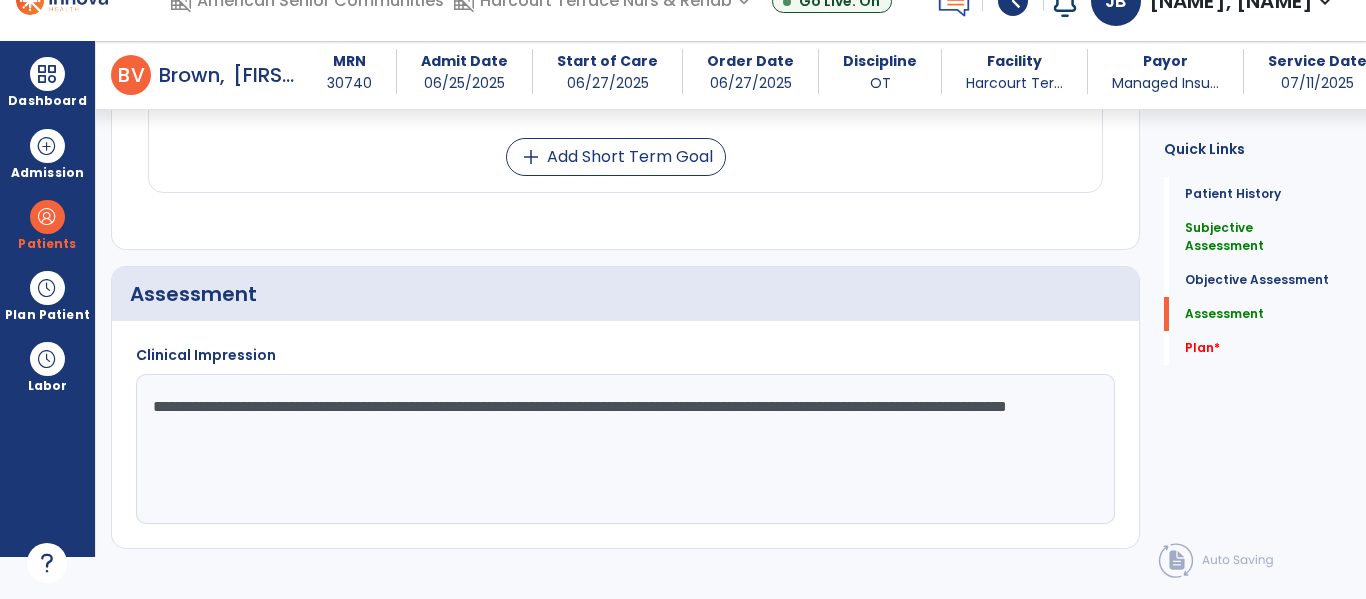 scroll, scrollTop: 1666, scrollLeft: 0, axis: vertical 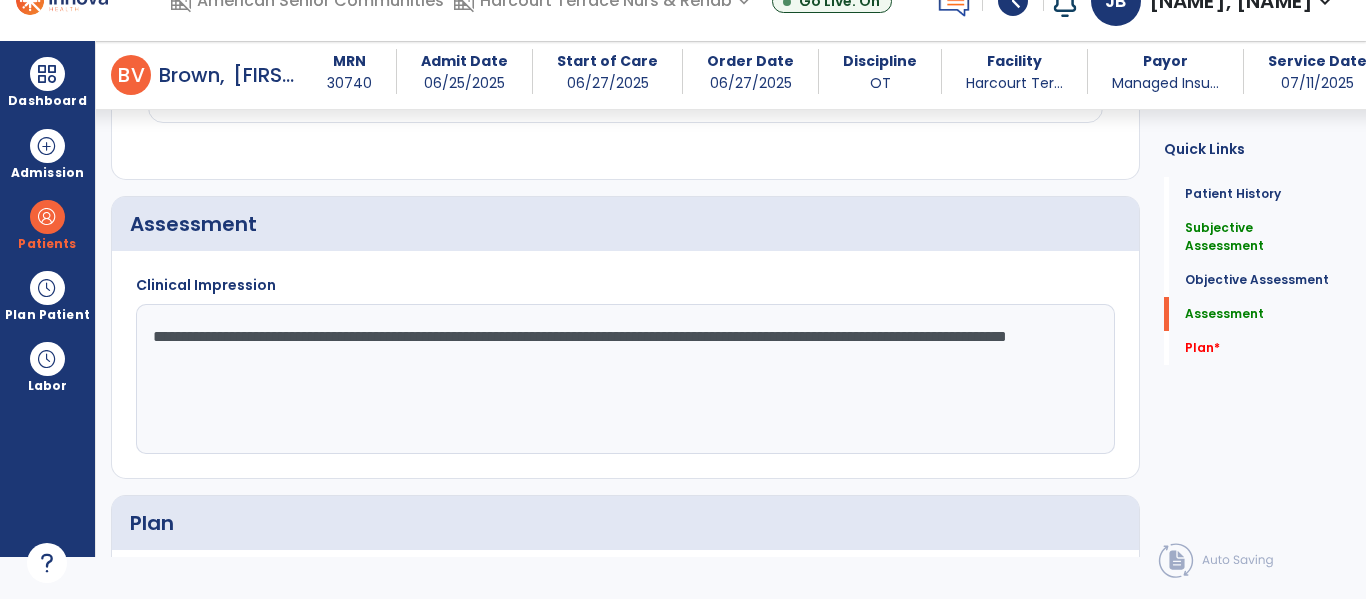 click on "**********" 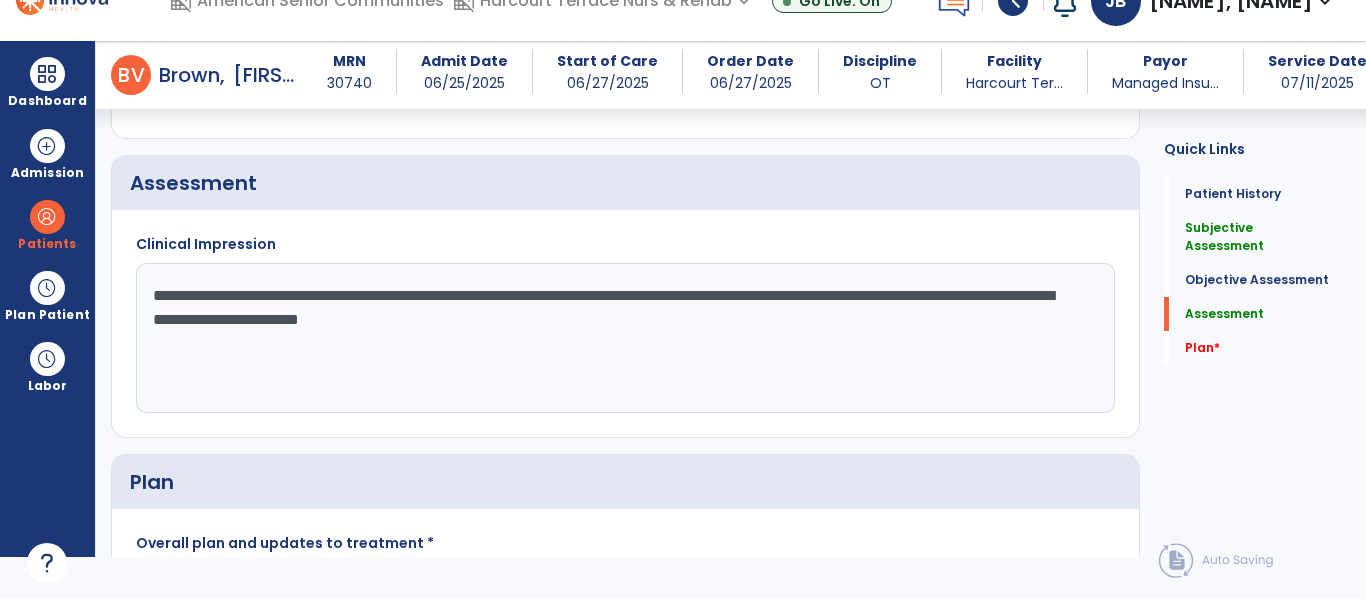 scroll, scrollTop: 1802, scrollLeft: 0, axis: vertical 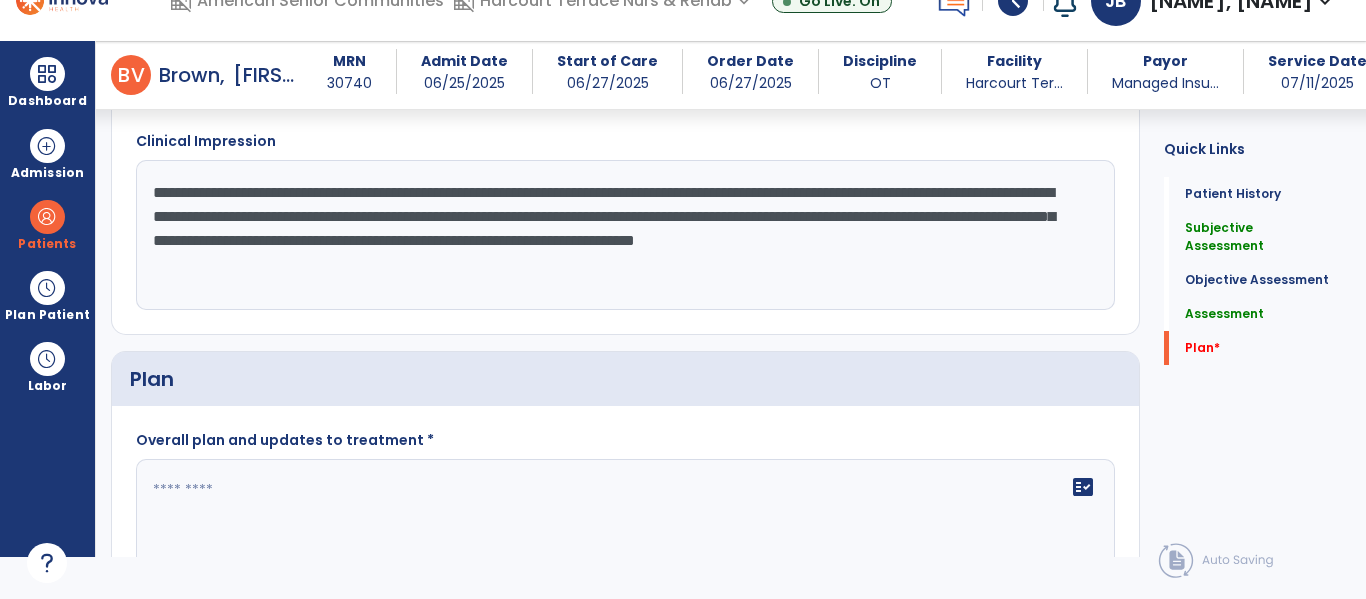 type on "**********" 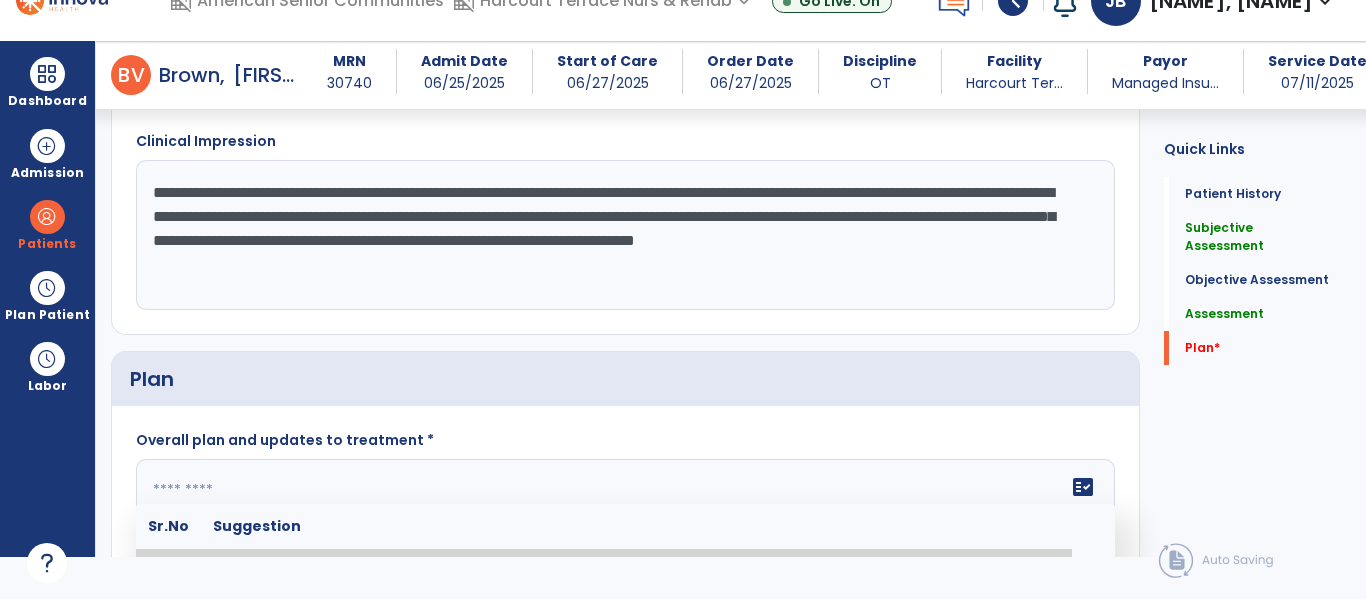 scroll, scrollTop: 29, scrollLeft: 0, axis: vertical 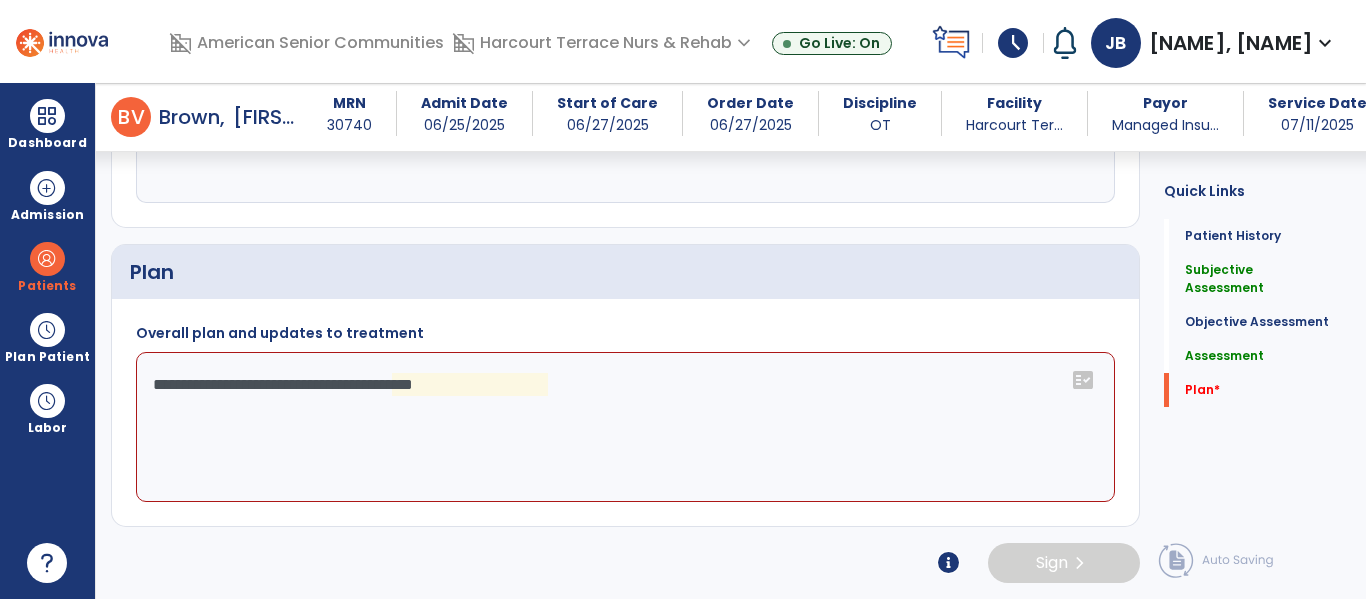click on "**********" 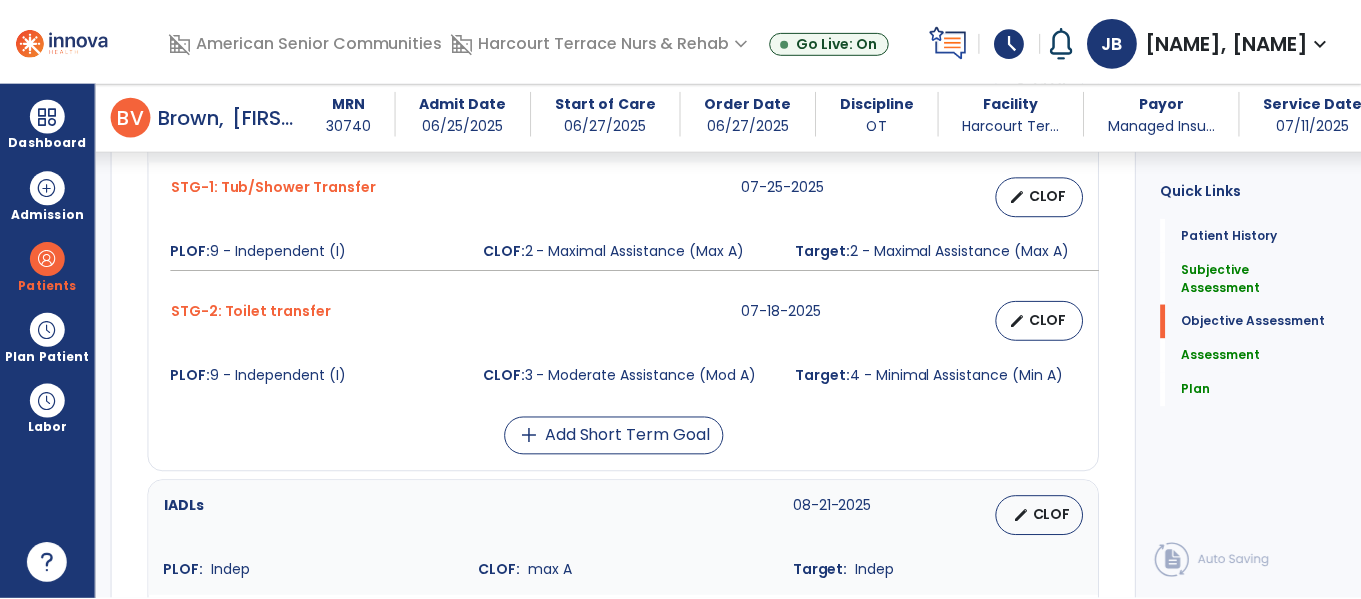 scroll, scrollTop: 1001, scrollLeft: 0, axis: vertical 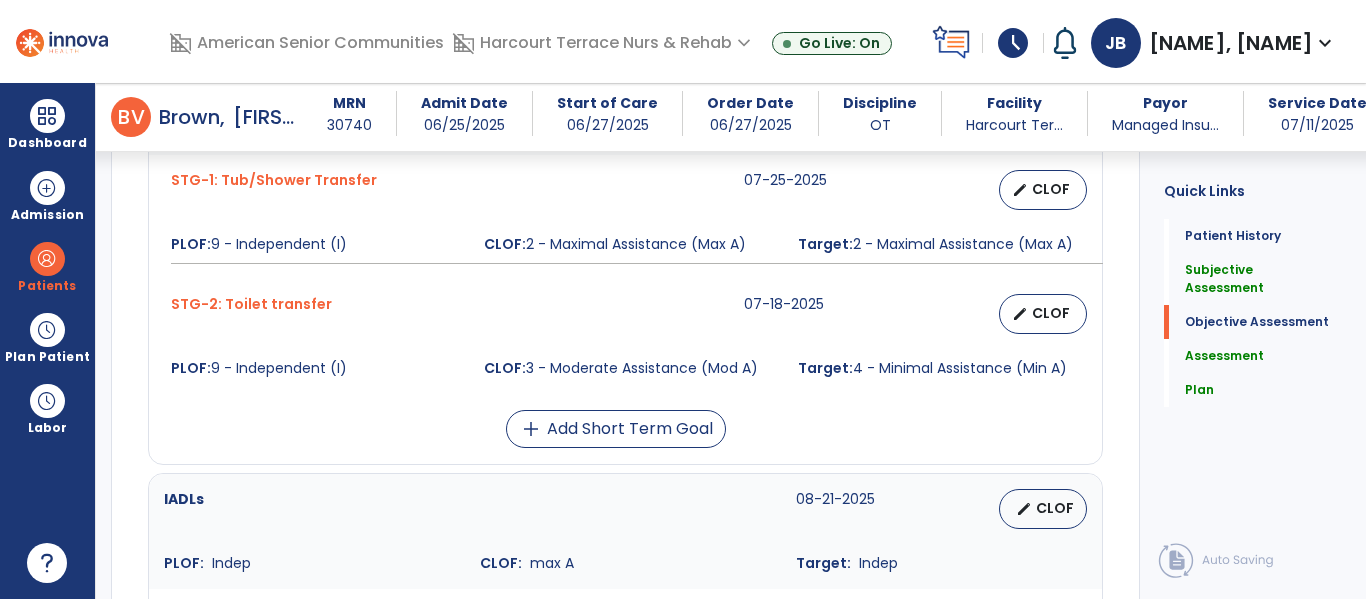 type on "**********" 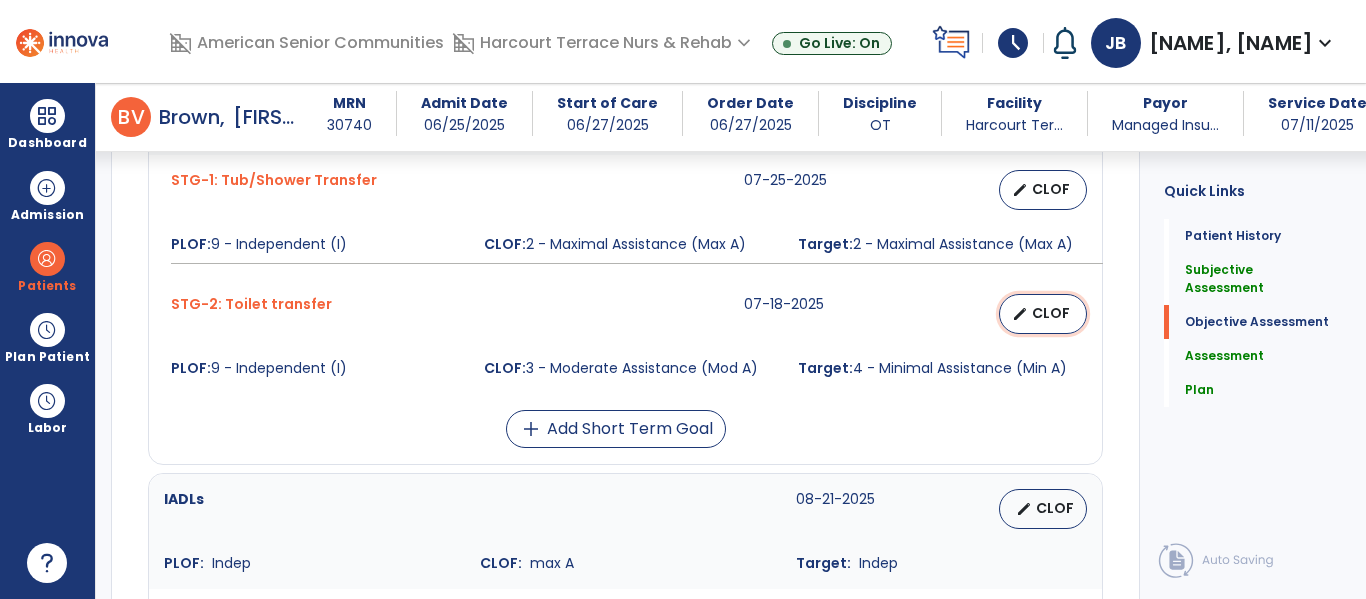 click on "edit   CLOF" at bounding box center [1043, 314] 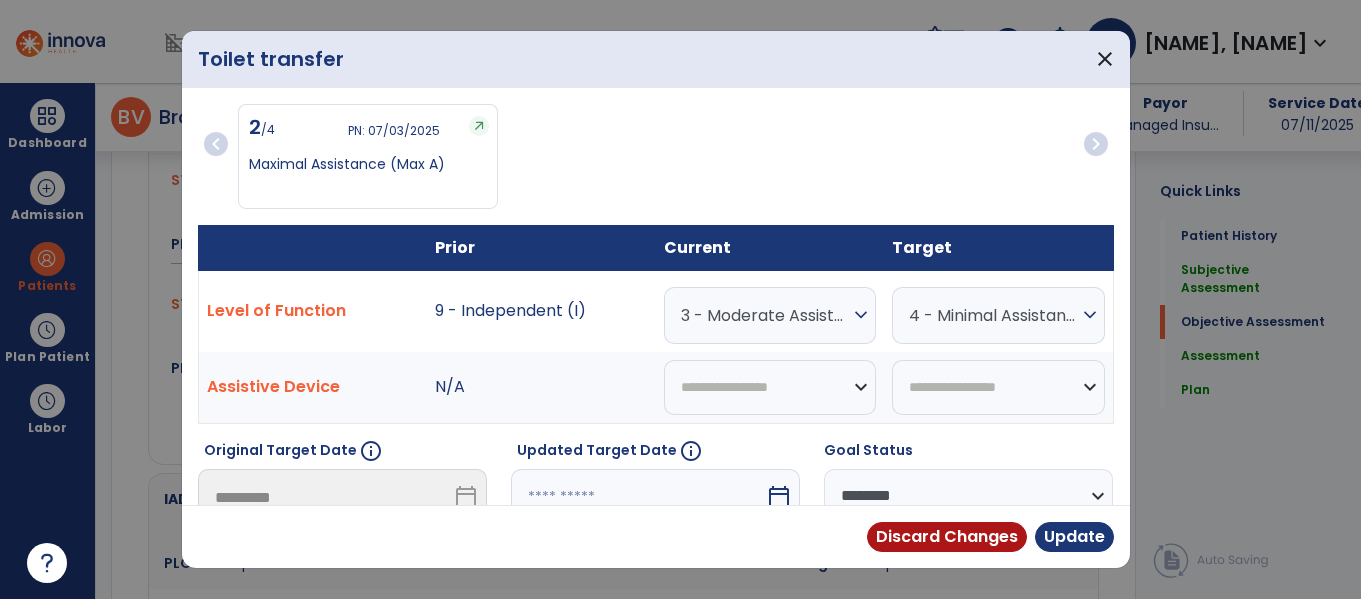 scroll, scrollTop: 1001, scrollLeft: 0, axis: vertical 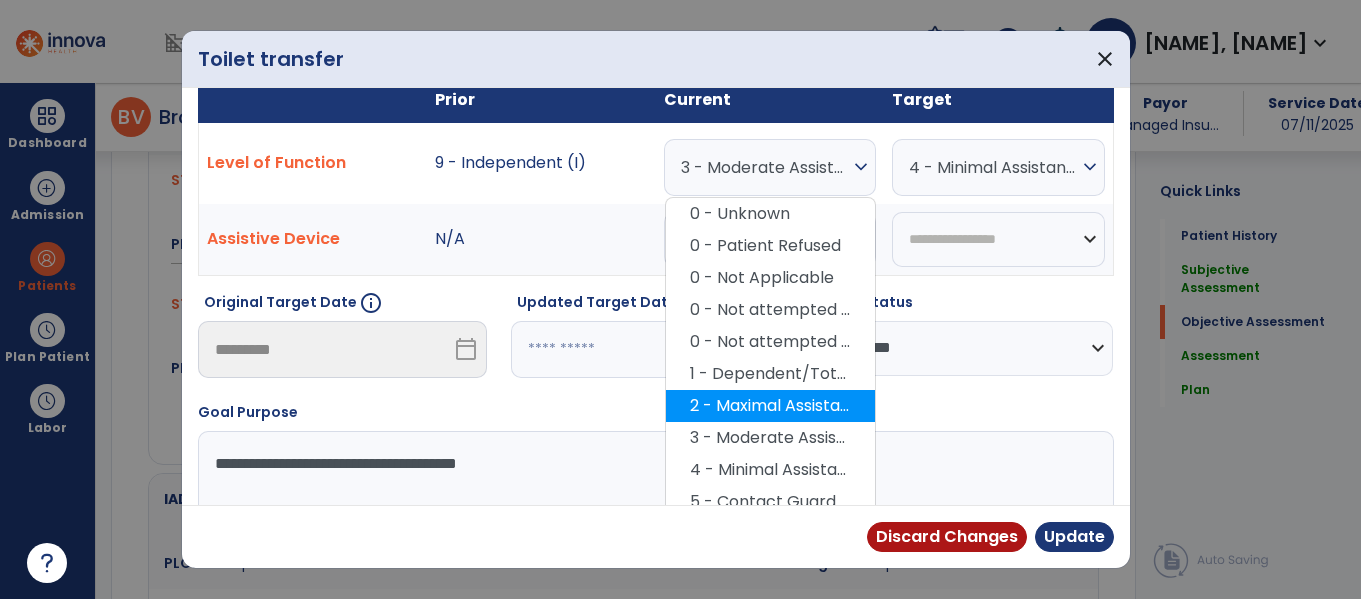 click on "2 - Maximal Assistance (Max A)" at bounding box center (770, 406) 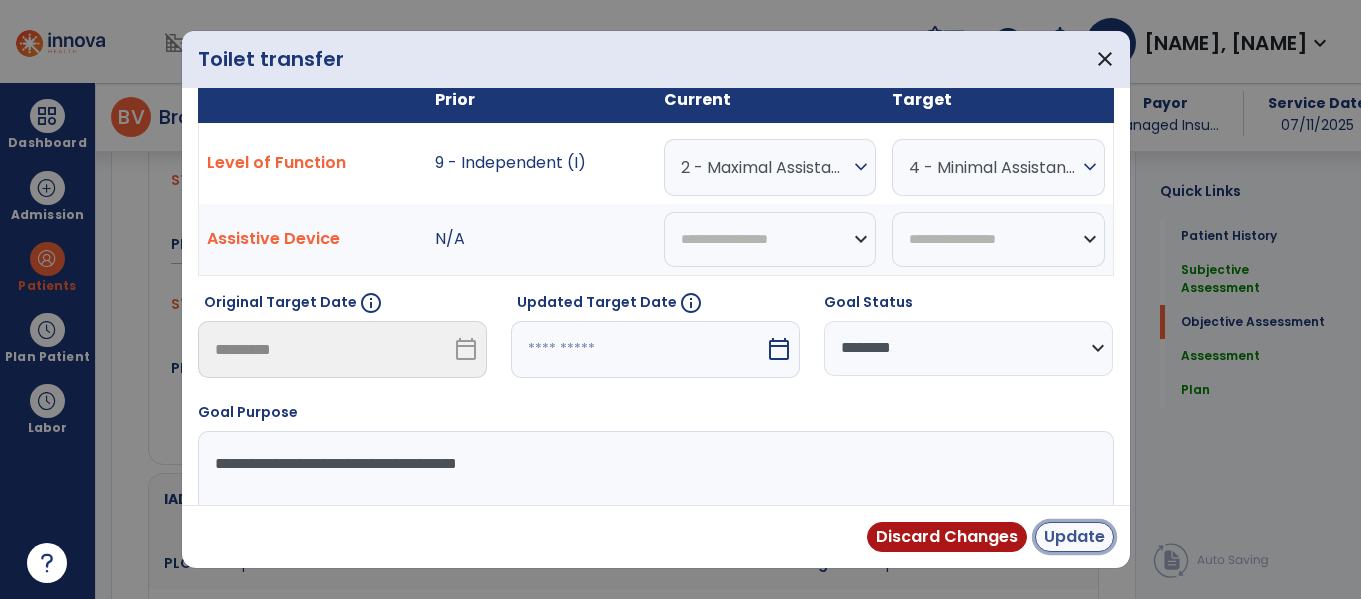 click on "Update" at bounding box center (1074, 537) 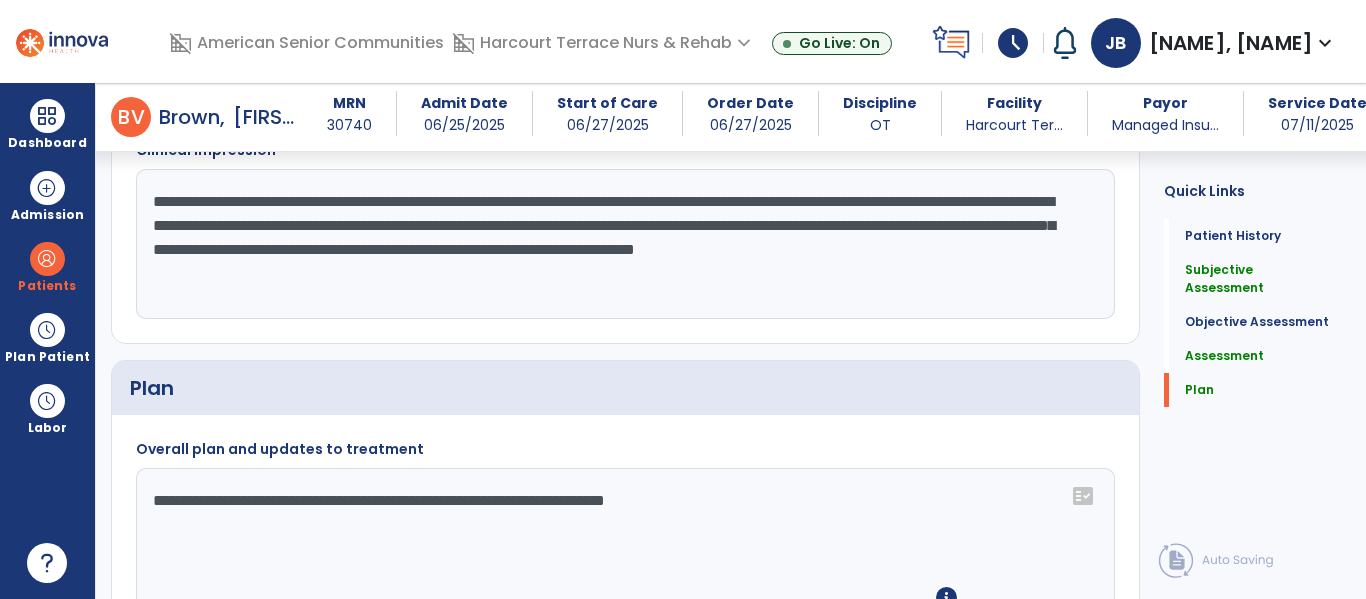 scroll, scrollTop: 2051, scrollLeft: 0, axis: vertical 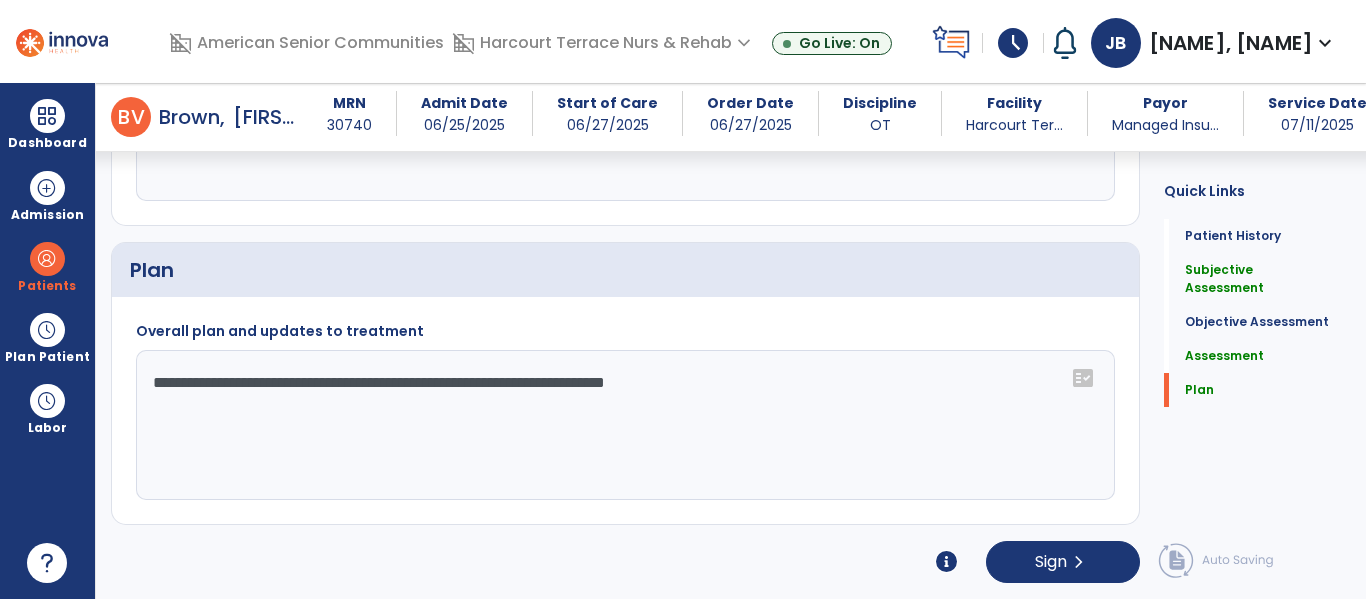 click on "**********" 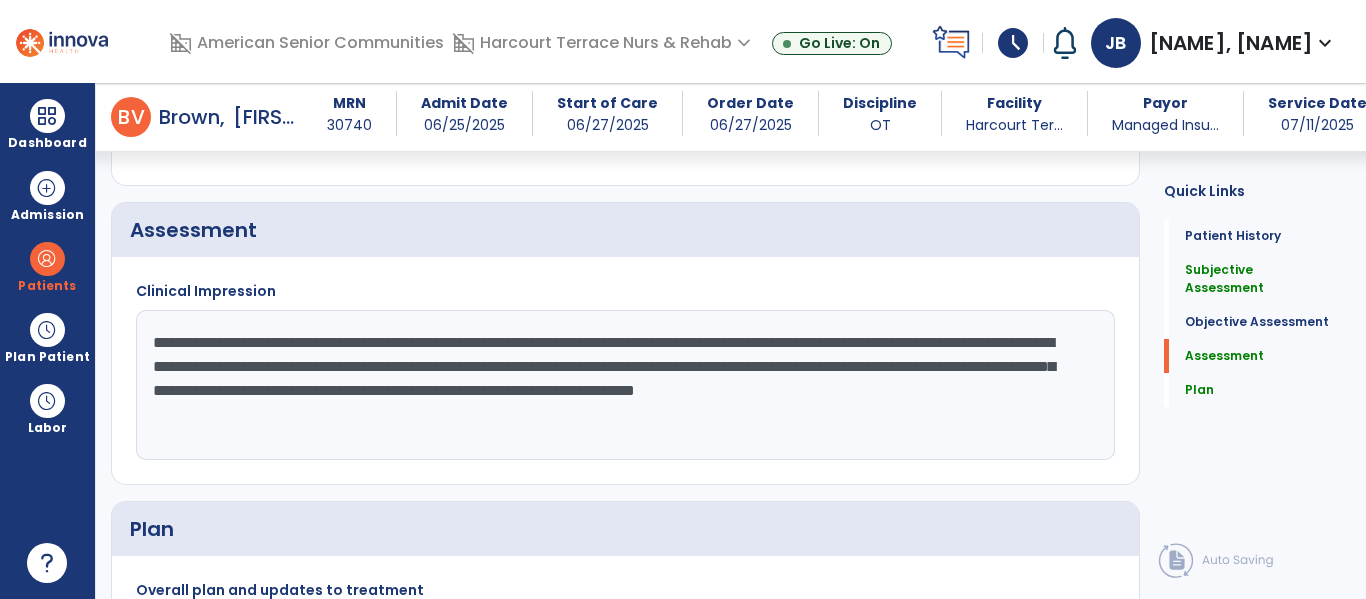 scroll, scrollTop: 1832, scrollLeft: 0, axis: vertical 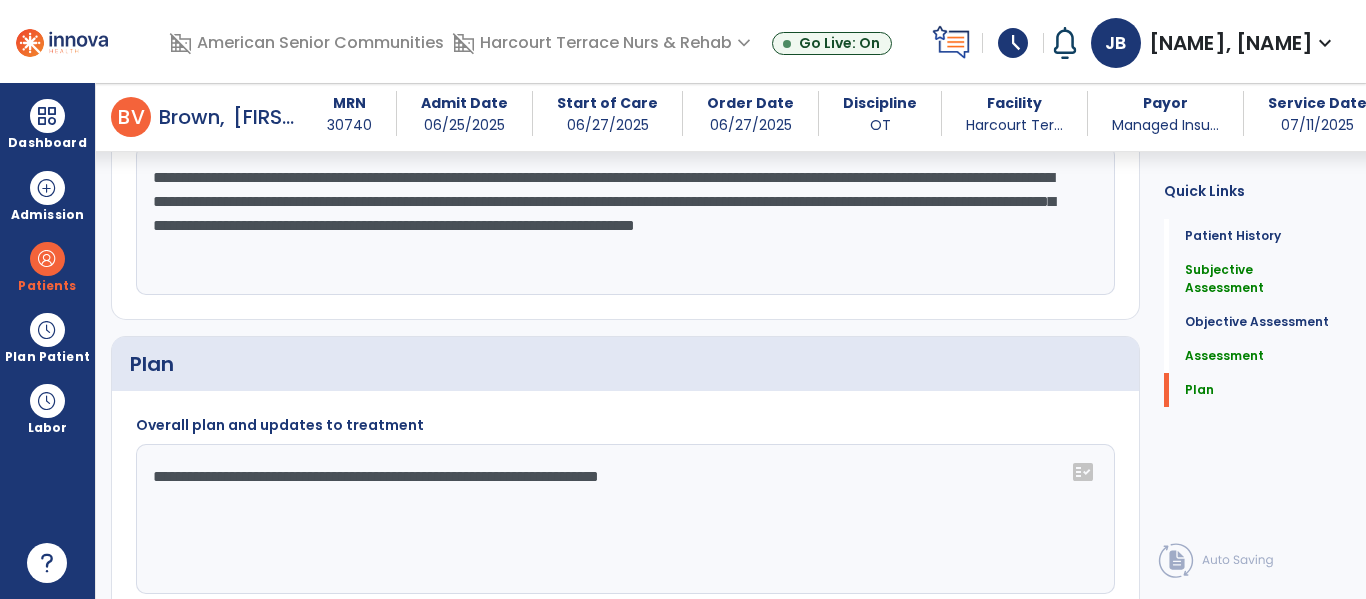 click on "**********" 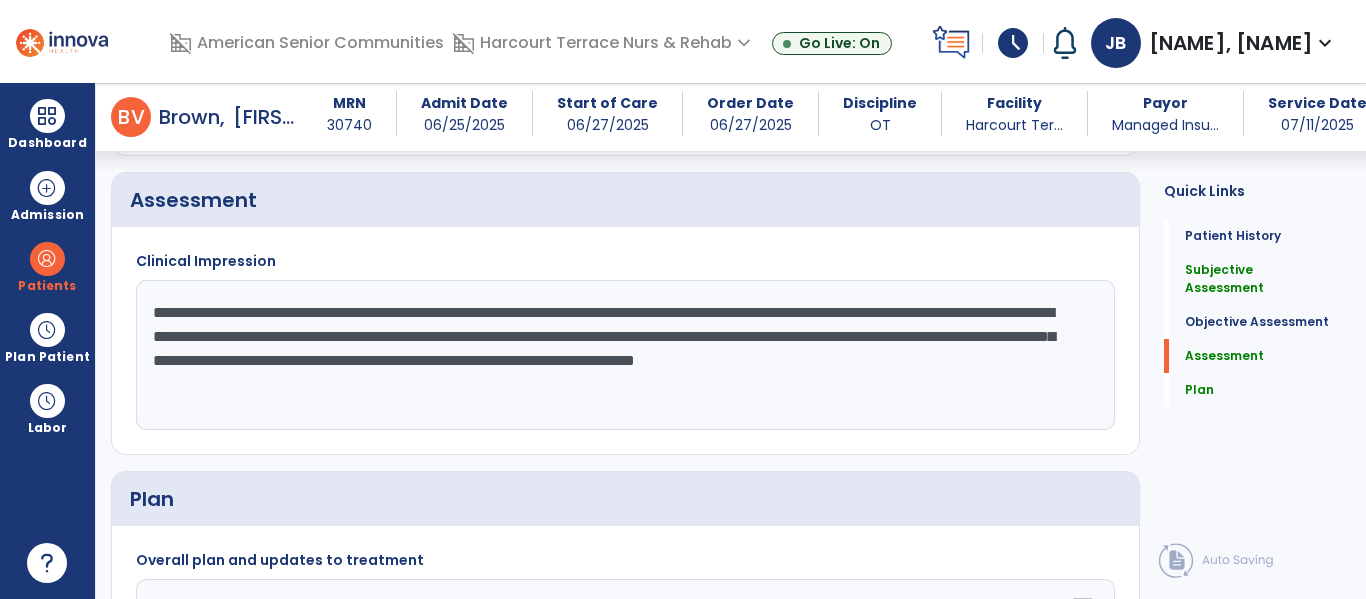 scroll, scrollTop: 1832, scrollLeft: 0, axis: vertical 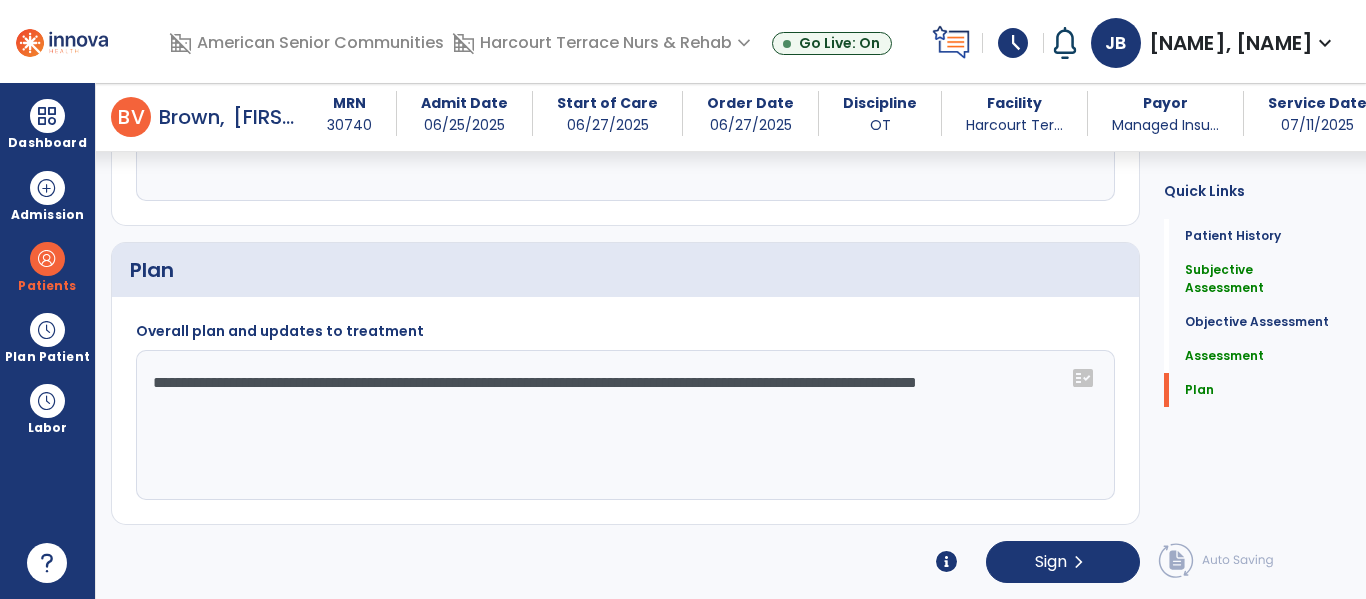 drag, startPoint x: 151, startPoint y: 376, endPoint x: 265, endPoint y: 415, distance: 120.48651 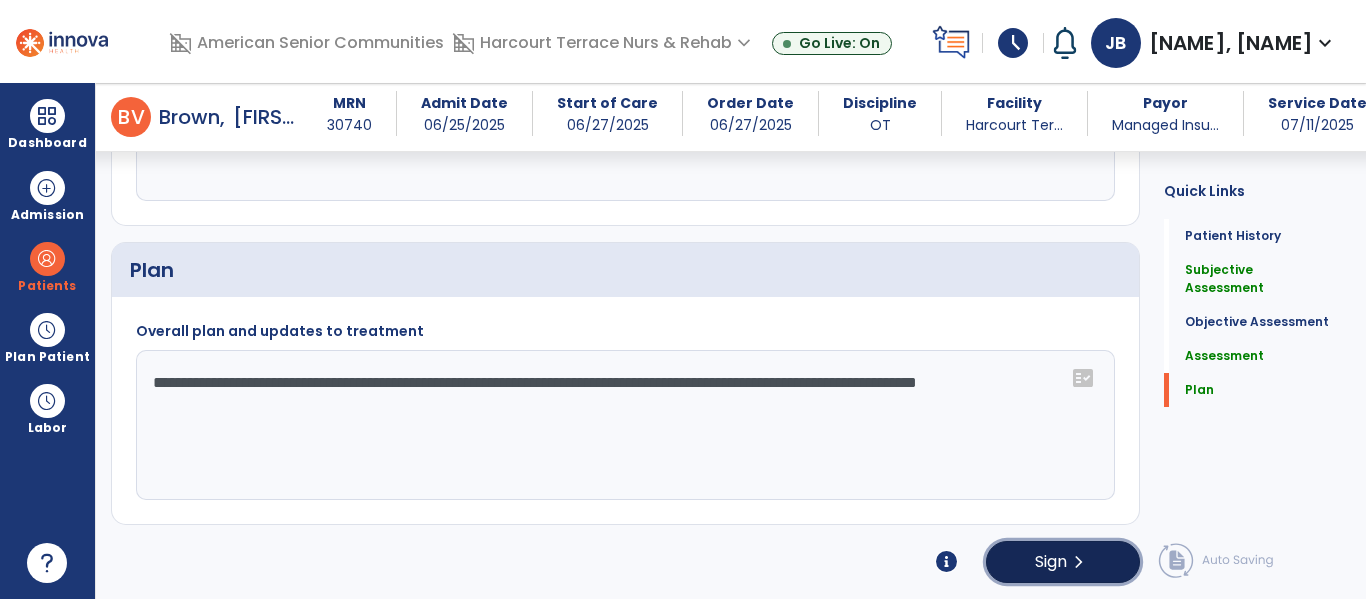 click on "Sign  chevron_right" 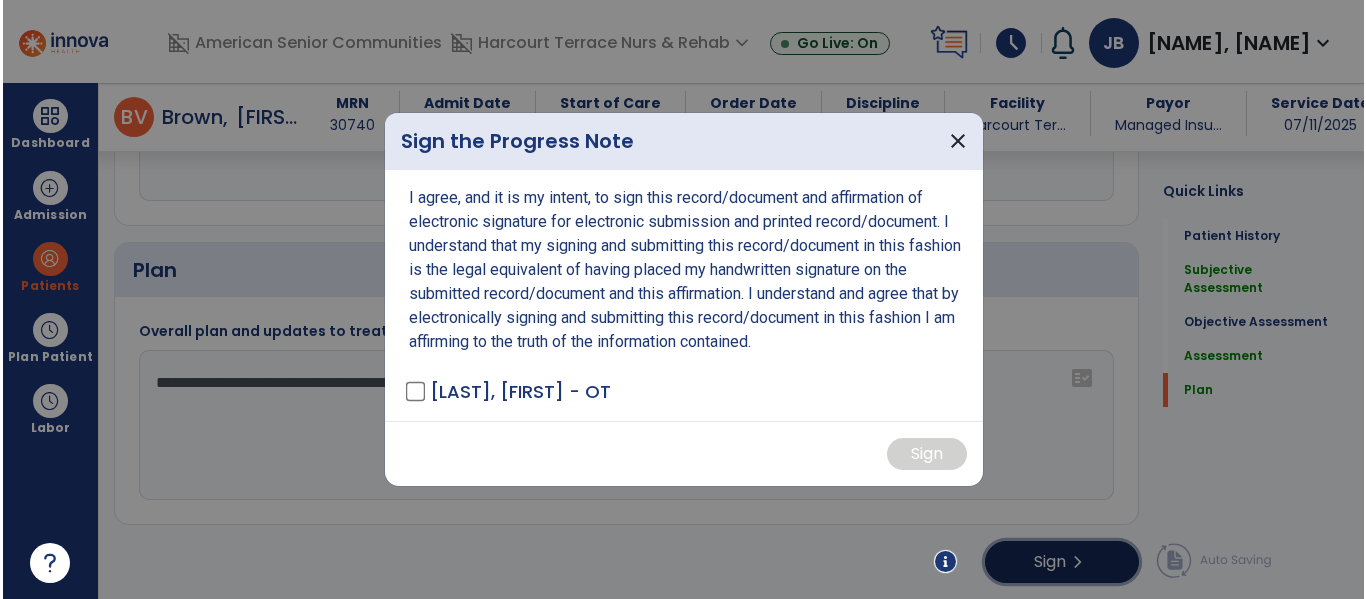 scroll, scrollTop: 2051, scrollLeft: 0, axis: vertical 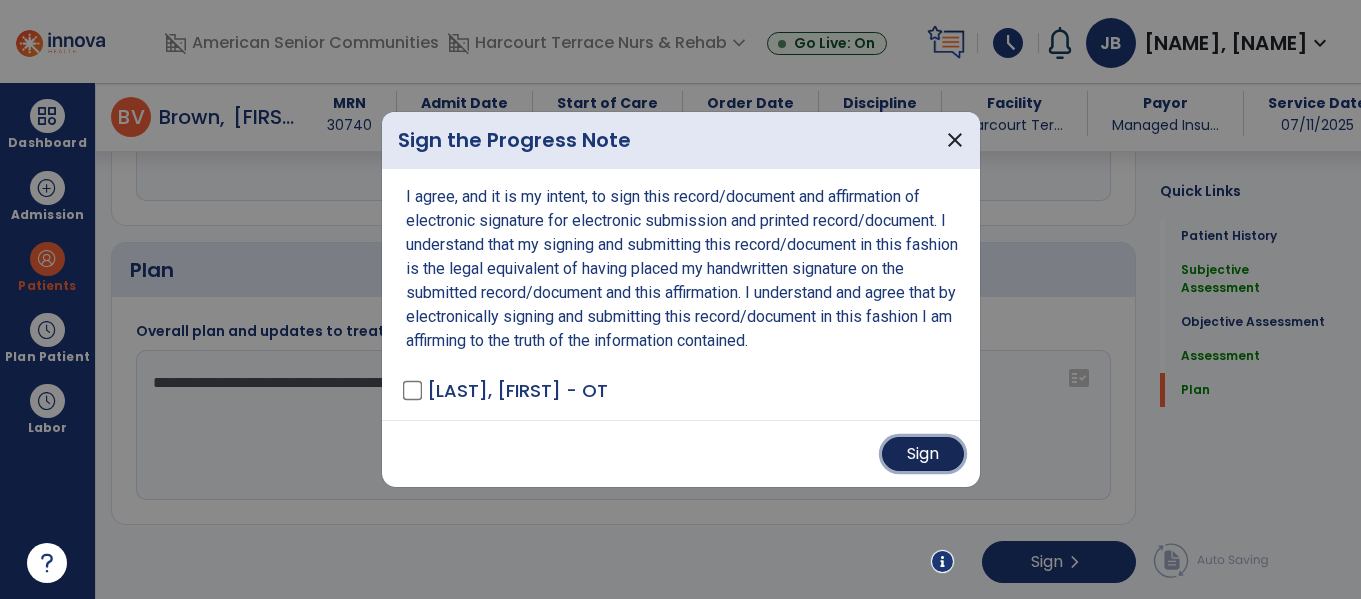 click on "Sign" at bounding box center [923, 454] 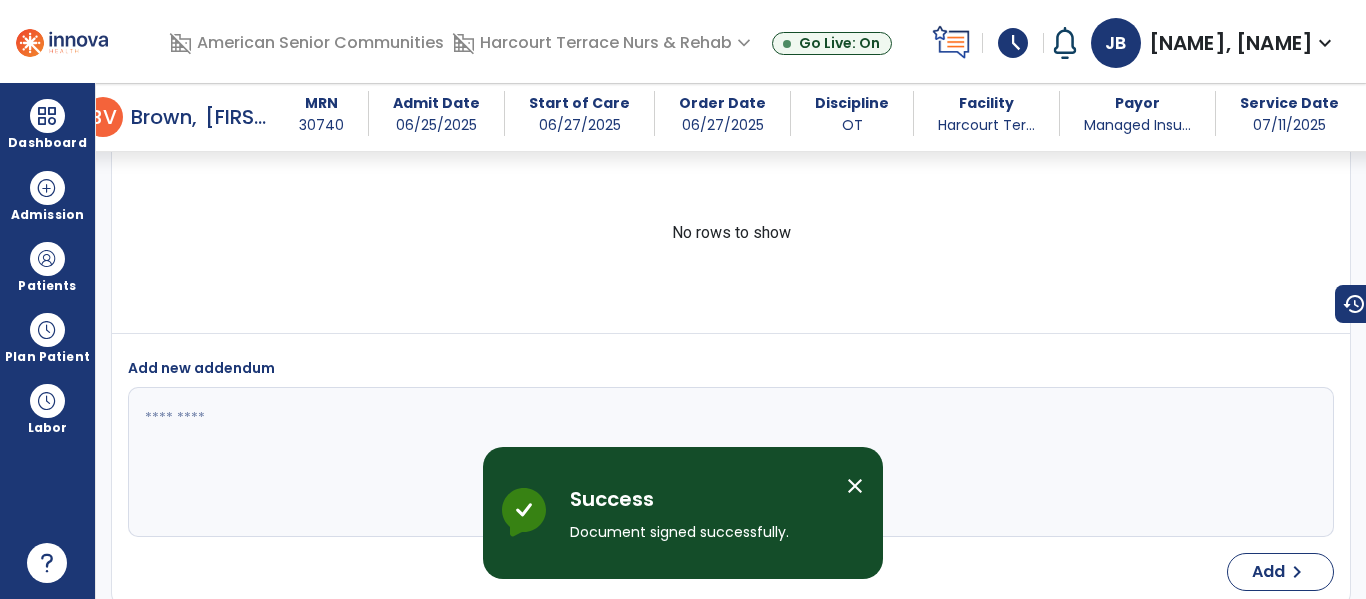 scroll, scrollTop: 2839, scrollLeft: 0, axis: vertical 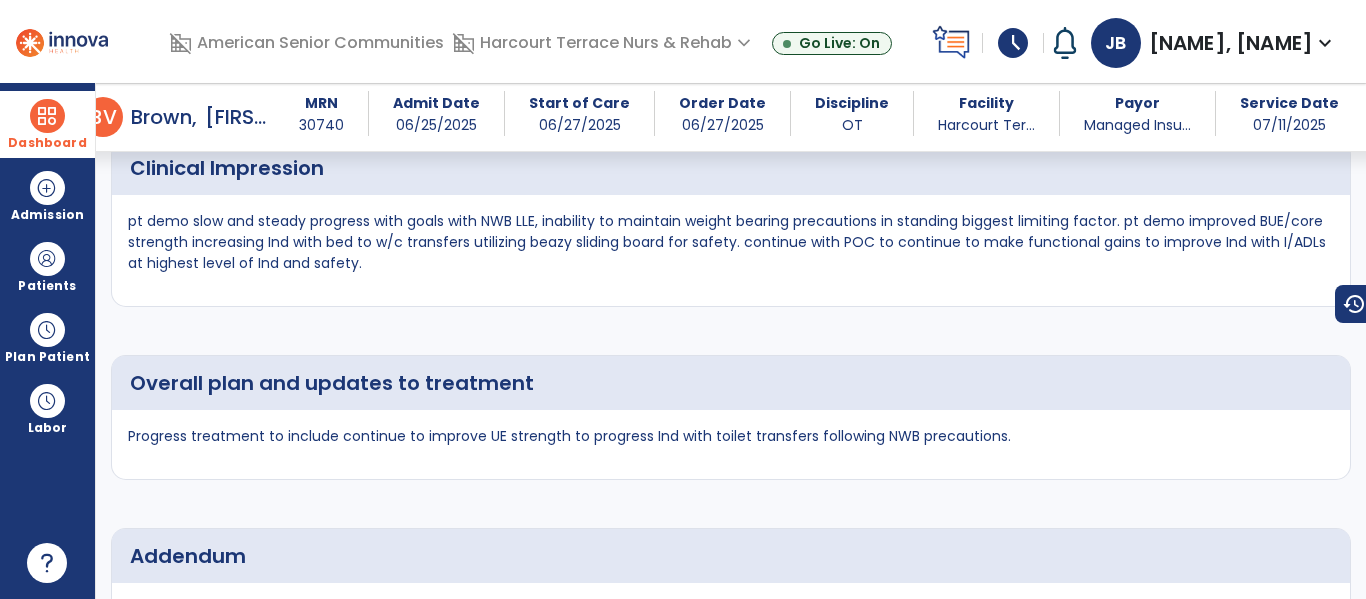 click at bounding box center [47, 116] 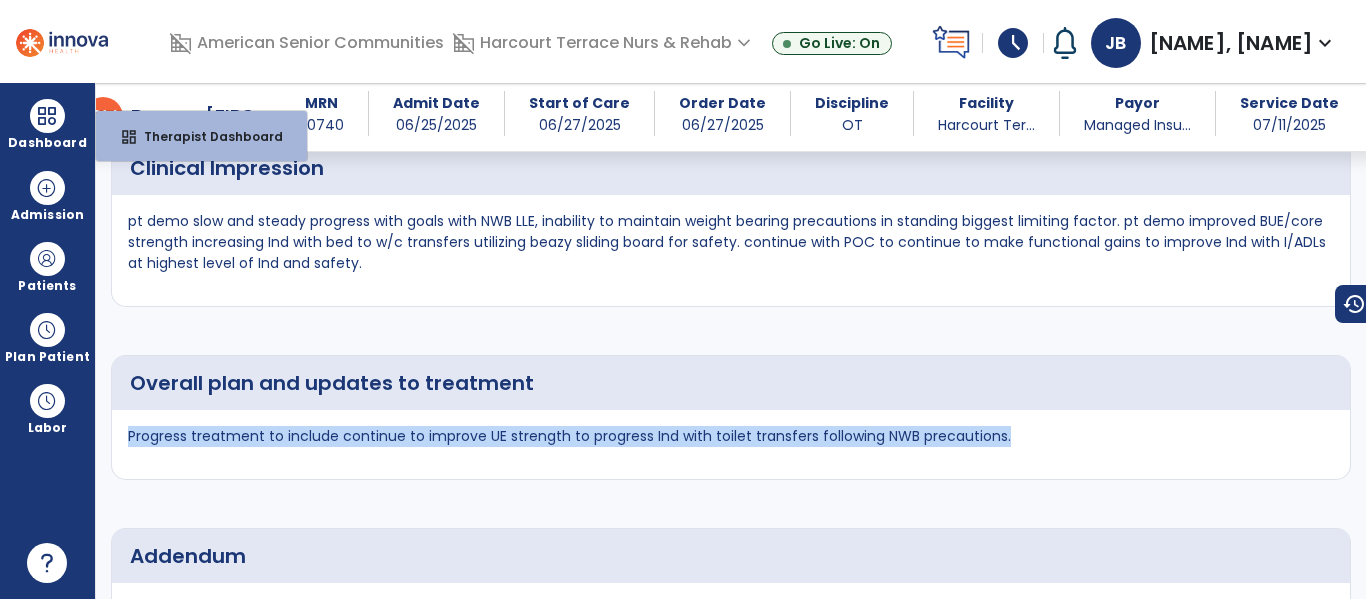 drag, startPoint x: 127, startPoint y: 438, endPoint x: 1112, endPoint y: 411, distance: 985.37 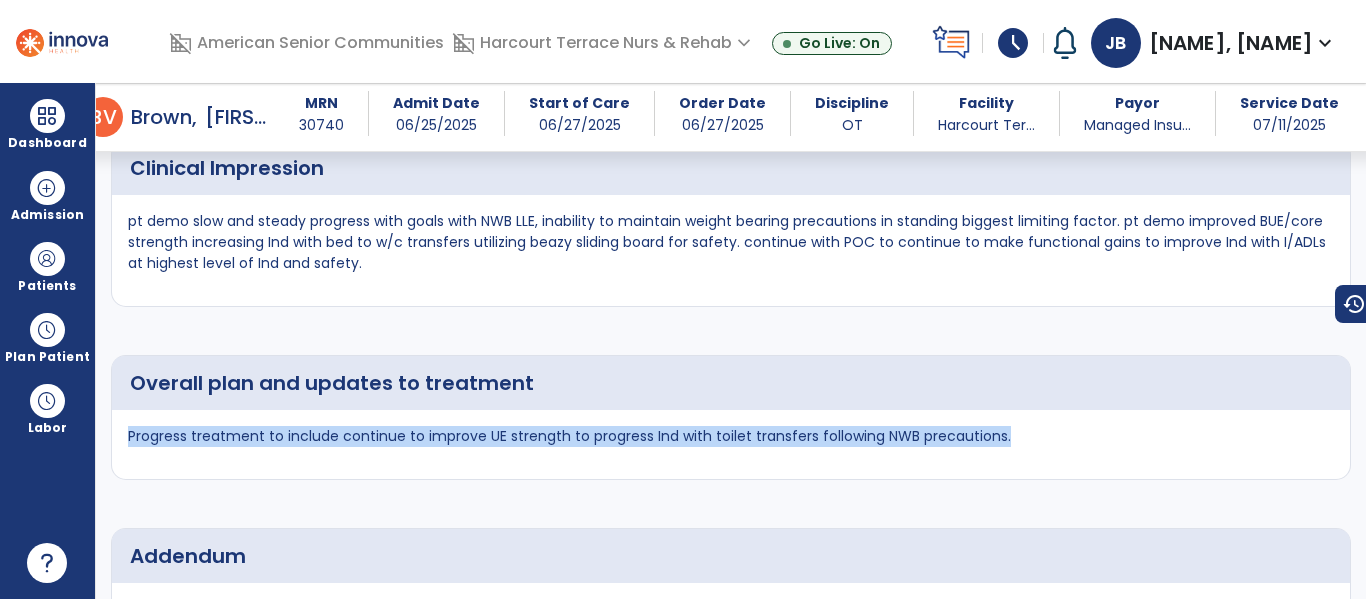 copy on "Progress treatment to include continue to improve UE strength to progress Ind with toilet transfers following NWB precautions." 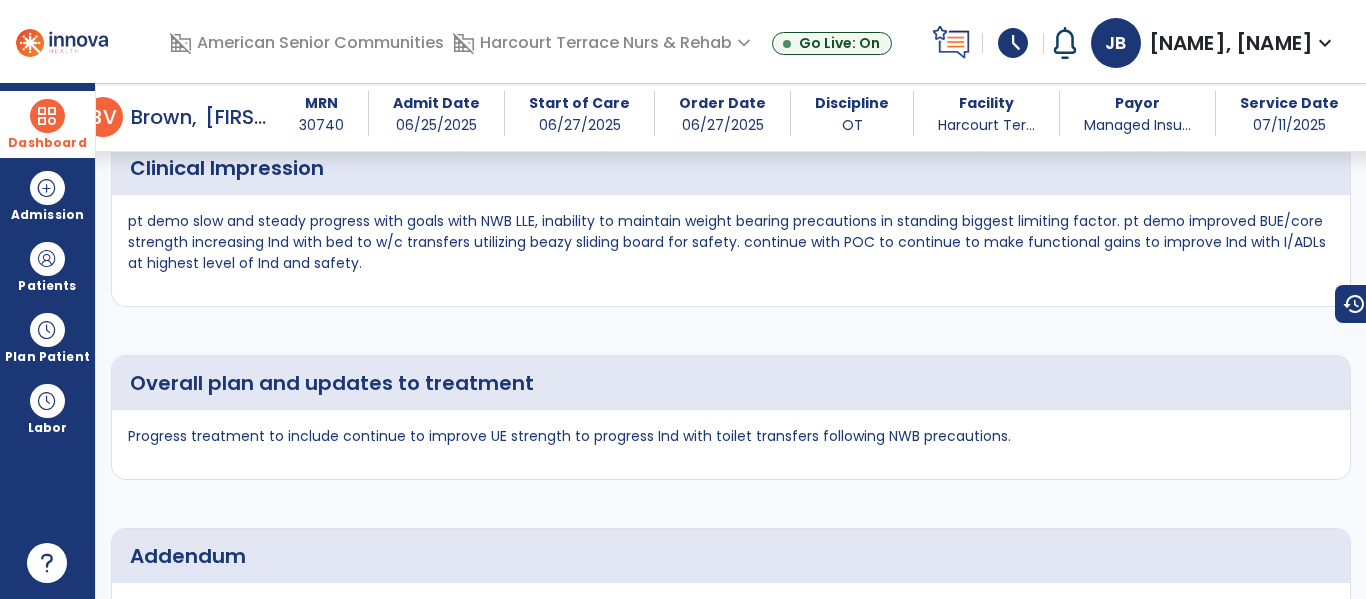 click at bounding box center [47, 116] 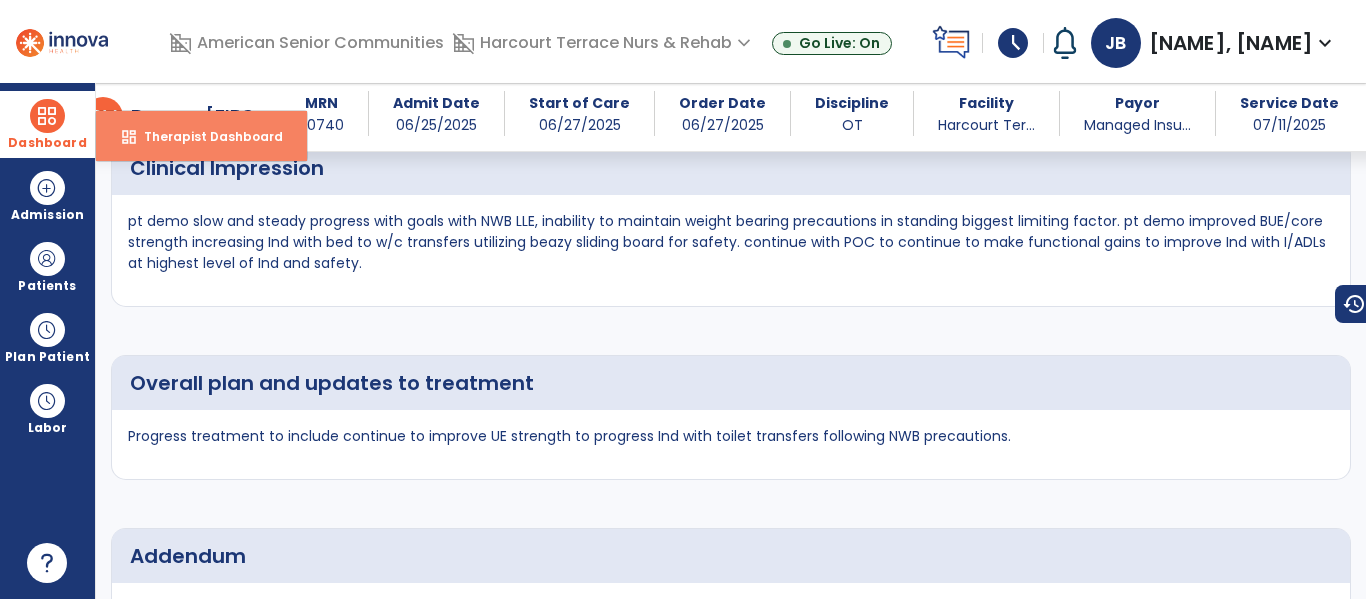 click on "Therapist Dashboard" at bounding box center (205, 136) 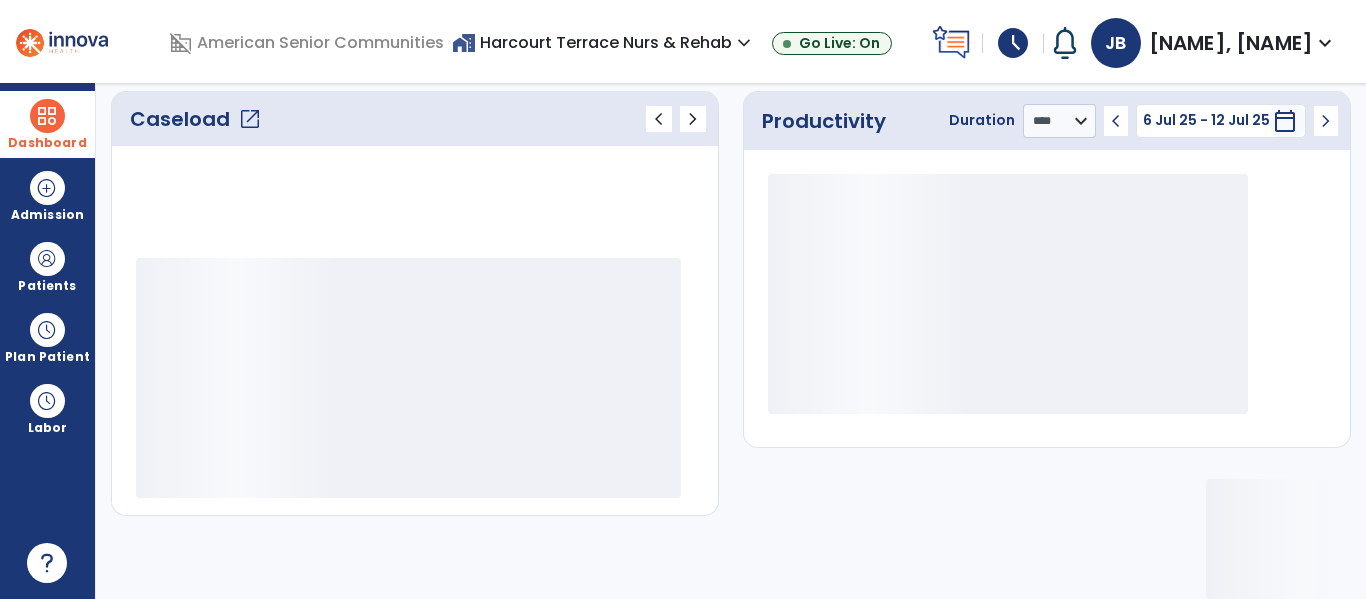 scroll, scrollTop: 278, scrollLeft: 0, axis: vertical 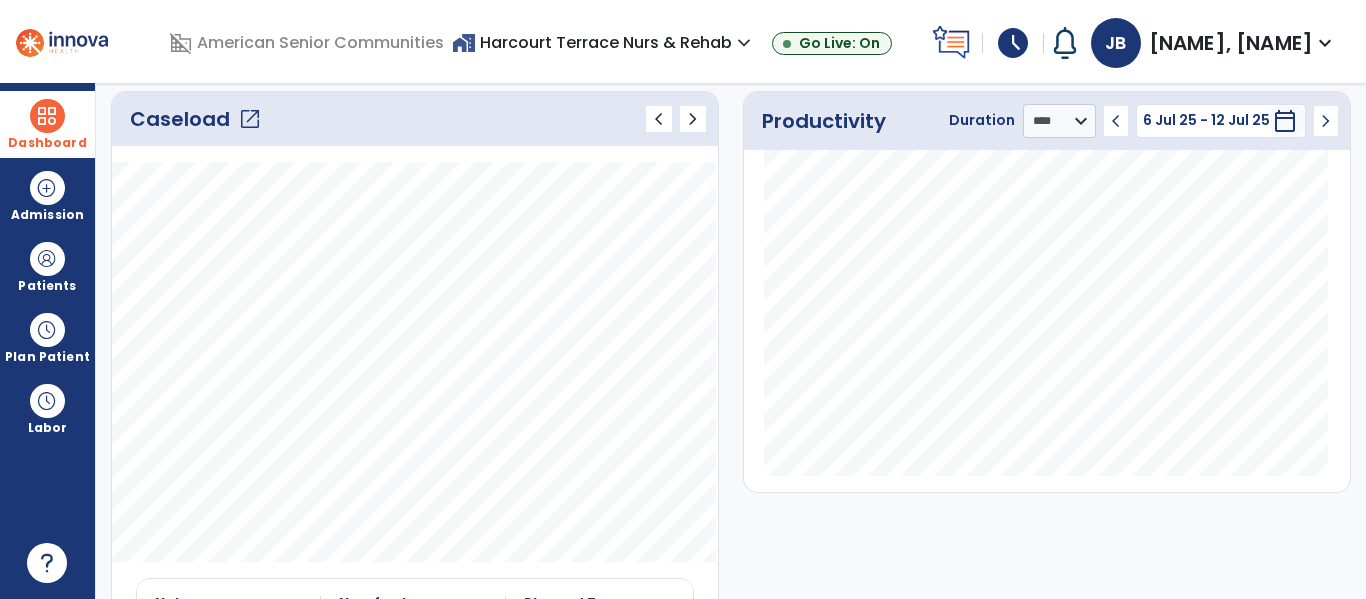 click on "open_in_new" 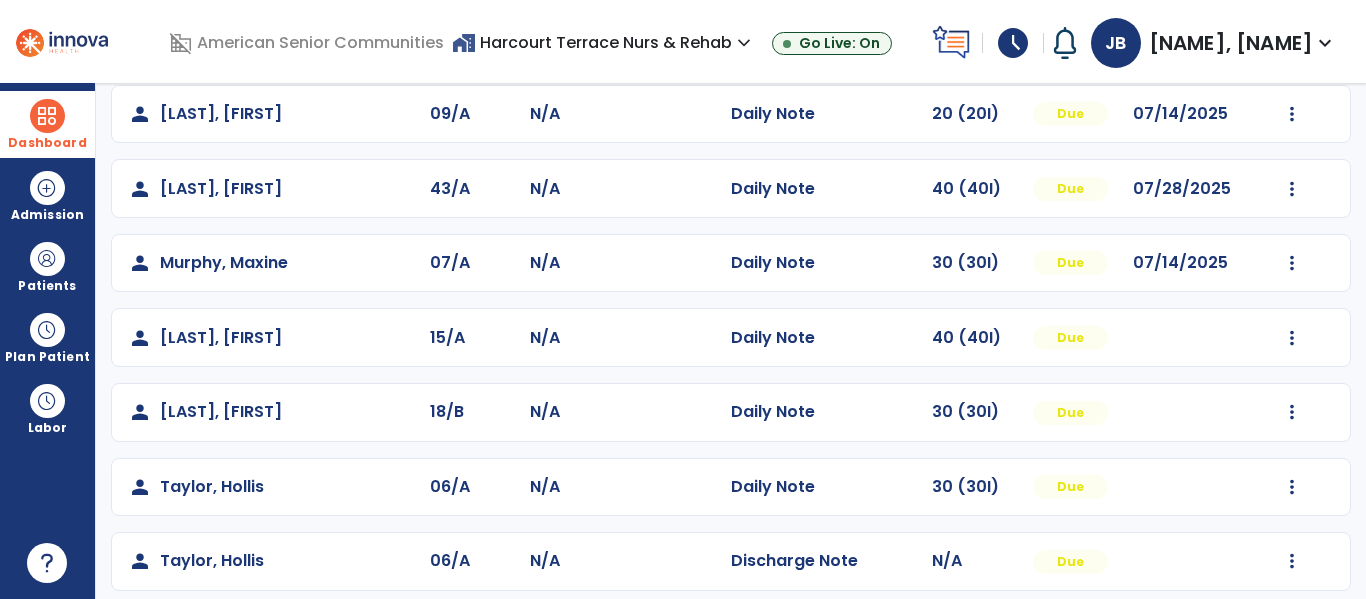 scroll, scrollTop: 934, scrollLeft: 0, axis: vertical 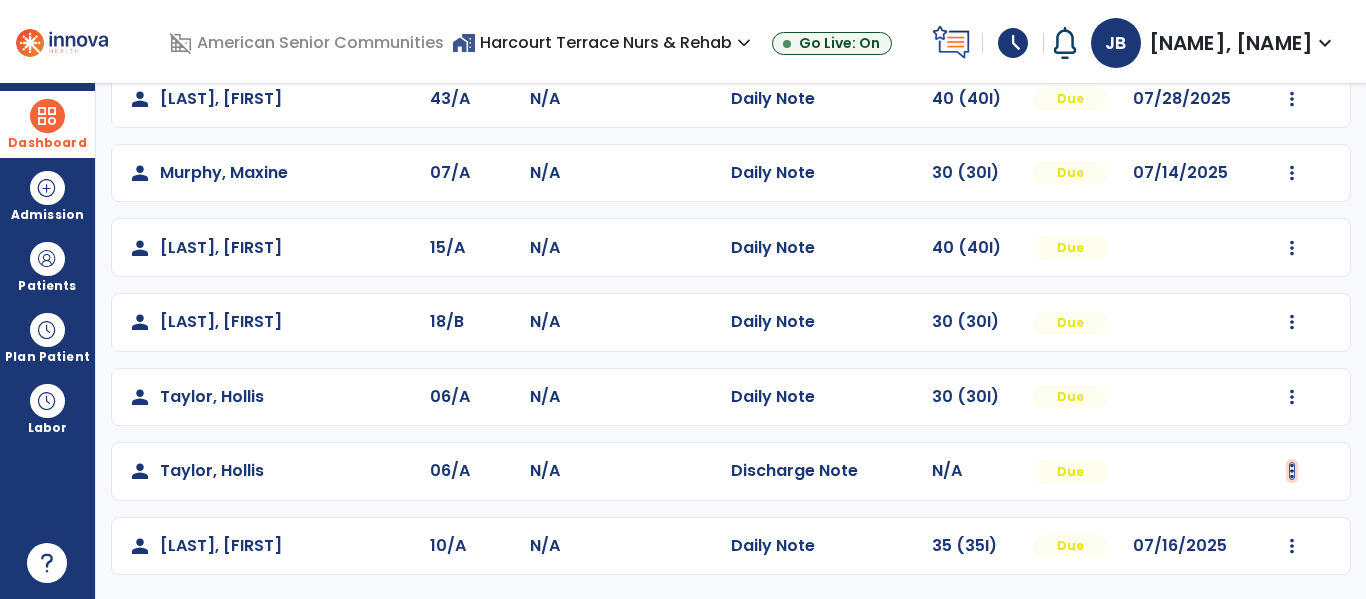 click at bounding box center [1292, -646] 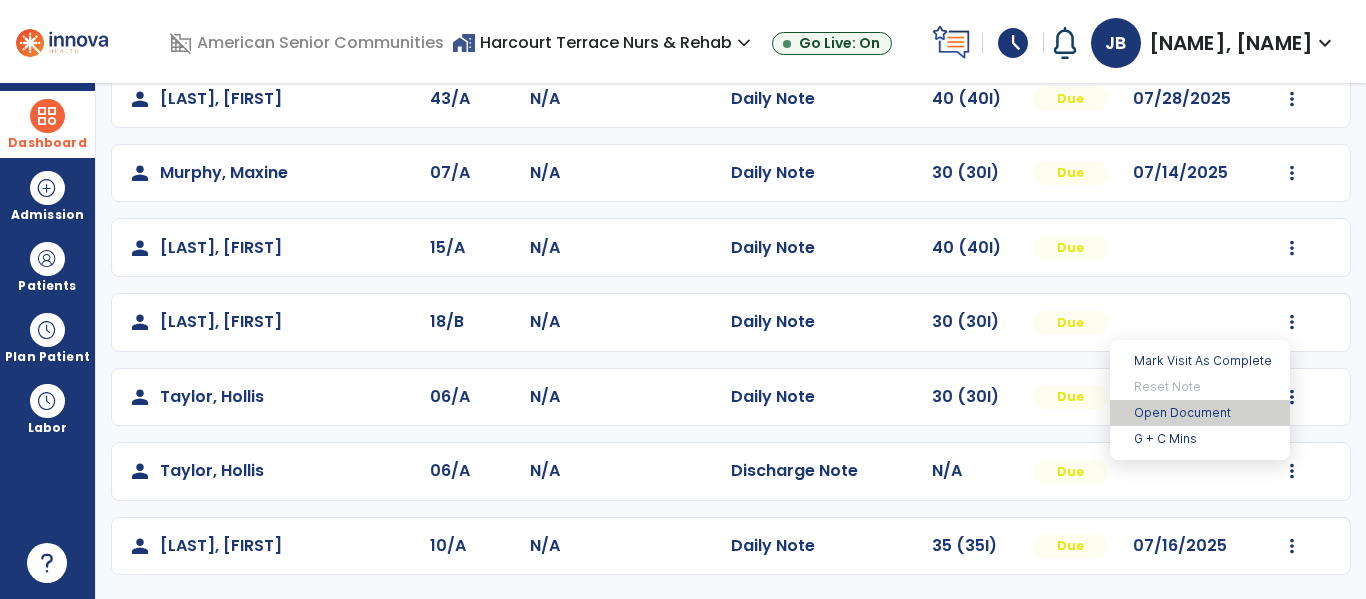 click on "Open Document" at bounding box center (1200, 413) 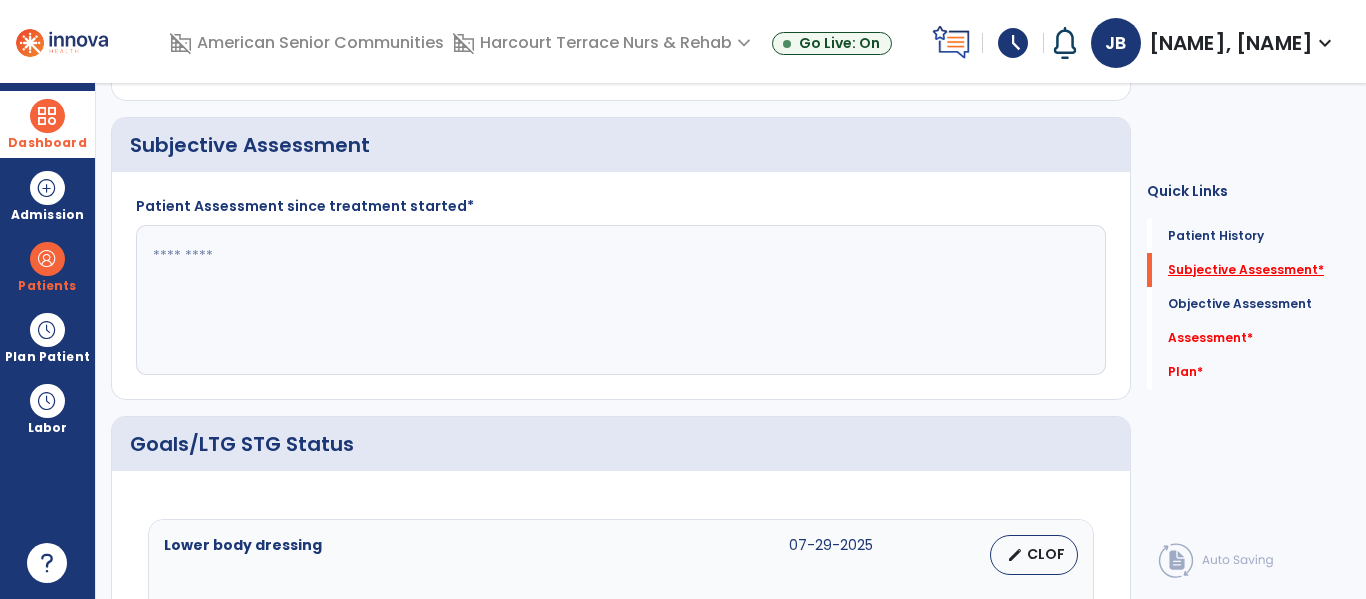 click on "Subjective Assessment   *" 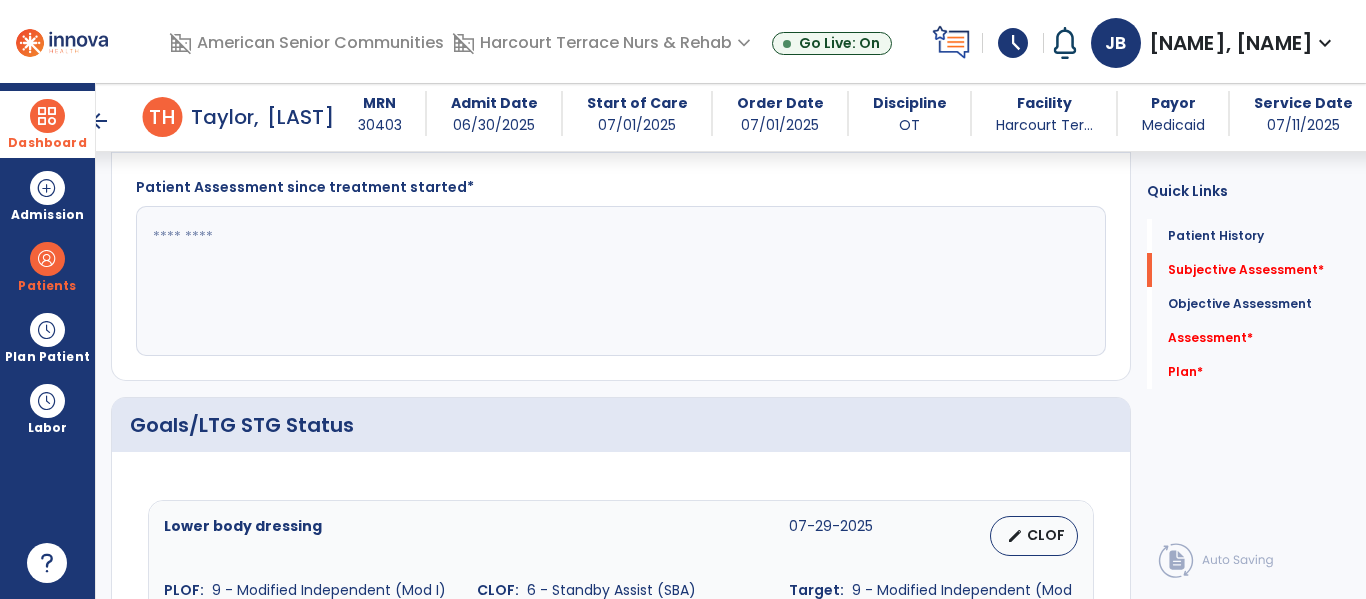 scroll, scrollTop: 851, scrollLeft: 0, axis: vertical 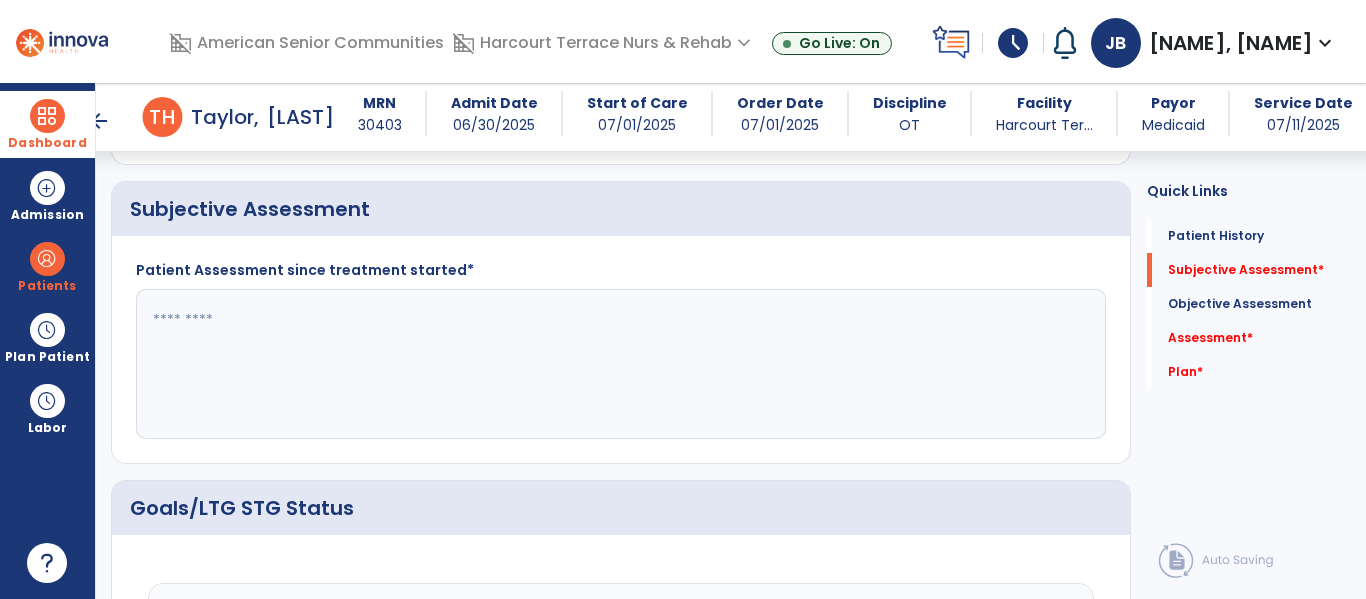 click 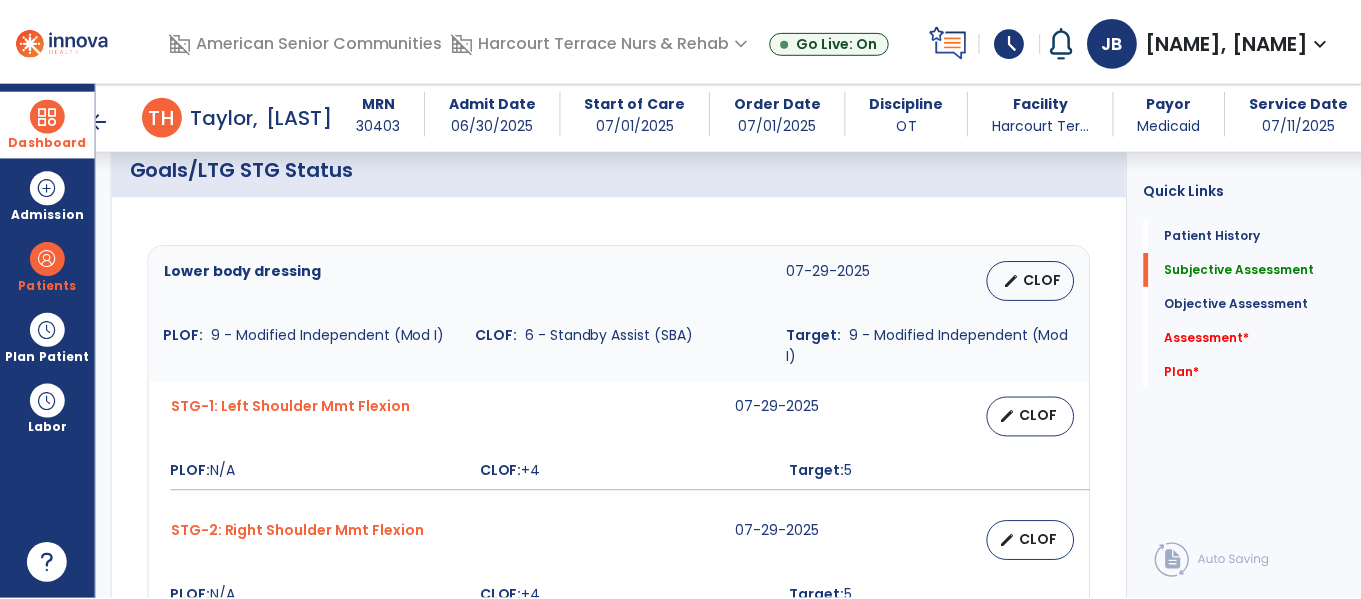 scroll, scrollTop: 1190, scrollLeft: 0, axis: vertical 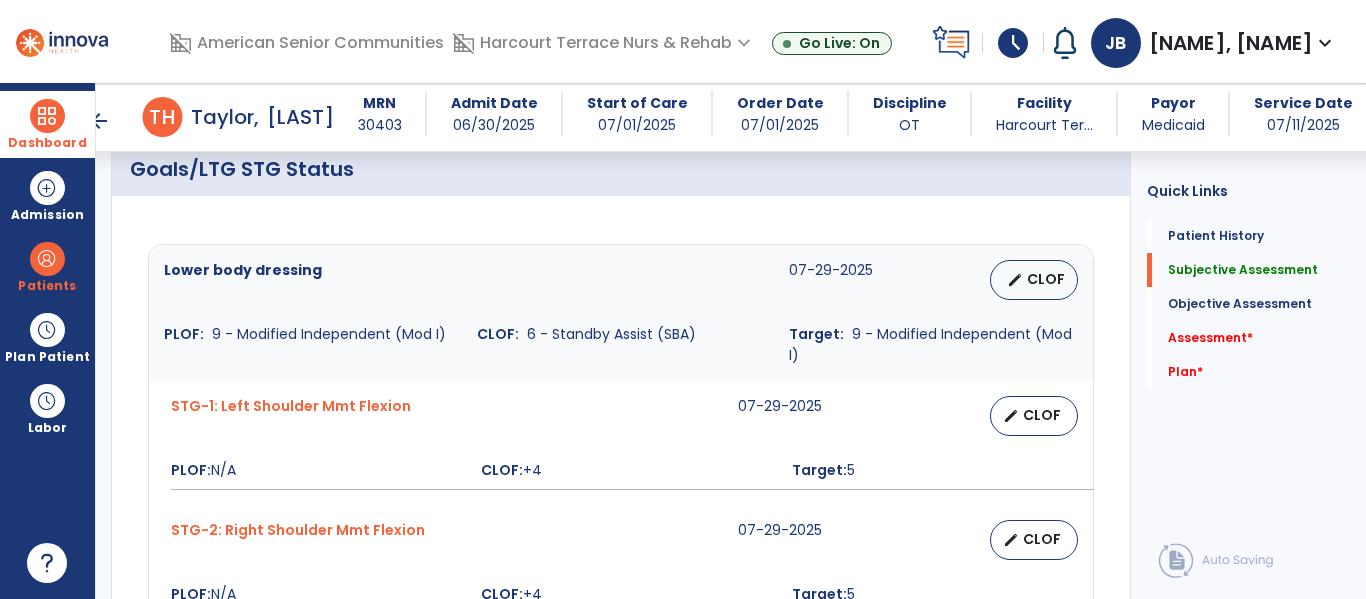 type on "**********" 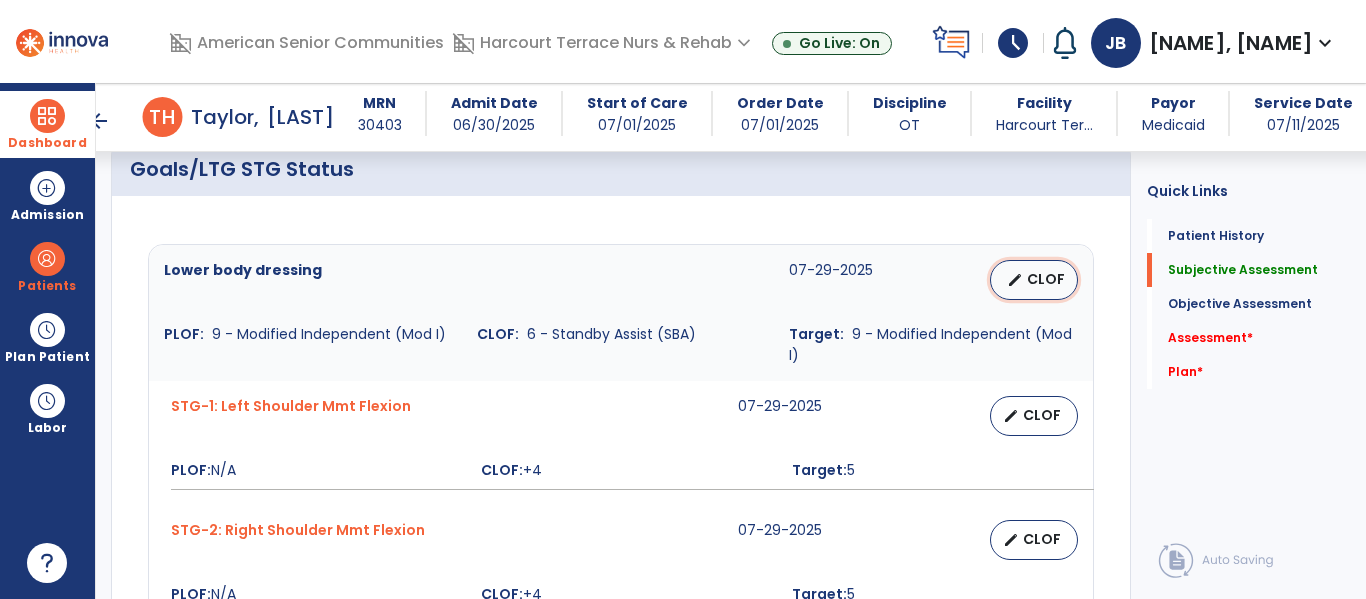 click on "edit   CLOF" at bounding box center (1034, 280) 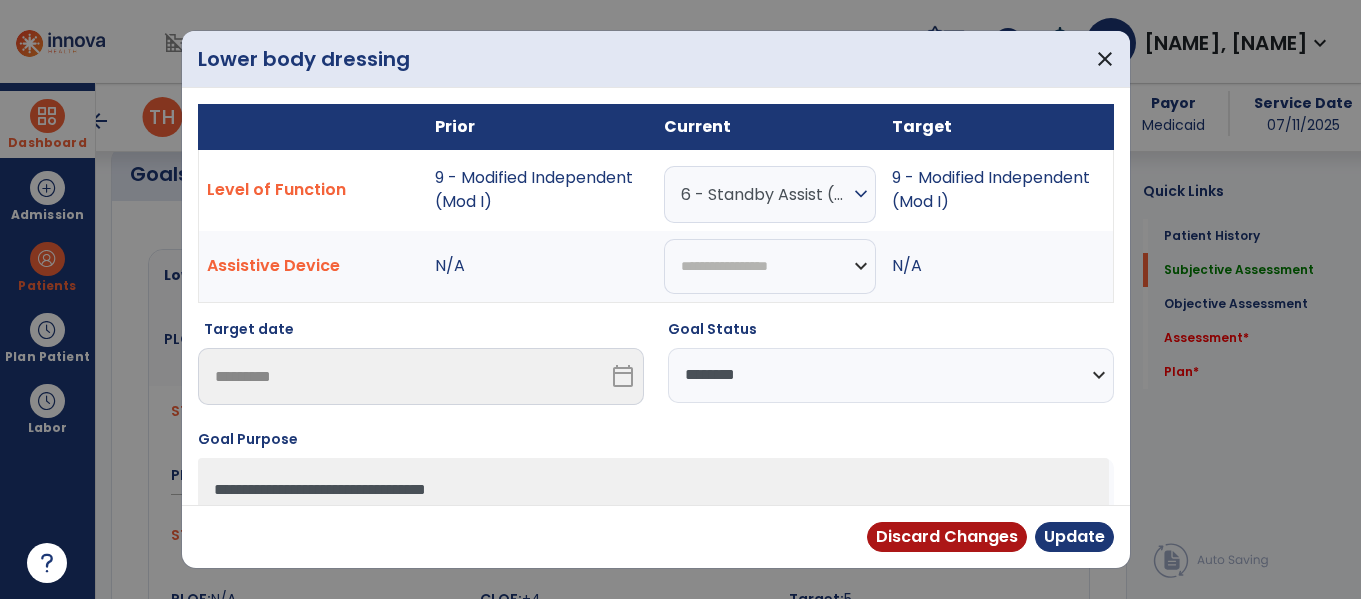 scroll, scrollTop: 1190, scrollLeft: 0, axis: vertical 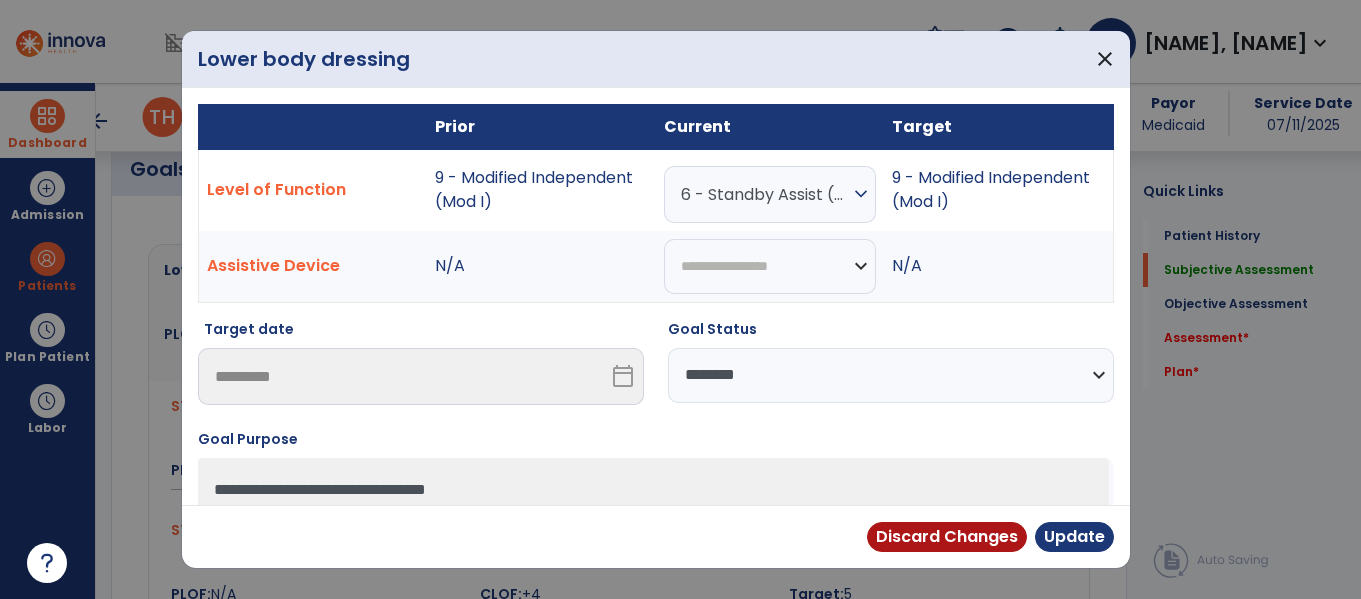 click on "6 - Standby Assist (SBA)" at bounding box center [765, 194] 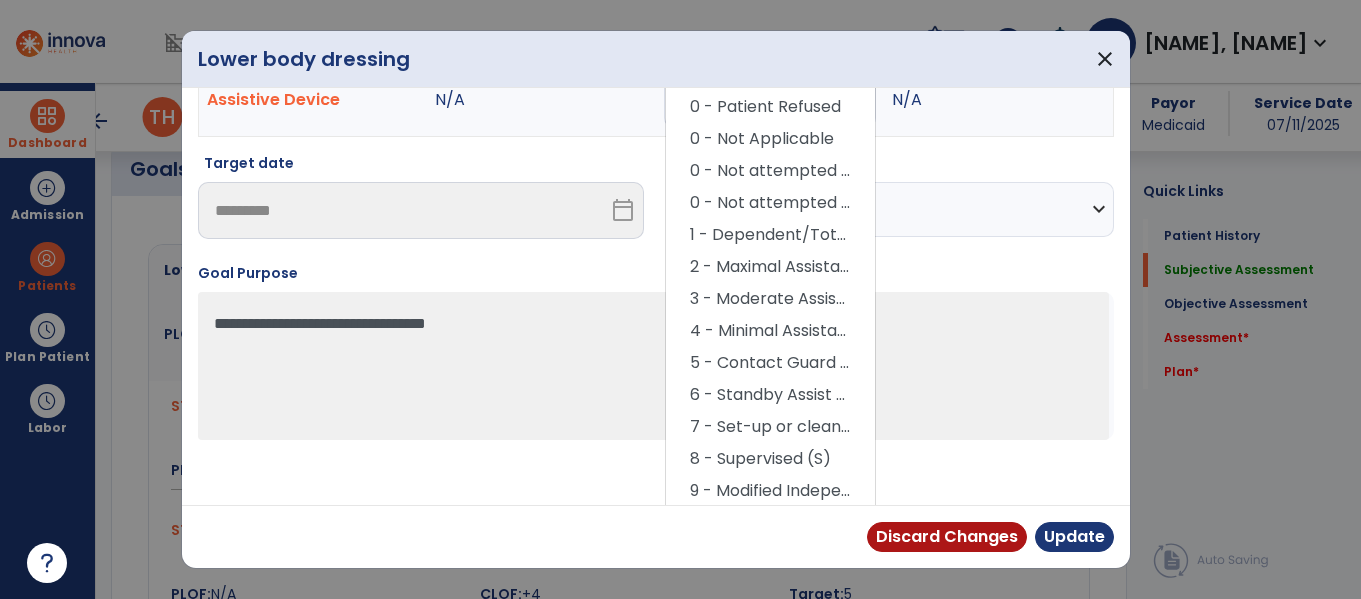 scroll, scrollTop: 169, scrollLeft: 0, axis: vertical 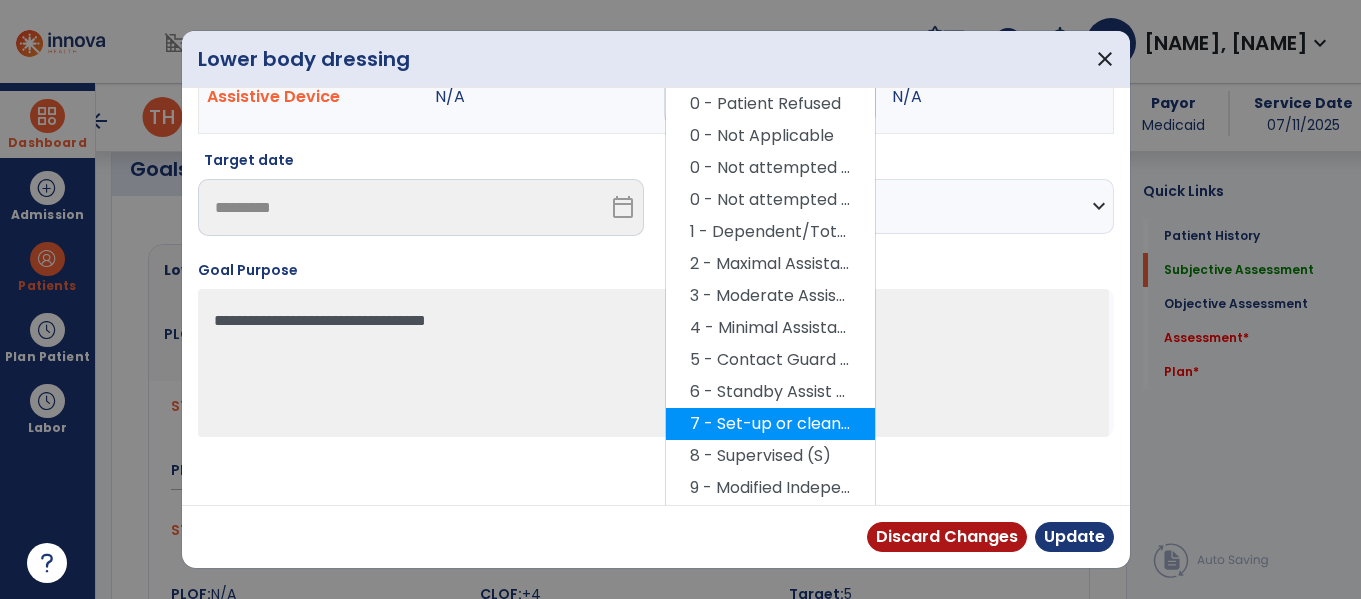 click on "7 - Set-up or clean-up assistance" at bounding box center [770, 424] 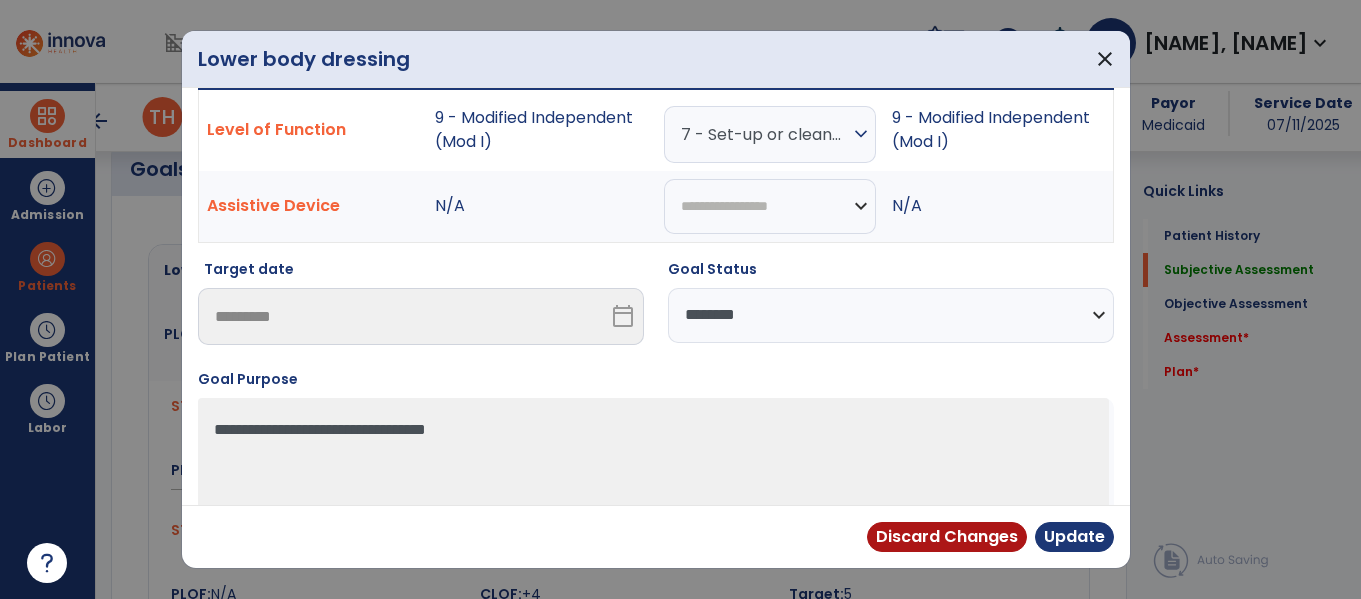 scroll, scrollTop: 18, scrollLeft: 0, axis: vertical 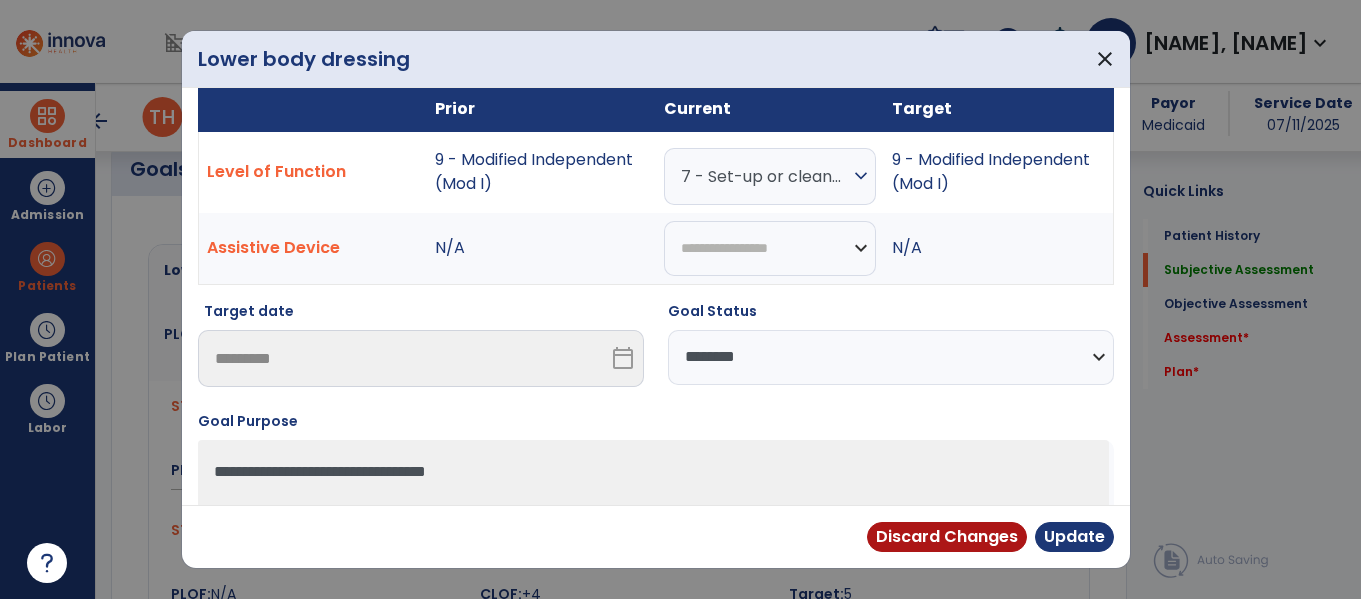 click on "7 - Set-up or clean-up assistance   expand_more" at bounding box center [770, 176] 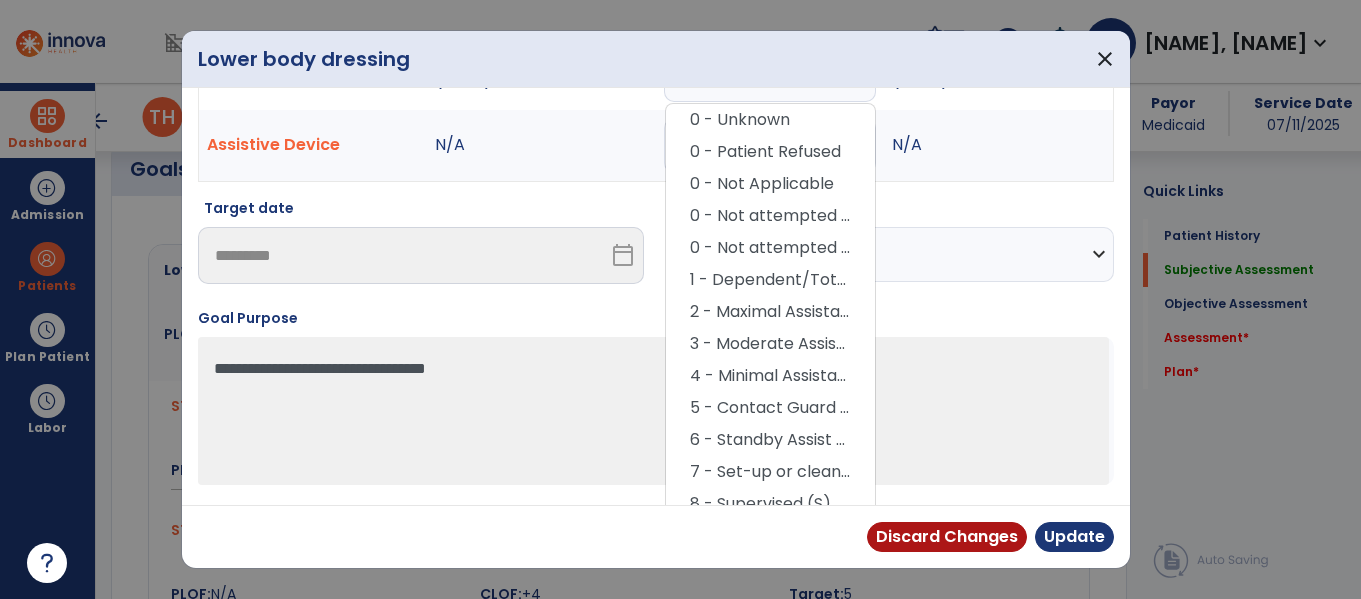 scroll, scrollTop: 127, scrollLeft: 0, axis: vertical 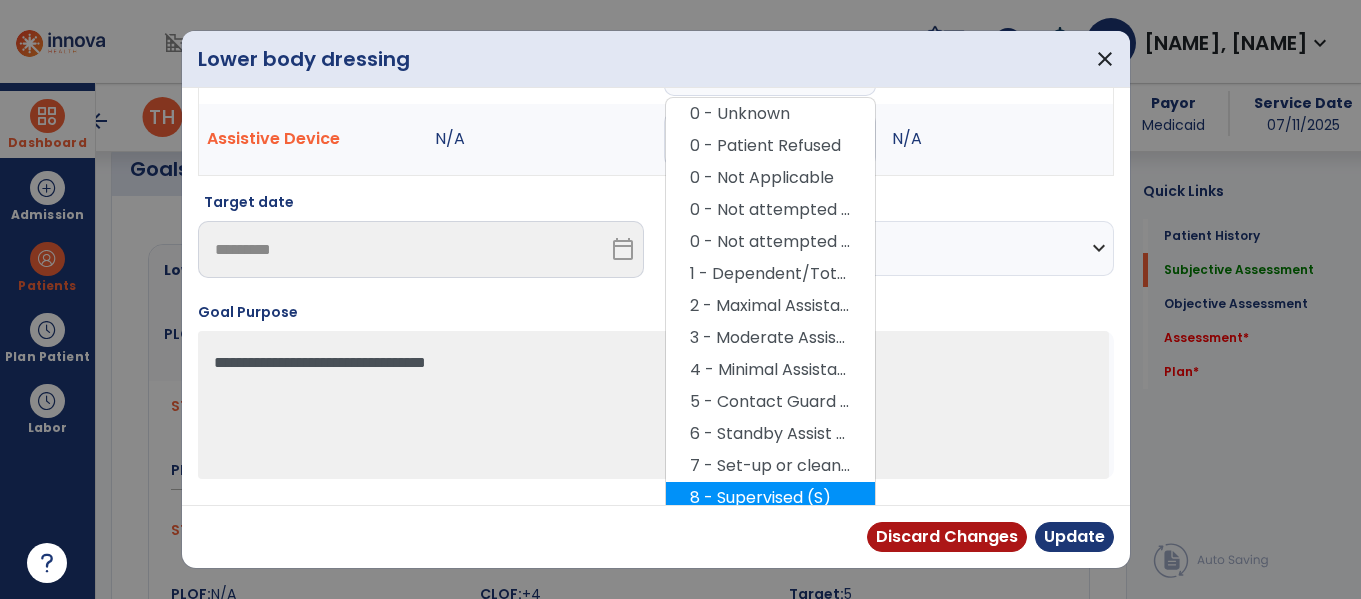 click on "8 - Supervised (S)" at bounding box center (770, 498) 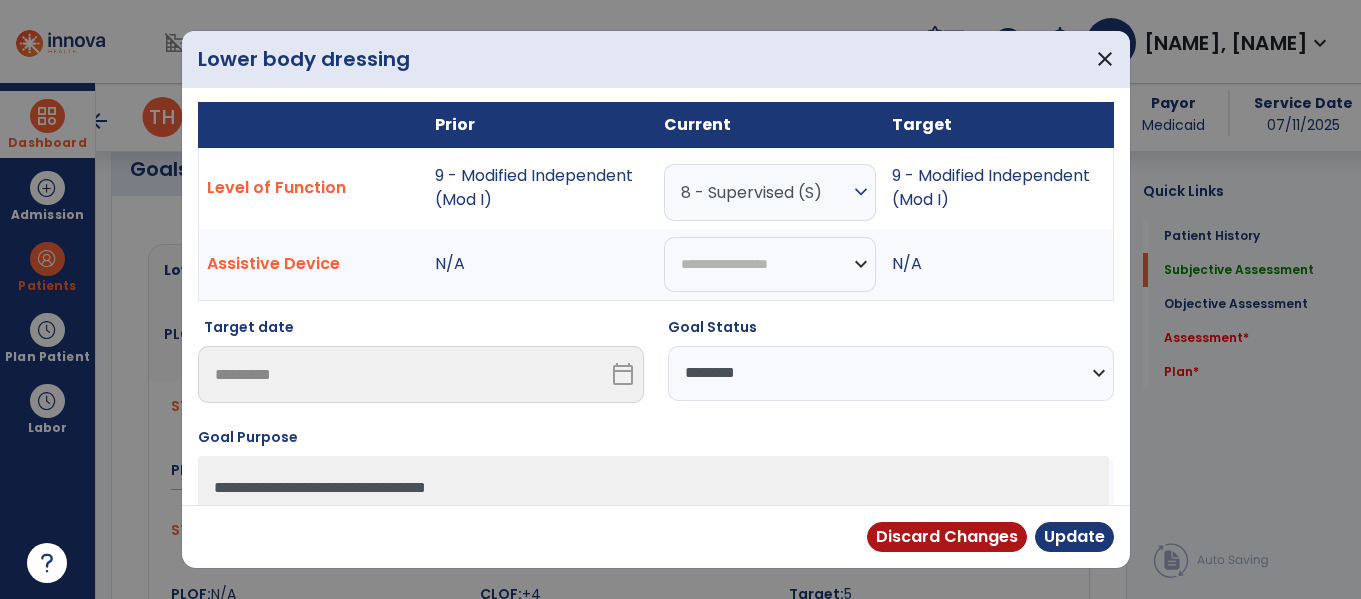 scroll, scrollTop: 0, scrollLeft: 0, axis: both 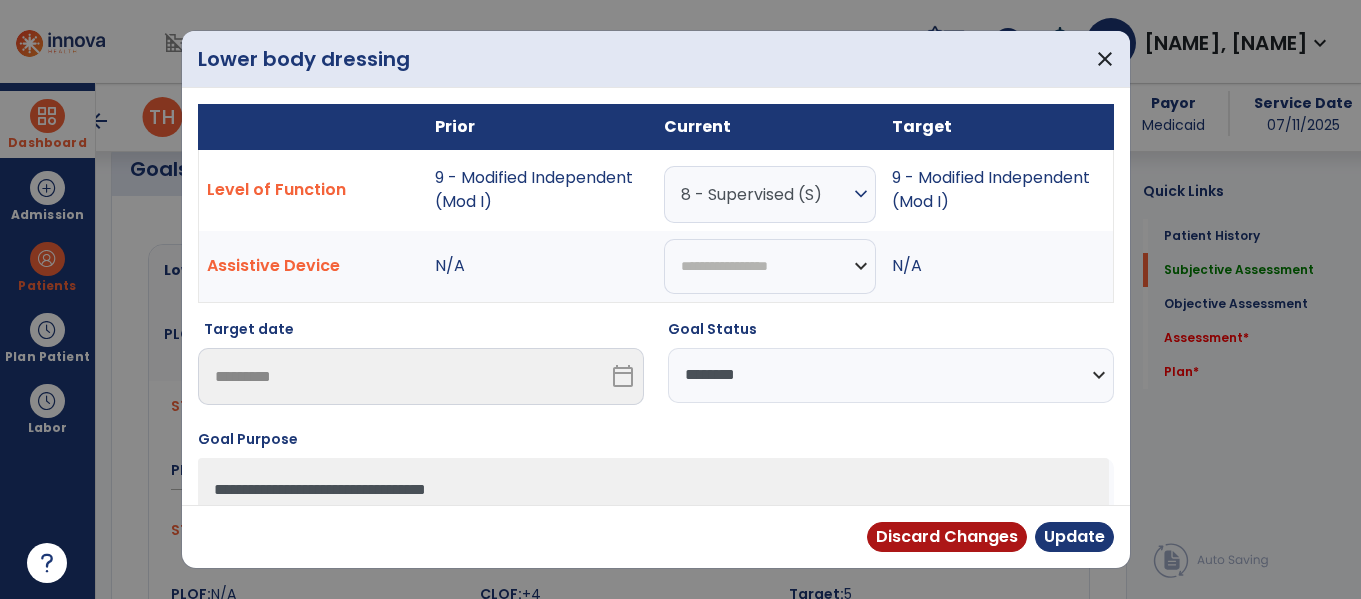 click on "8 - Supervised (S)" at bounding box center (765, 194) 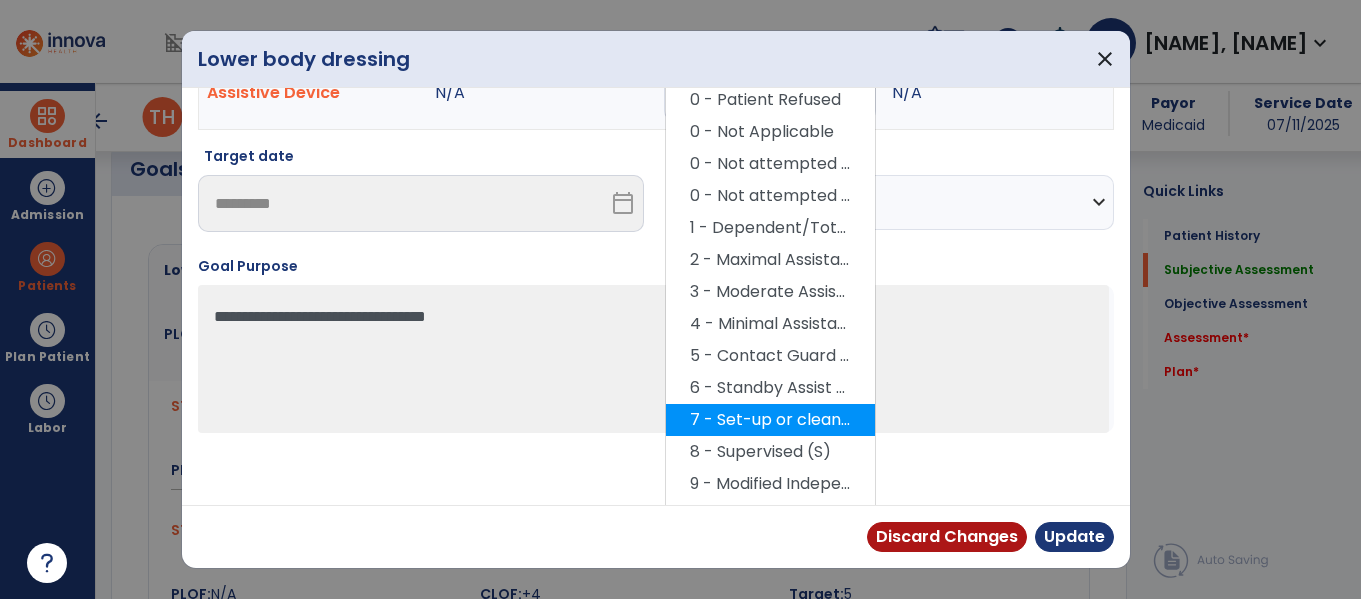 click on "7 - Set-up or clean-up assistance" at bounding box center (770, 420) 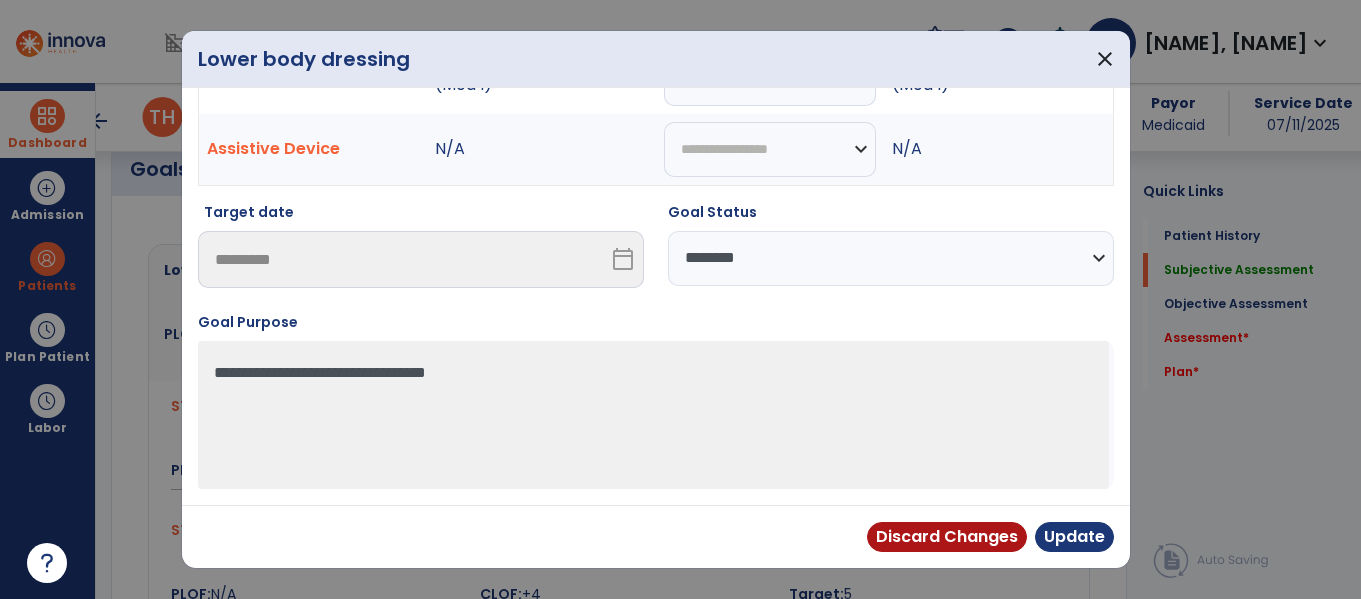 scroll, scrollTop: 0, scrollLeft: 0, axis: both 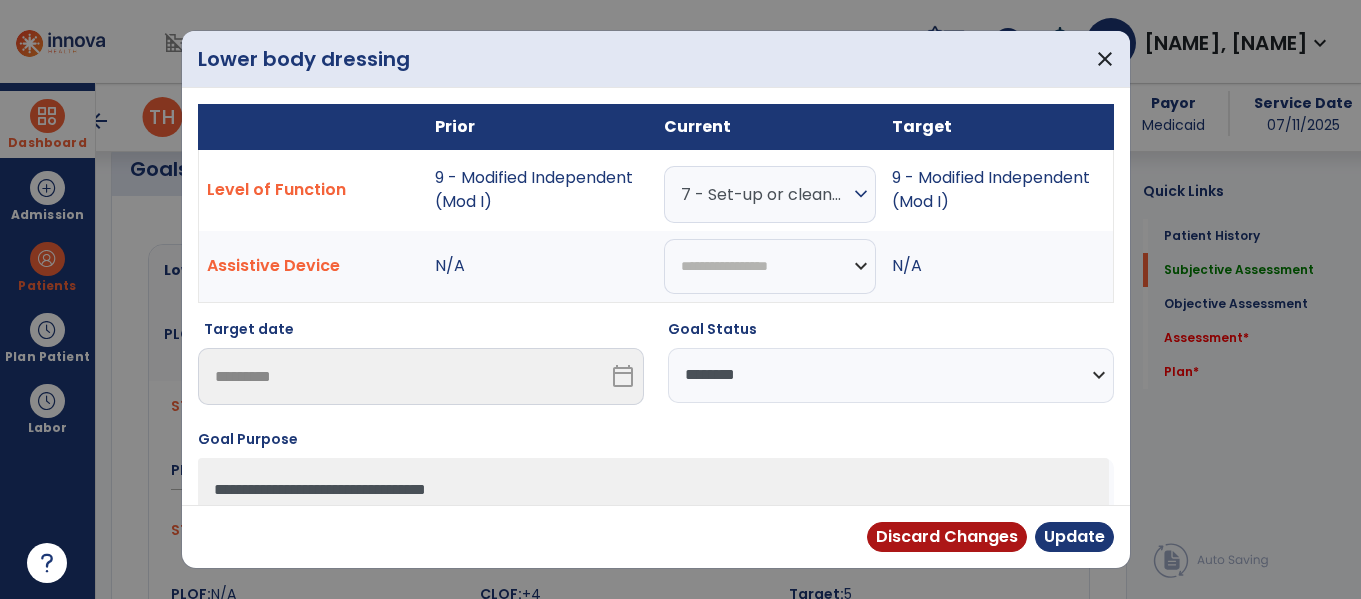 click on "7 - Set-up or clean-up assistance" at bounding box center (765, 194) 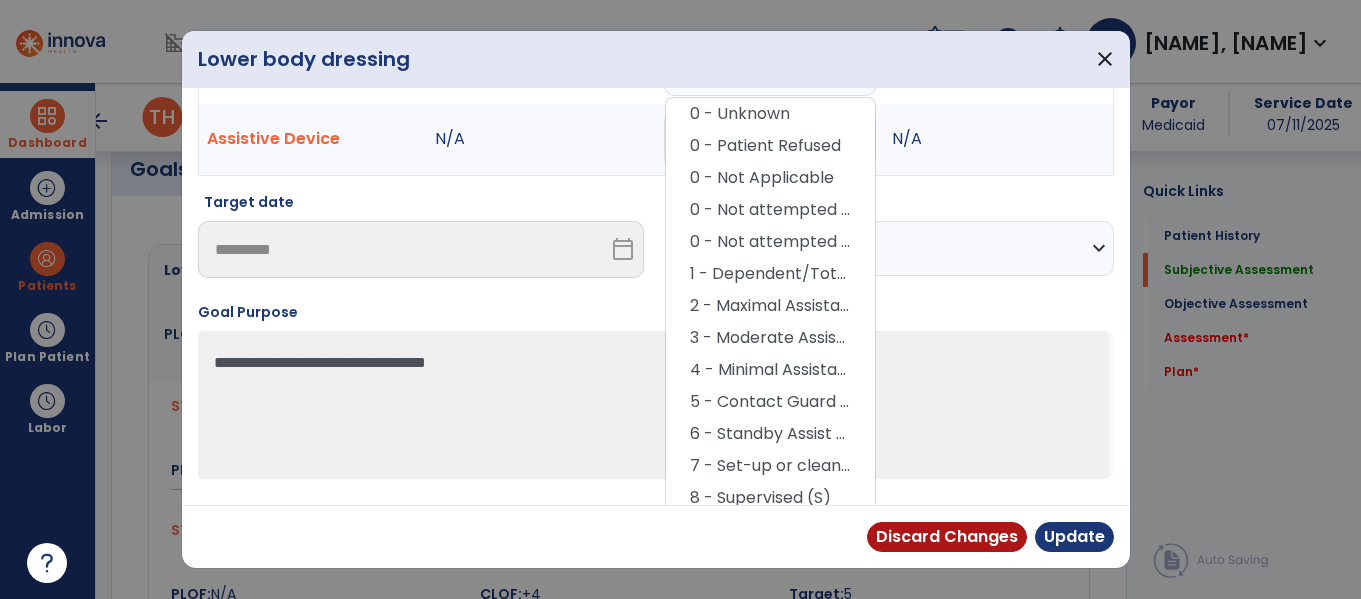 scroll, scrollTop: 130, scrollLeft: 0, axis: vertical 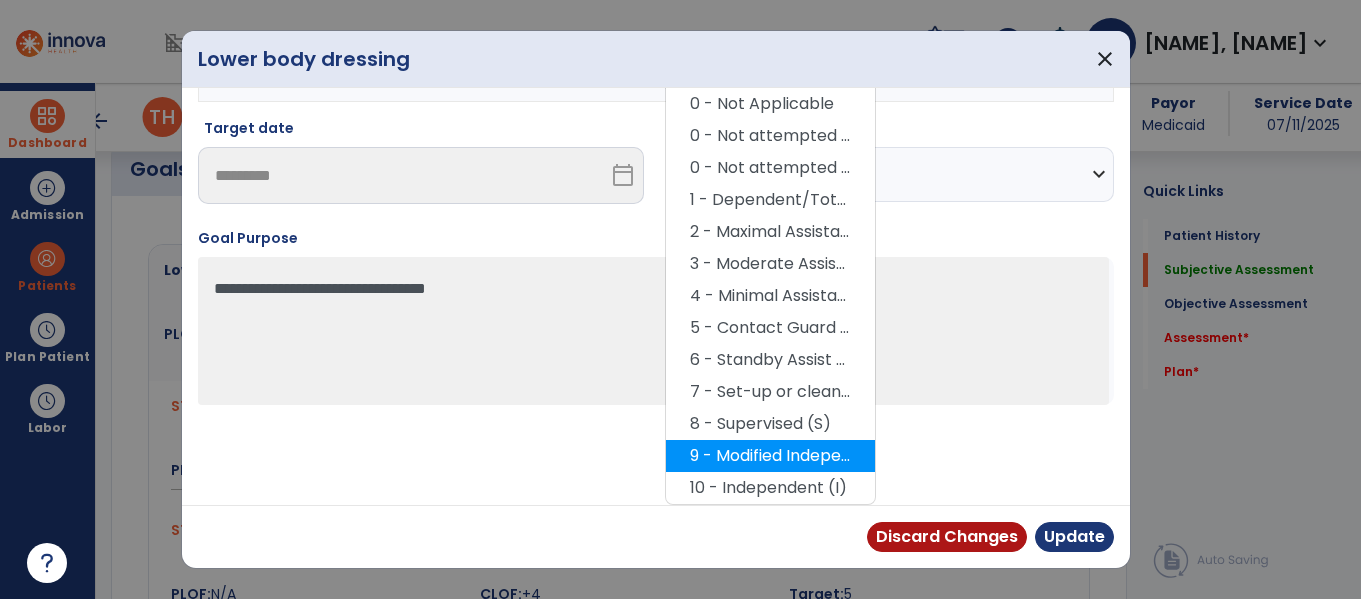 click on "9 - Modified Independent (Mod I)" at bounding box center (770, 456) 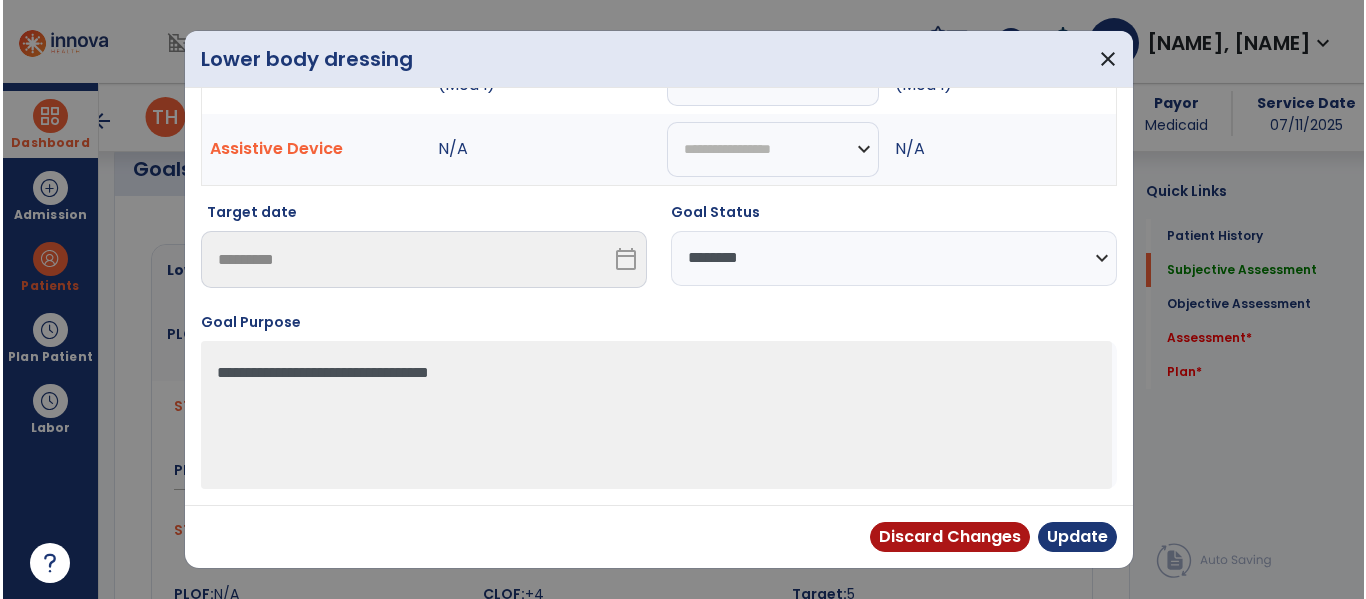 scroll, scrollTop: 0, scrollLeft: 0, axis: both 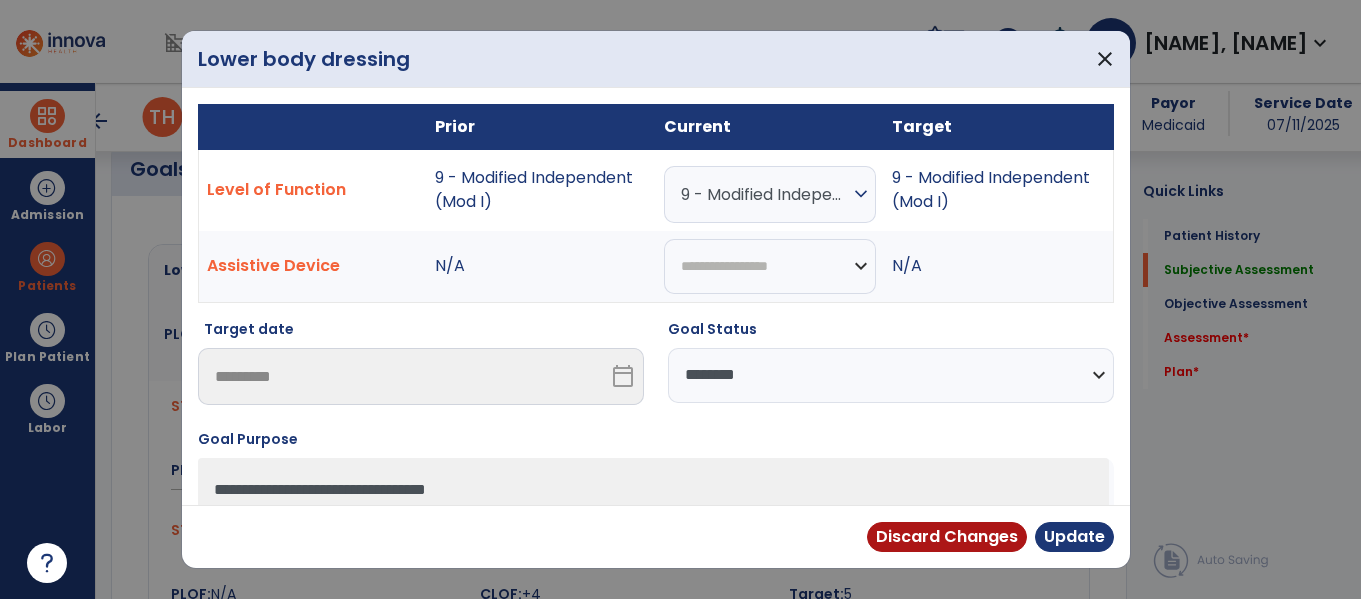 click on "**********" at bounding box center [891, 375] 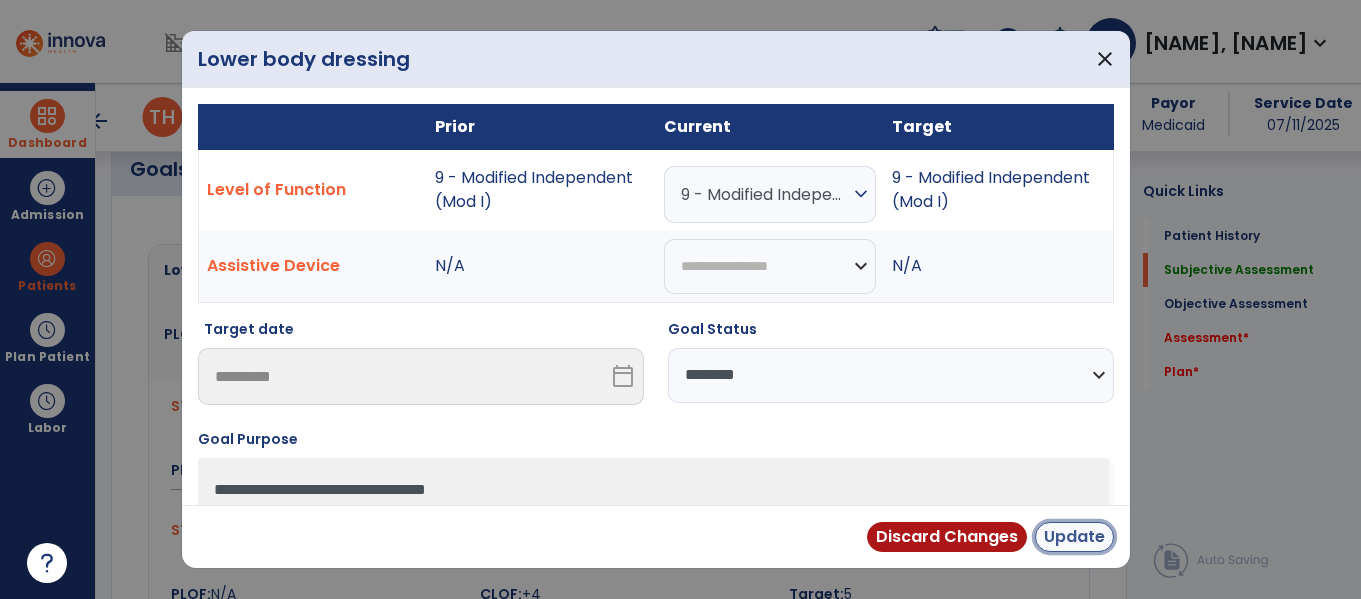 click on "Update" at bounding box center (1074, 537) 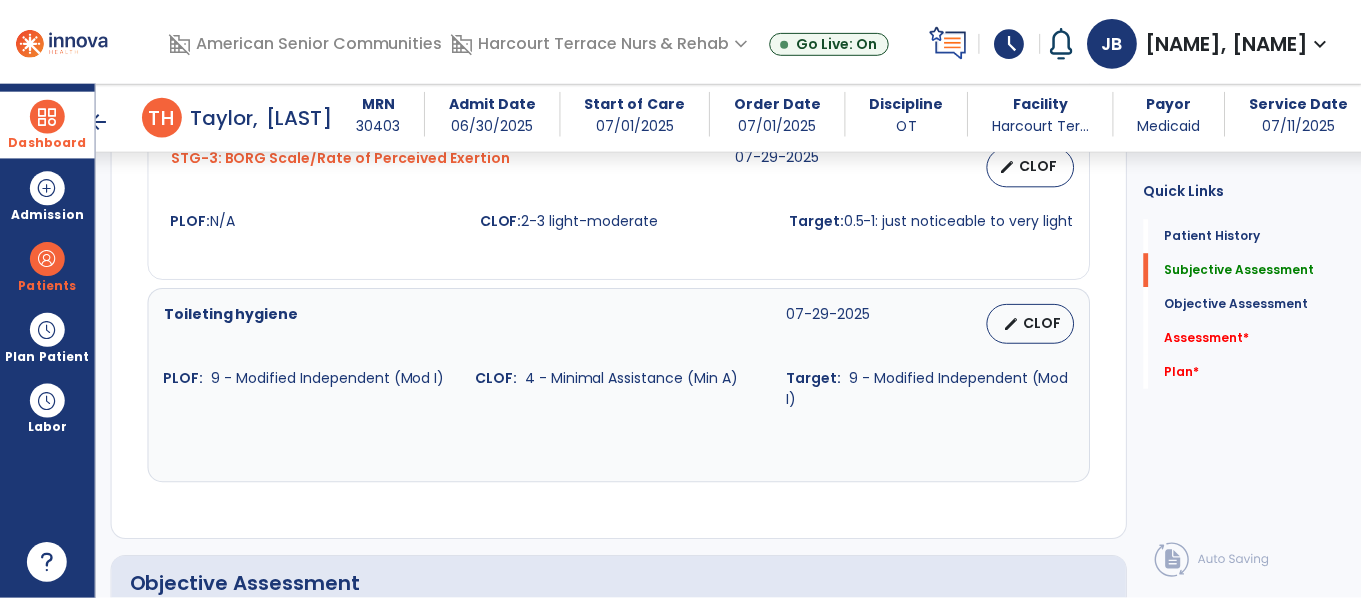 scroll, scrollTop: 1688, scrollLeft: 0, axis: vertical 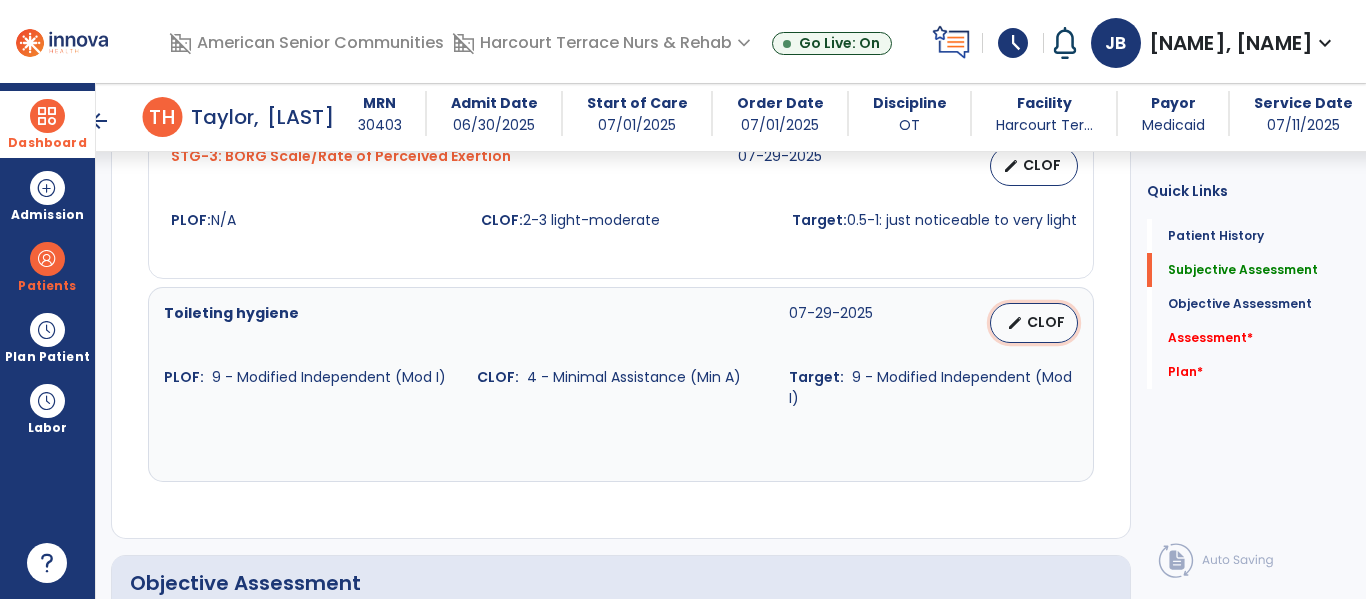 click on "edit   CLOF" at bounding box center [1034, 323] 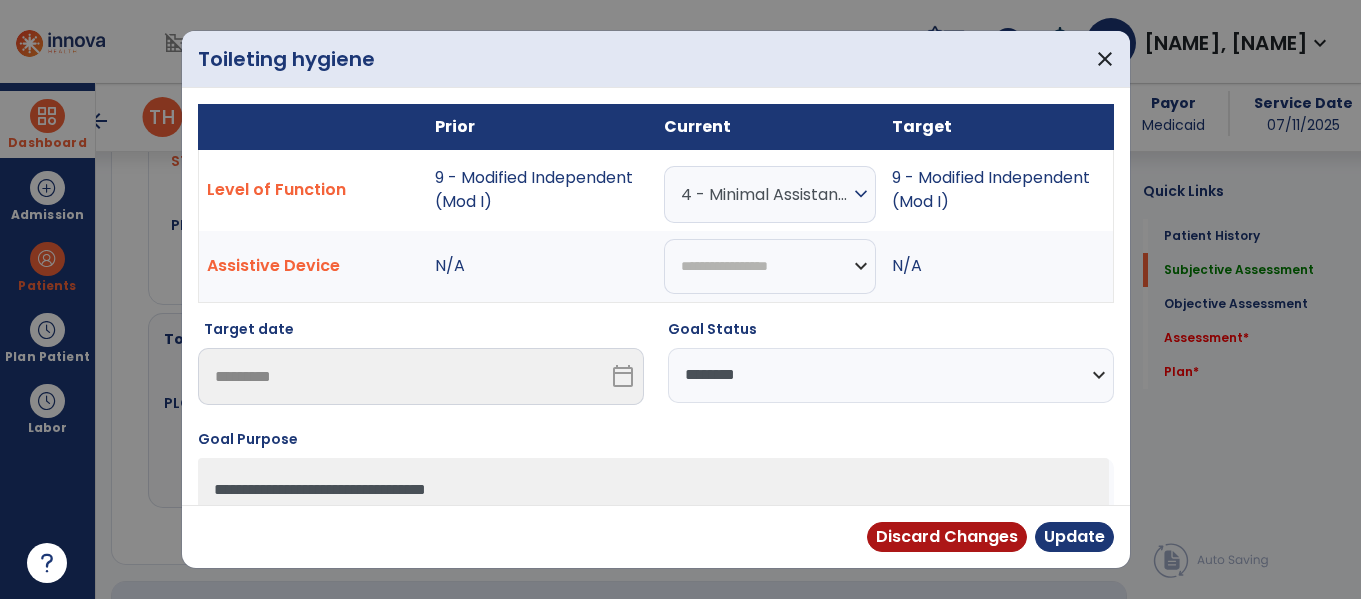 scroll, scrollTop: 1688, scrollLeft: 0, axis: vertical 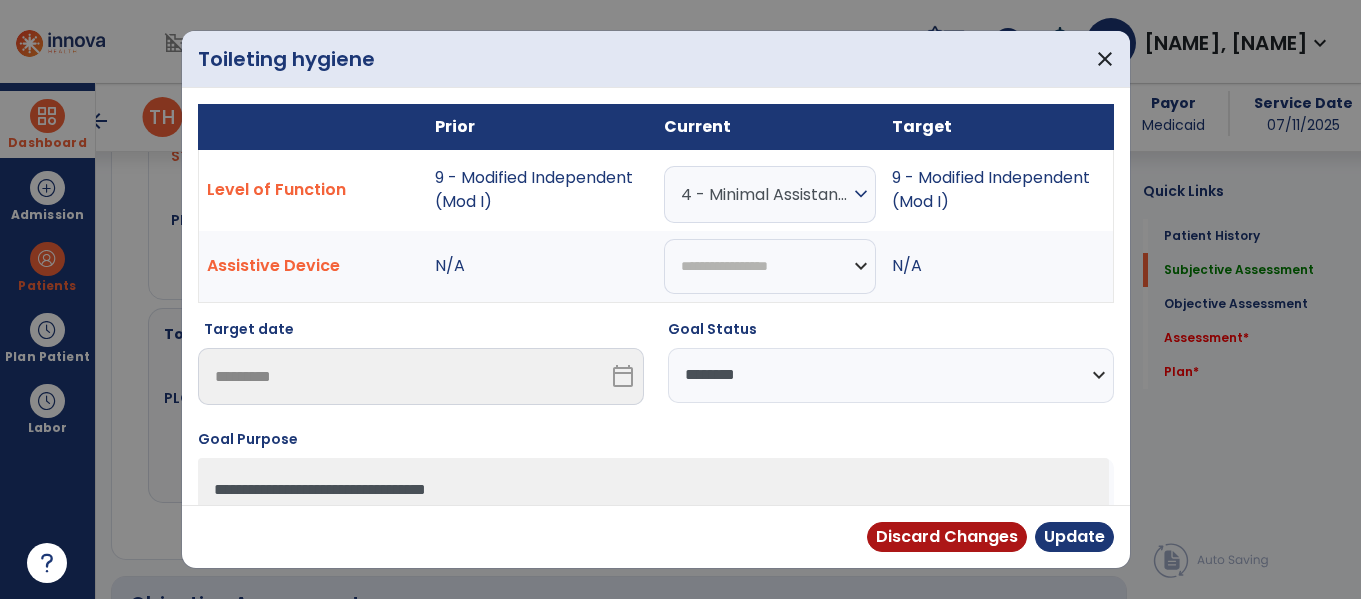 click on "4 - Minimal Assistance (Min A)" at bounding box center (765, 194) 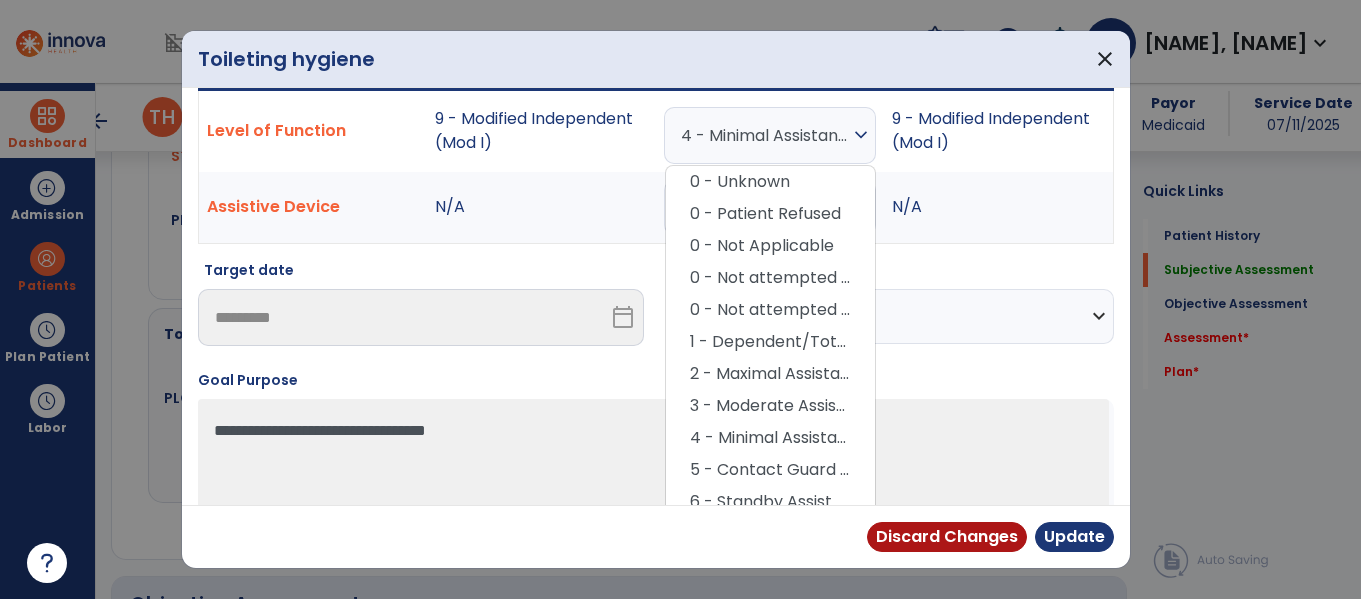scroll, scrollTop: 187, scrollLeft: 0, axis: vertical 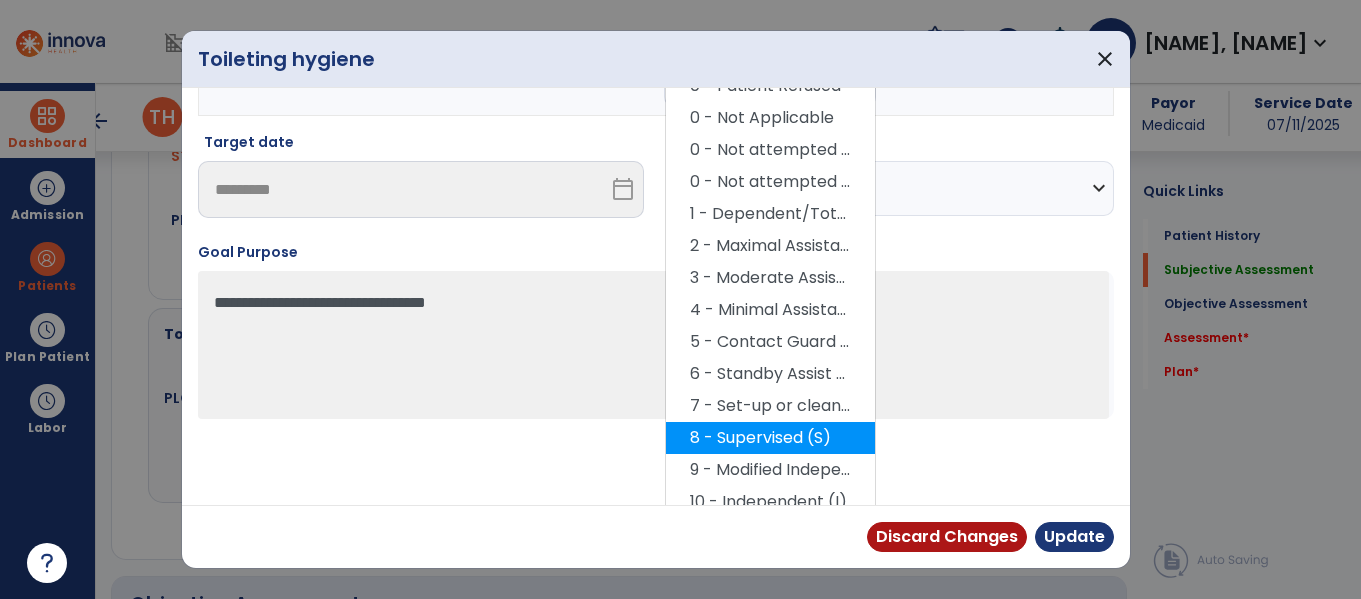 click on "8 - Supervised (S)" at bounding box center (770, 438) 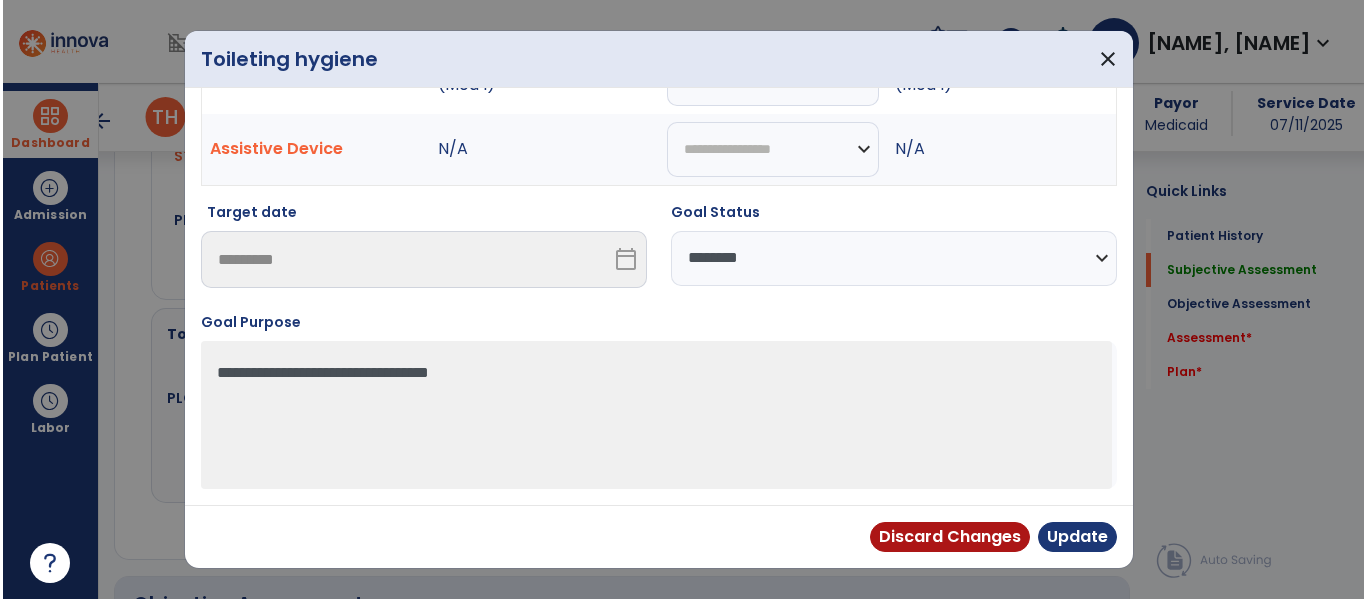 scroll, scrollTop: 117, scrollLeft: 0, axis: vertical 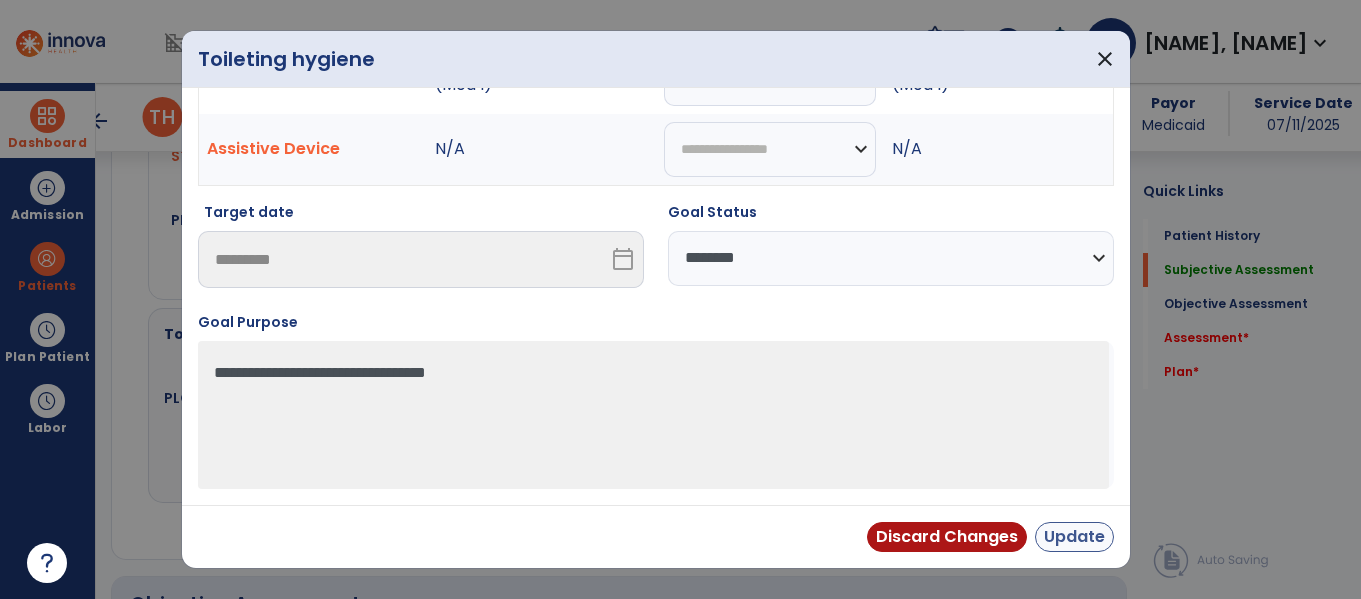click on "Update" at bounding box center (1074, 537) 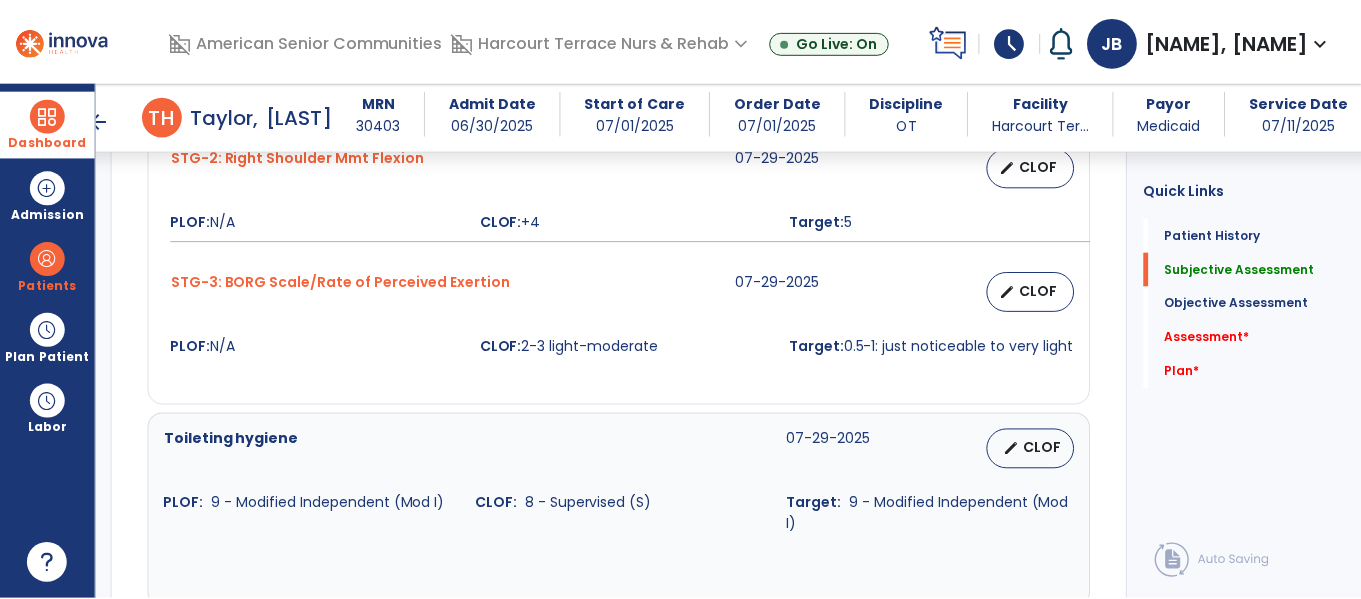 scroll, scrollTop: 1556, scrollLeft: 0, axis: vertical 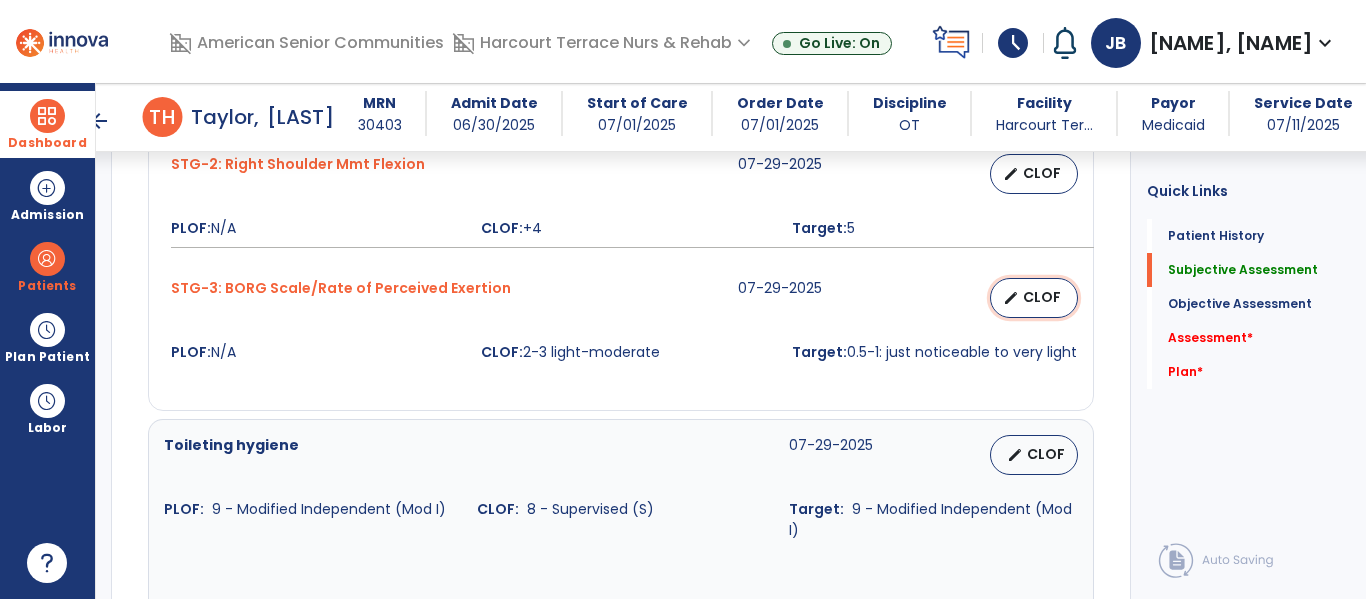 click on "edit   CLOF" at bounding box center [1034, 298] 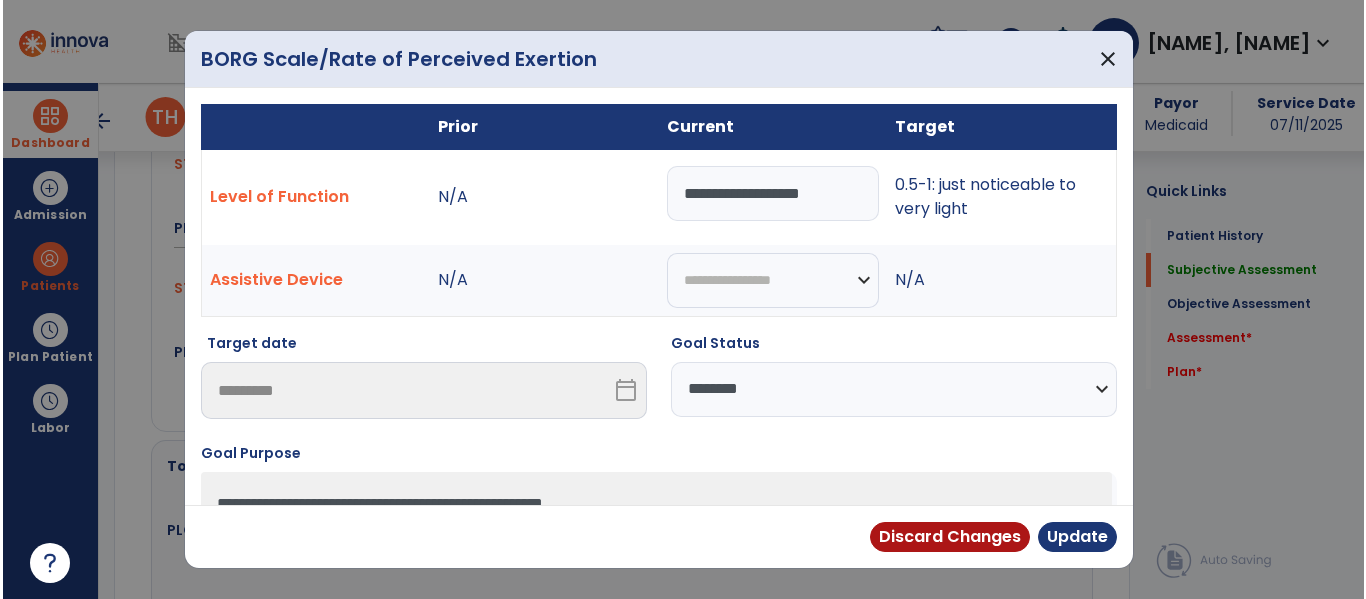 scroll, scrollTop: 1556, scrollLeft: 0, axis: vertical 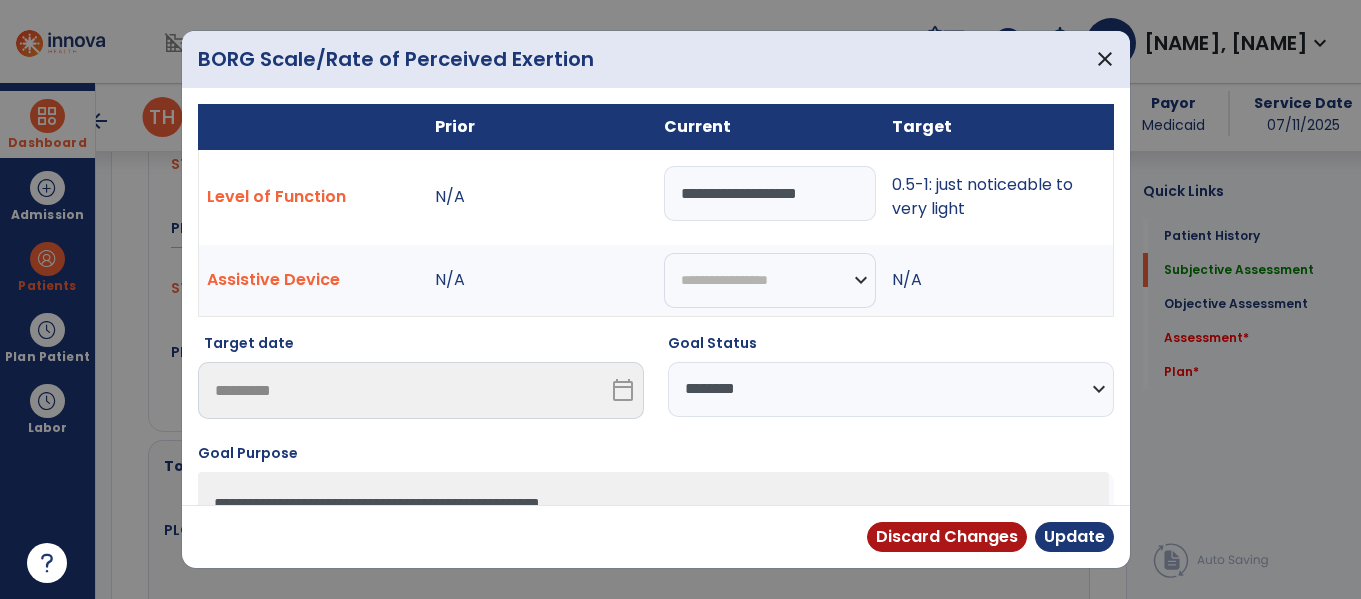 click on "**********" at bounding box center [770, 193] 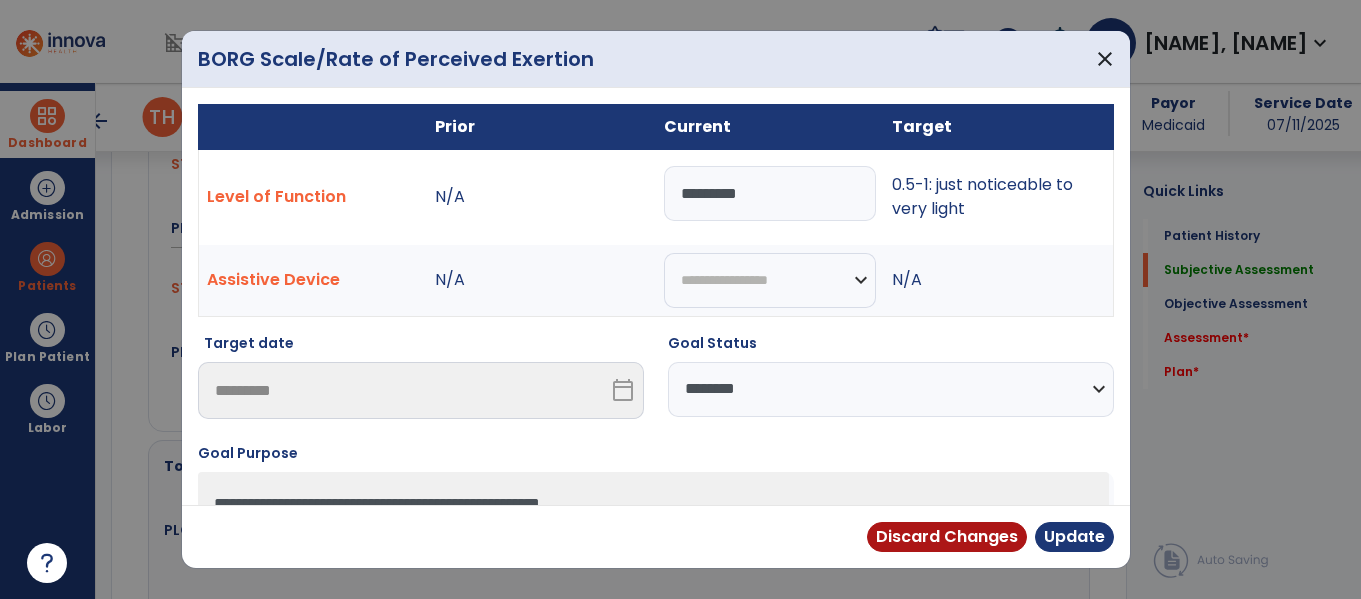 click on "*********" at bounding box center [770, 193] 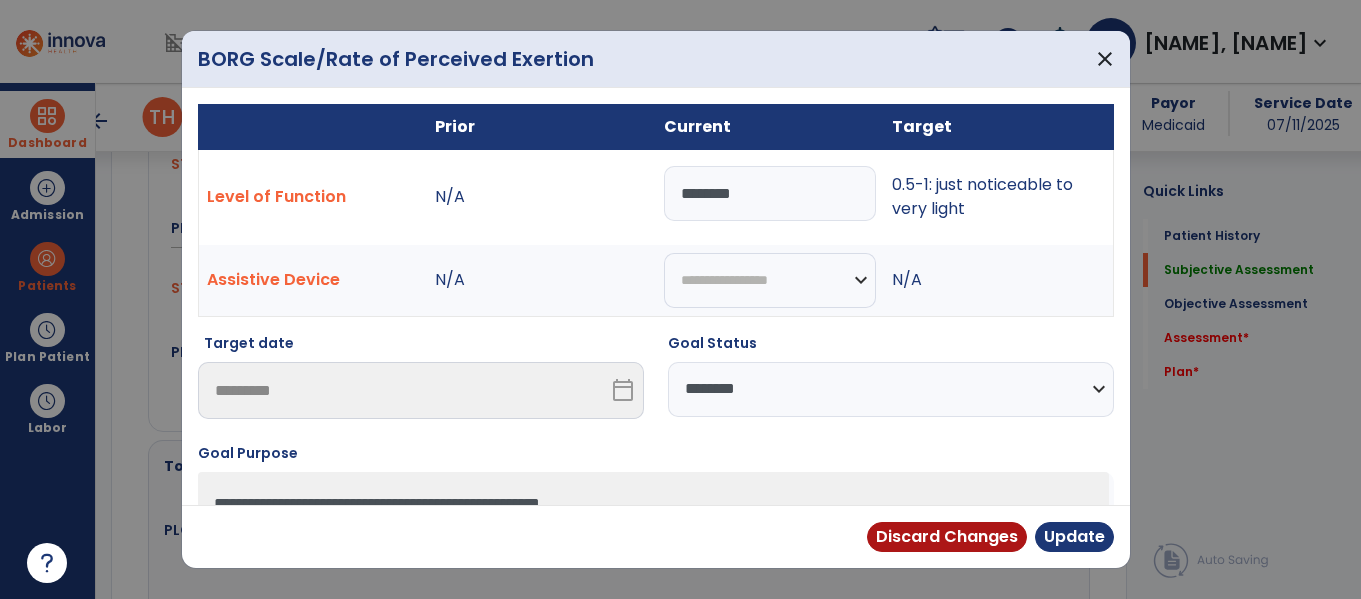 type on "********" 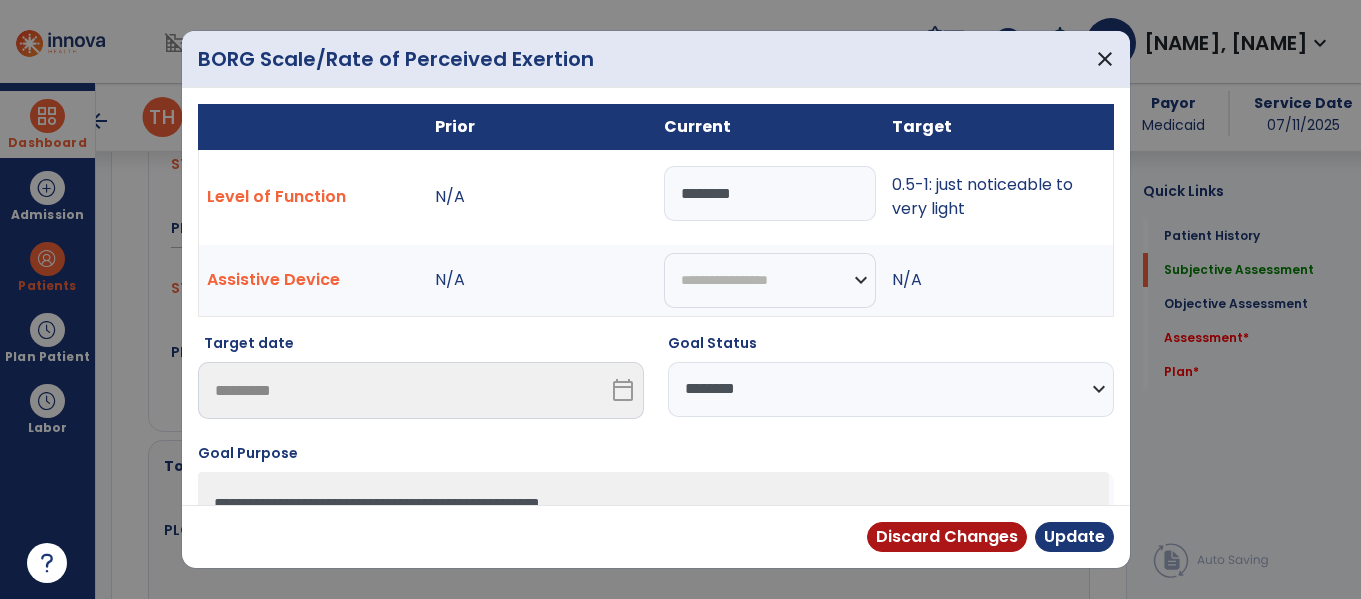 select on "**********" 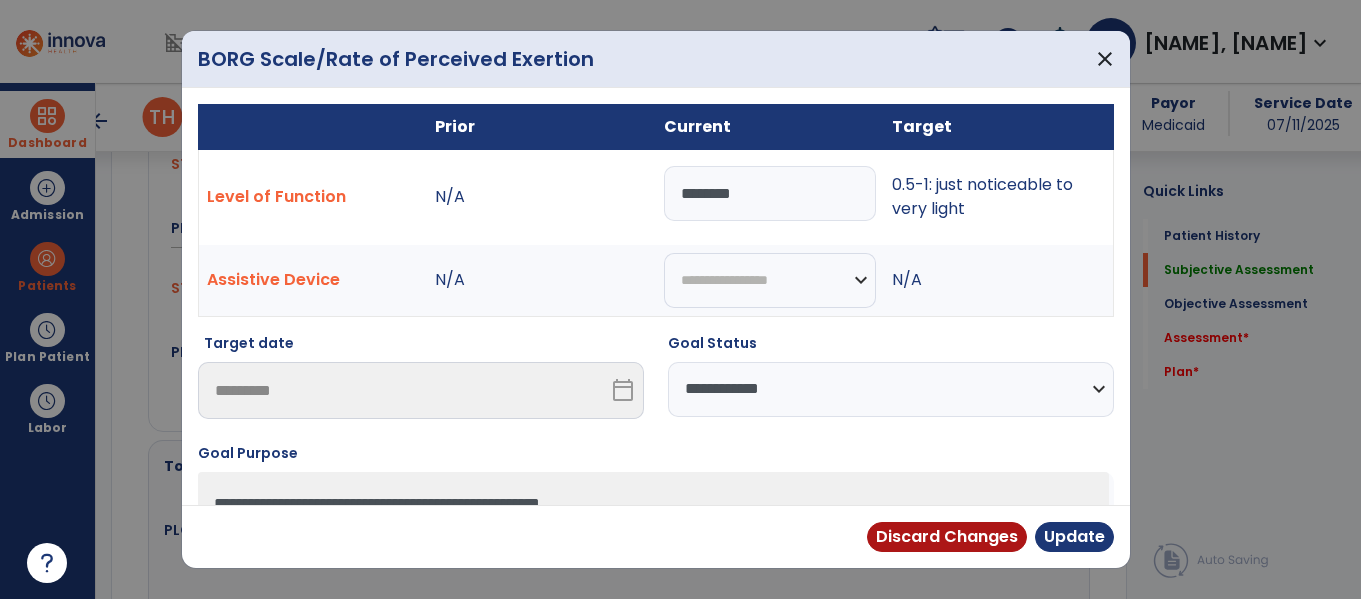 click on "**********" at bounding box center (891, 389) 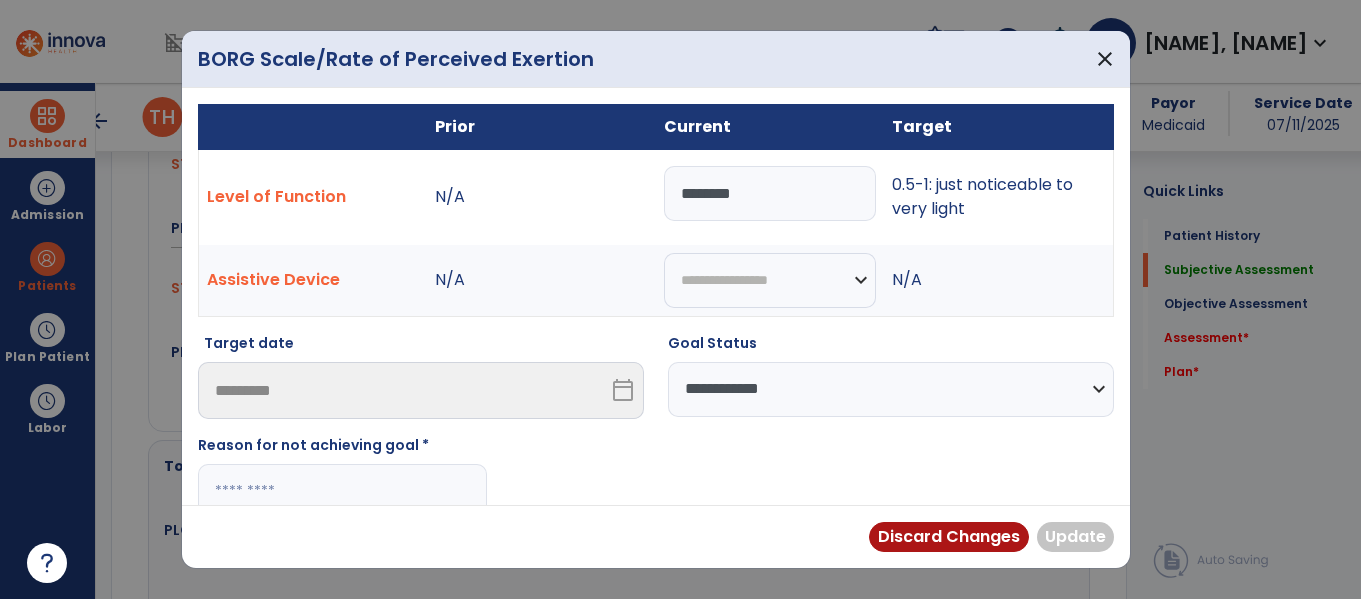 click at bounding box center [342, 491] 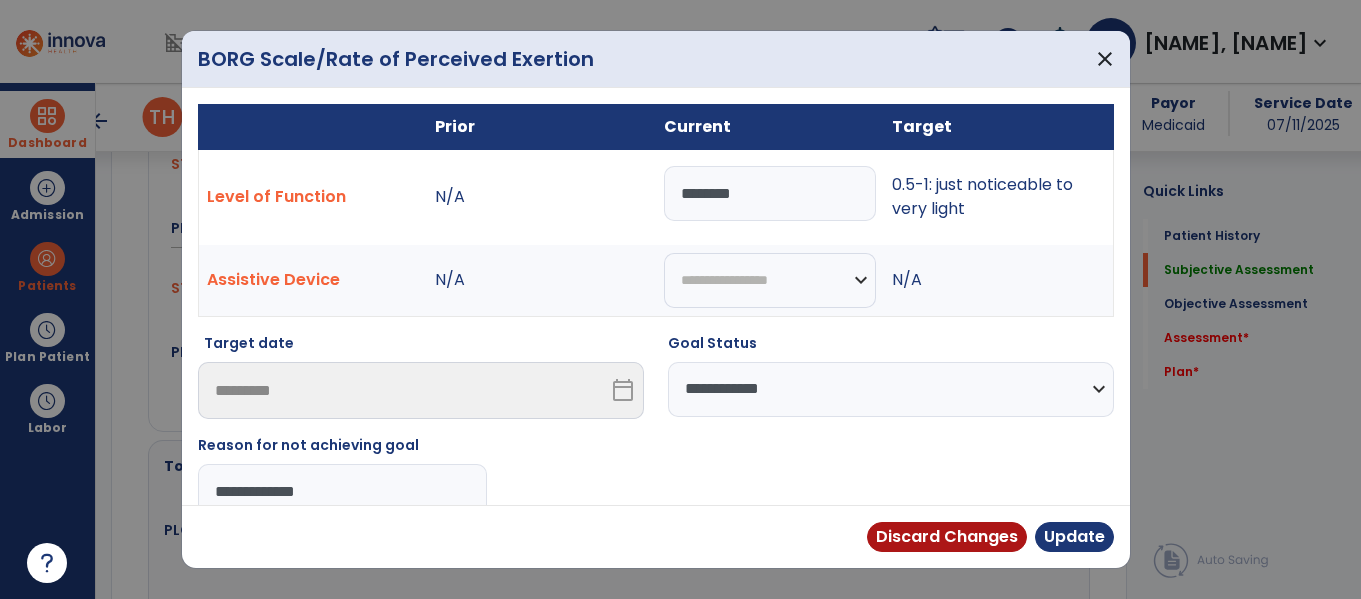 type on "**********" 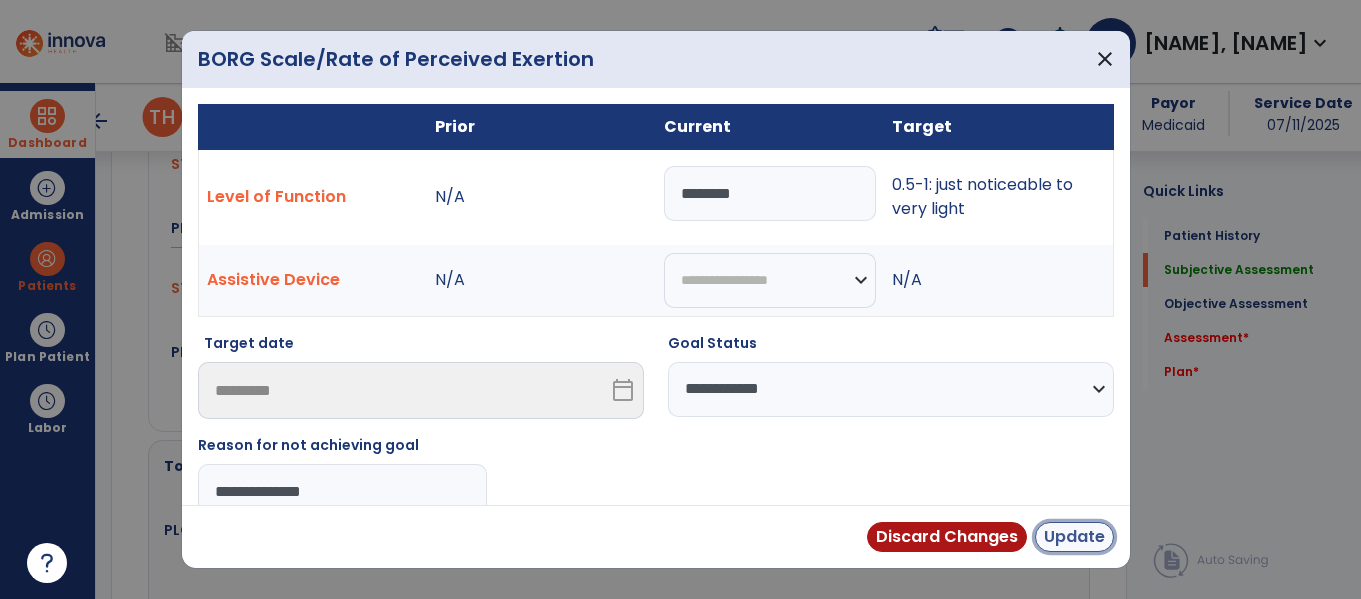 click on "Update" at bounding box center [1074, 537] 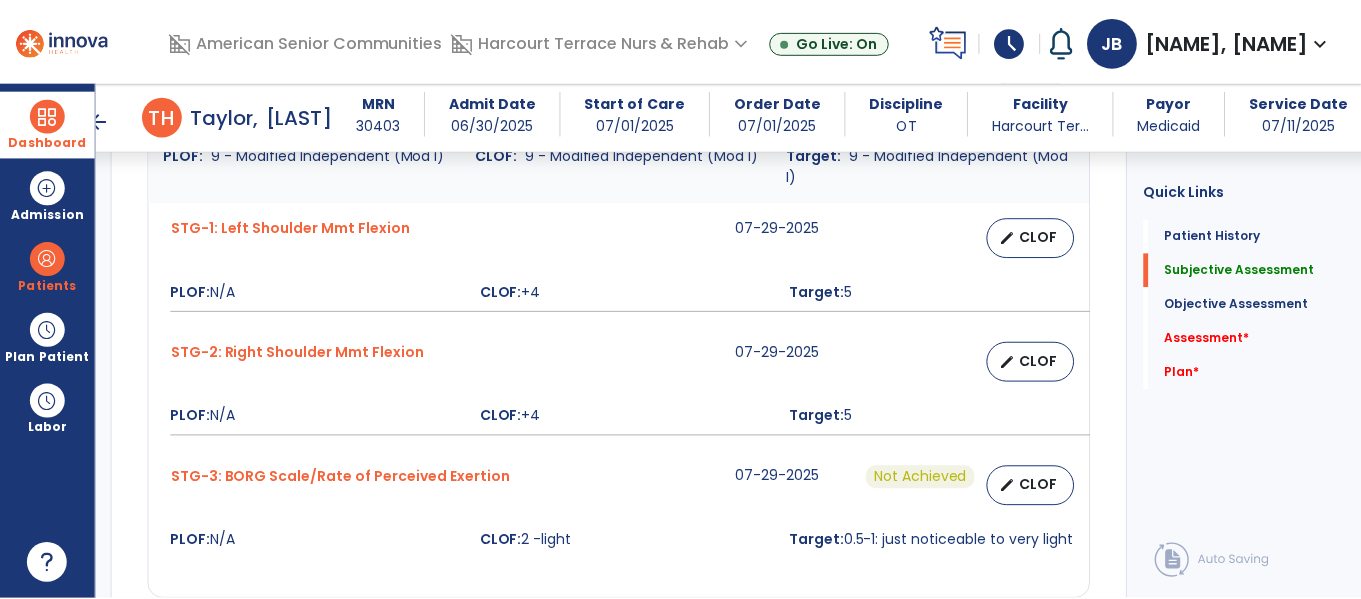 scroll, scrollTop: 1364, scrollLeft: 0, axis: vertical 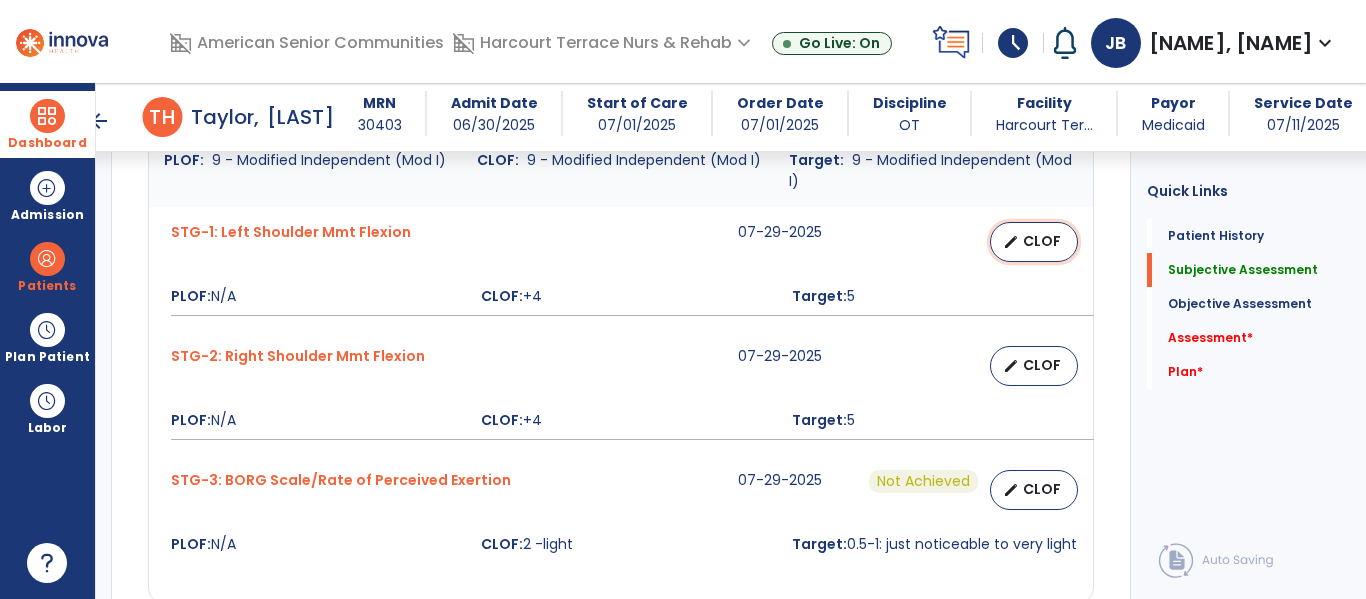 click on "CLOF" at bounding box center [1042, 241] 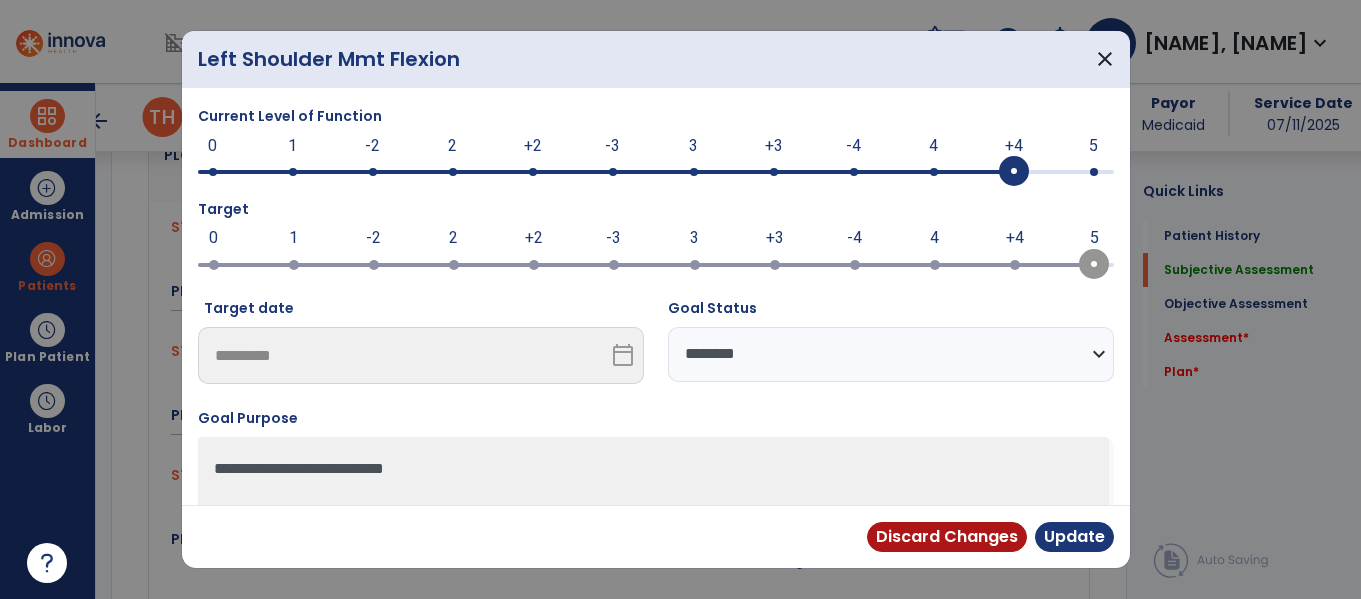 scroll, scrollTop: 1364, scrollLeft: 0, axis: vertical 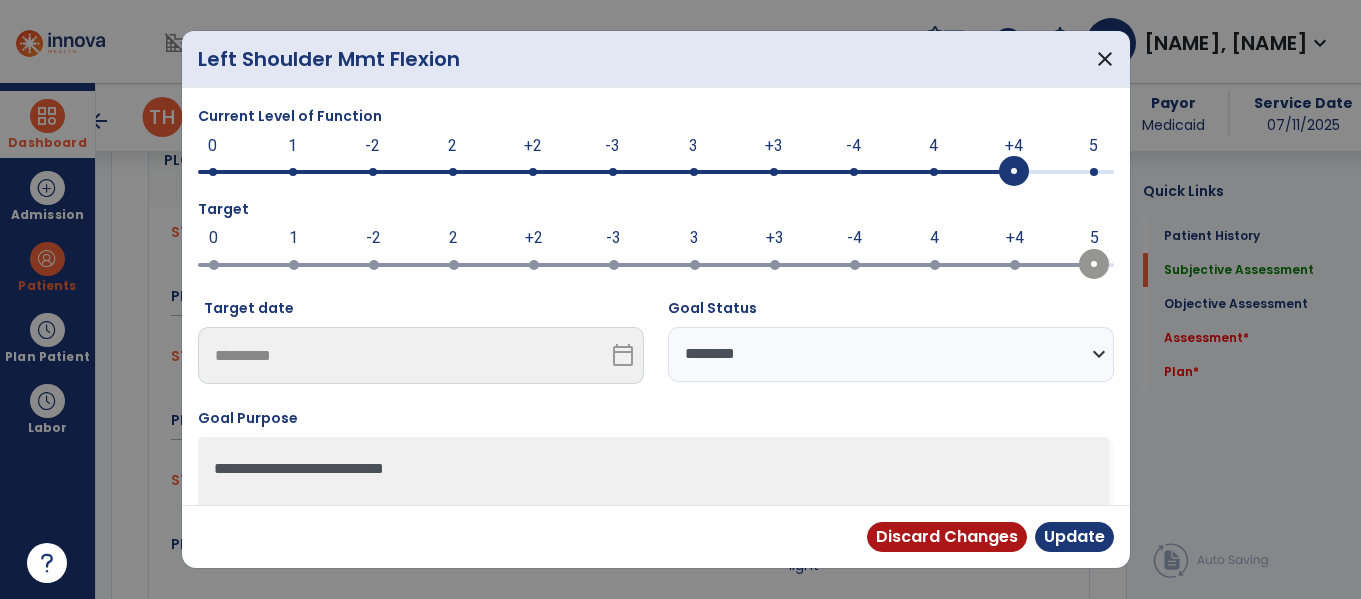 click on "**********" at bounding box center (891, 354) 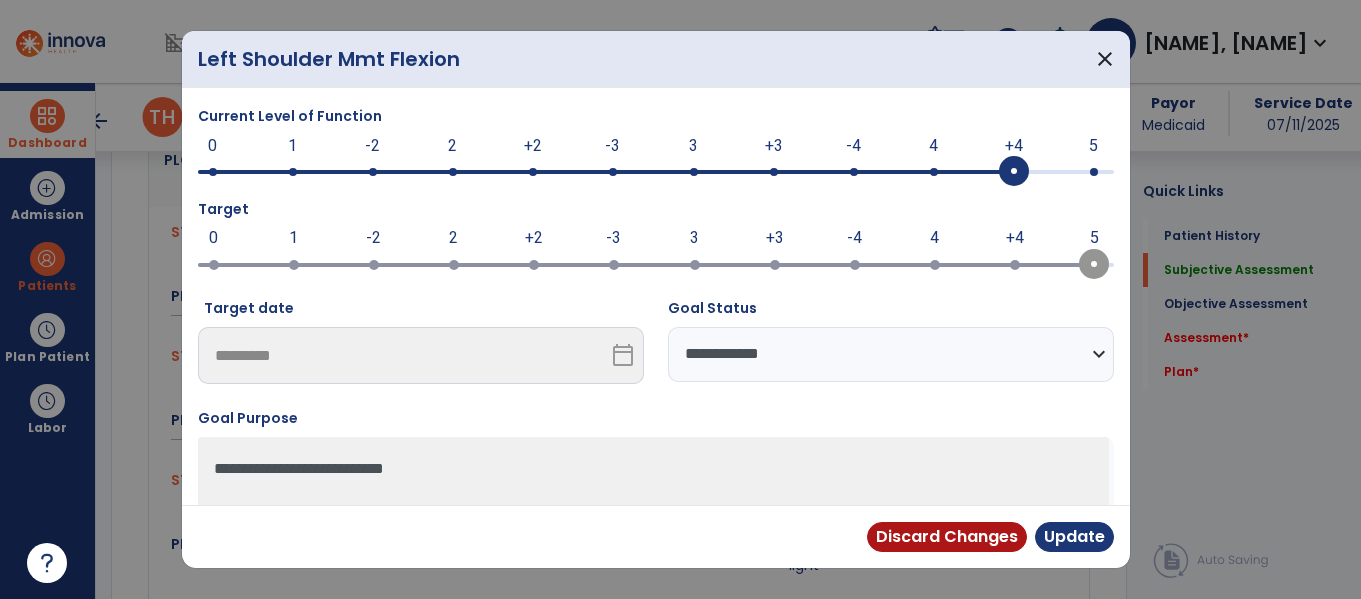 click on "**********" at bounding box center [891, 354] 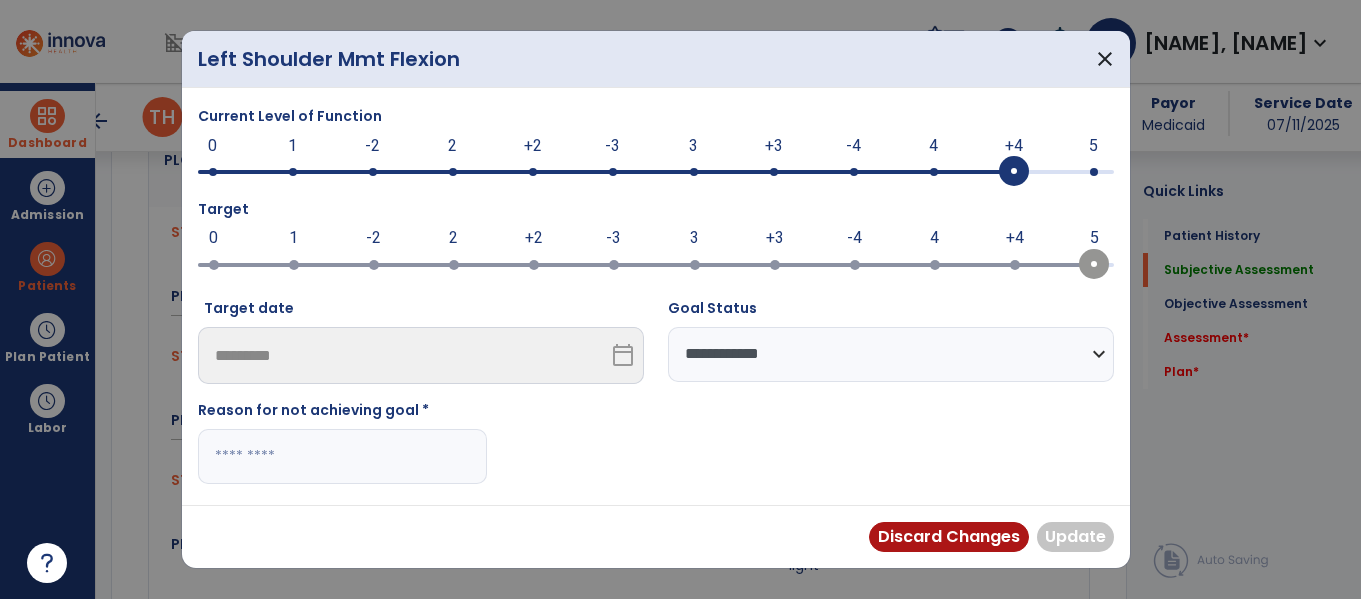 click at bounding box center (342, 456) 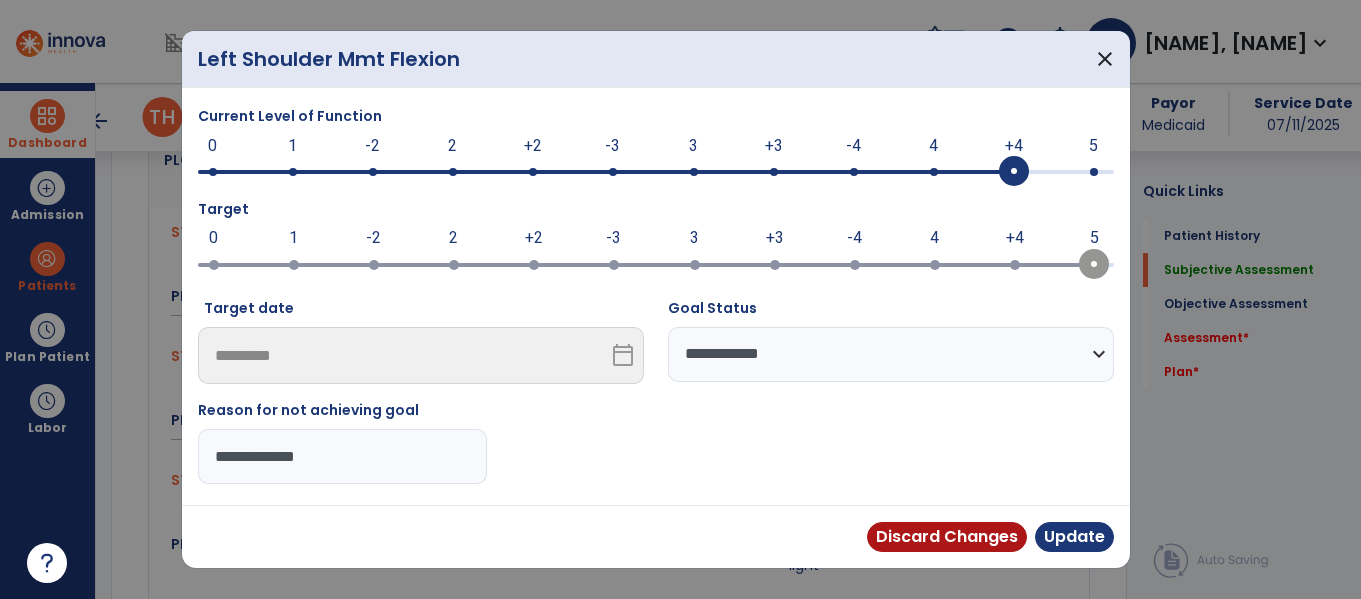 type on "**********" 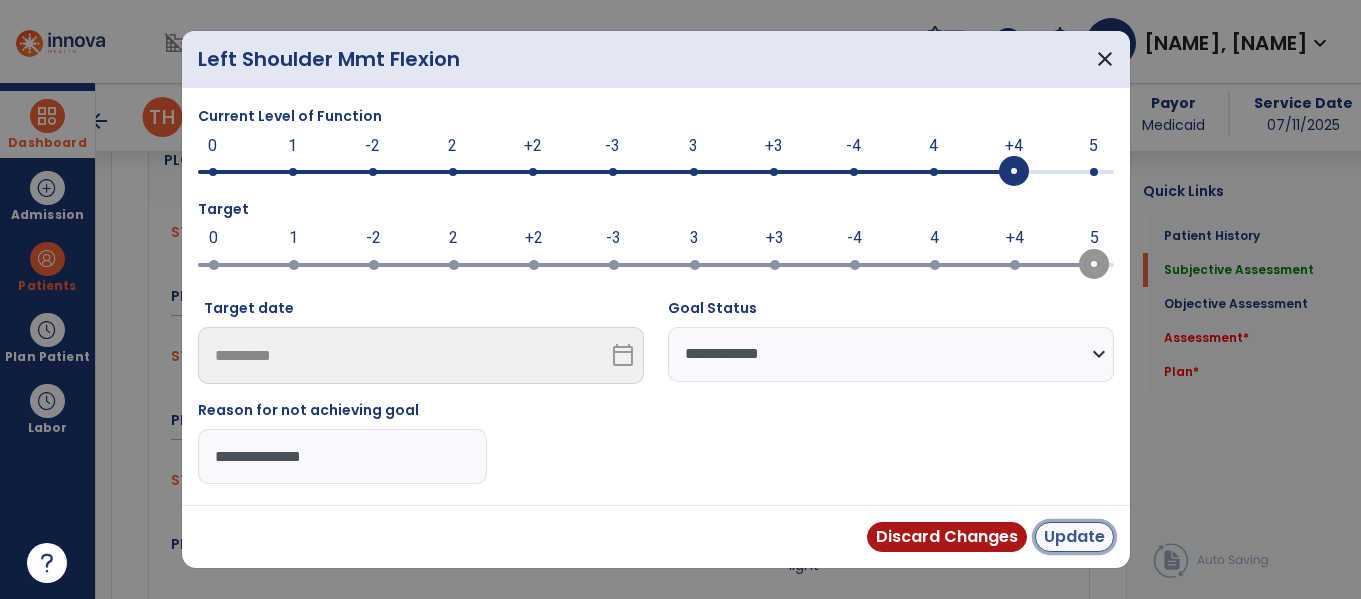 click on "Update" at bounding box center [1074, 537] 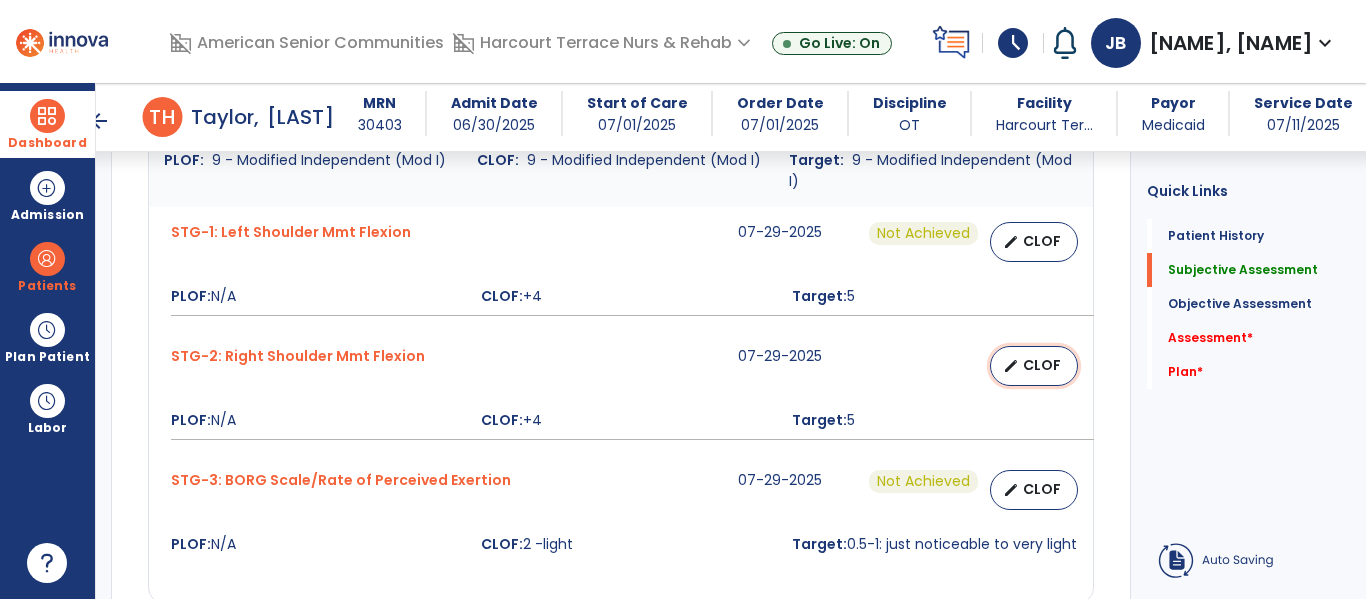click on "CLOF" at bounding box center [1042, 365] 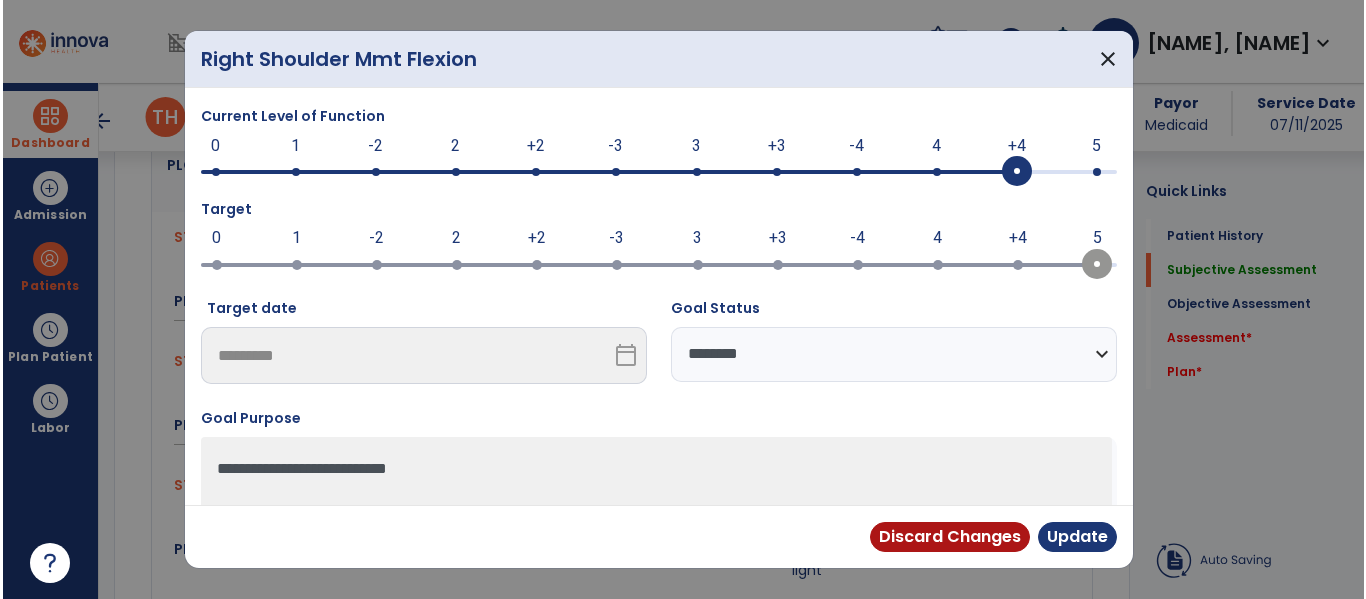 scroll, scrollTop: 1364, scrollLeft: 0, axis: vertical 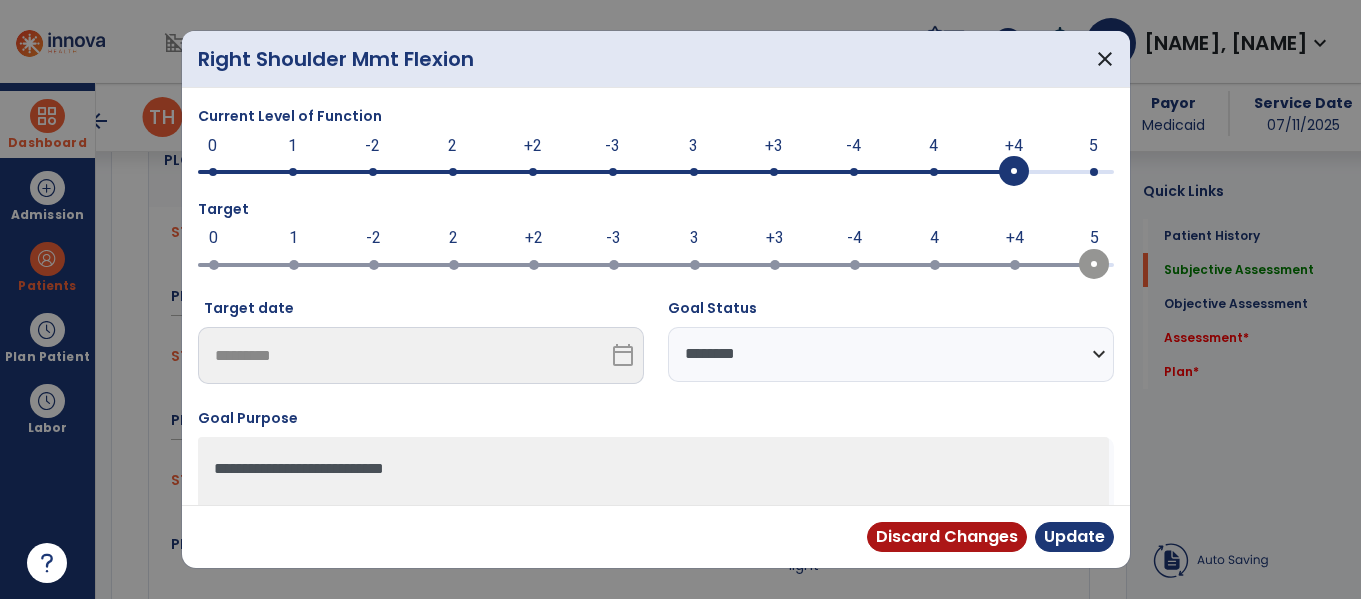 click on "**********" at bounding box center [891, 354] 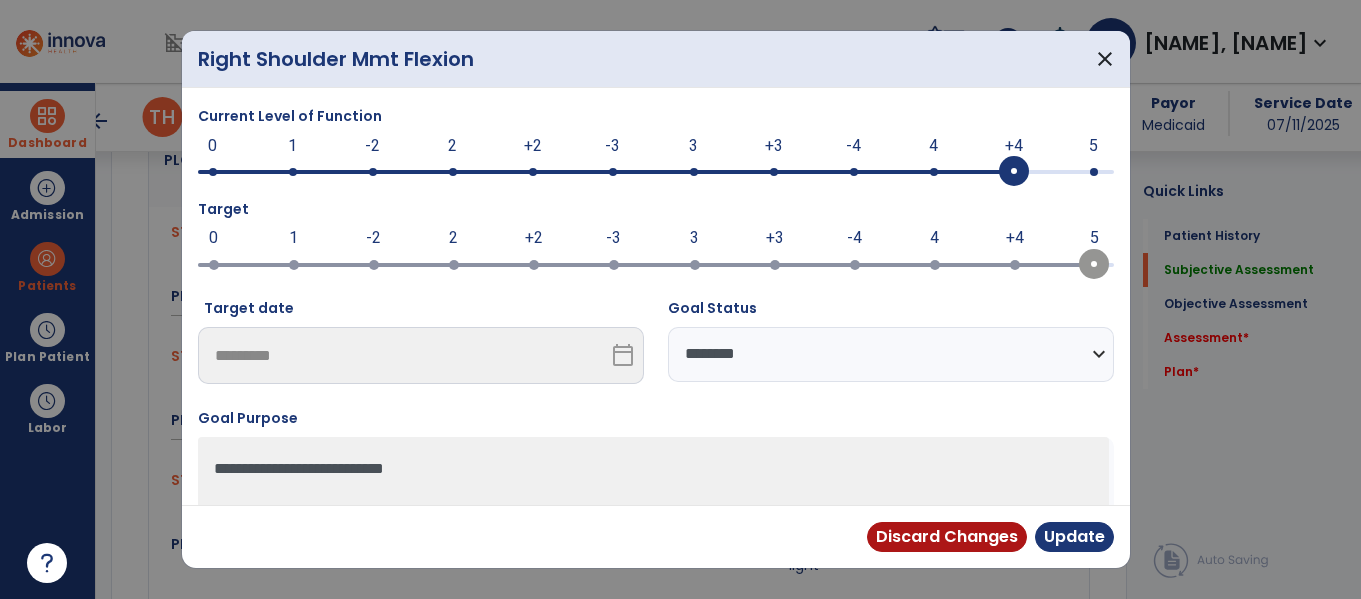 select on "**********" 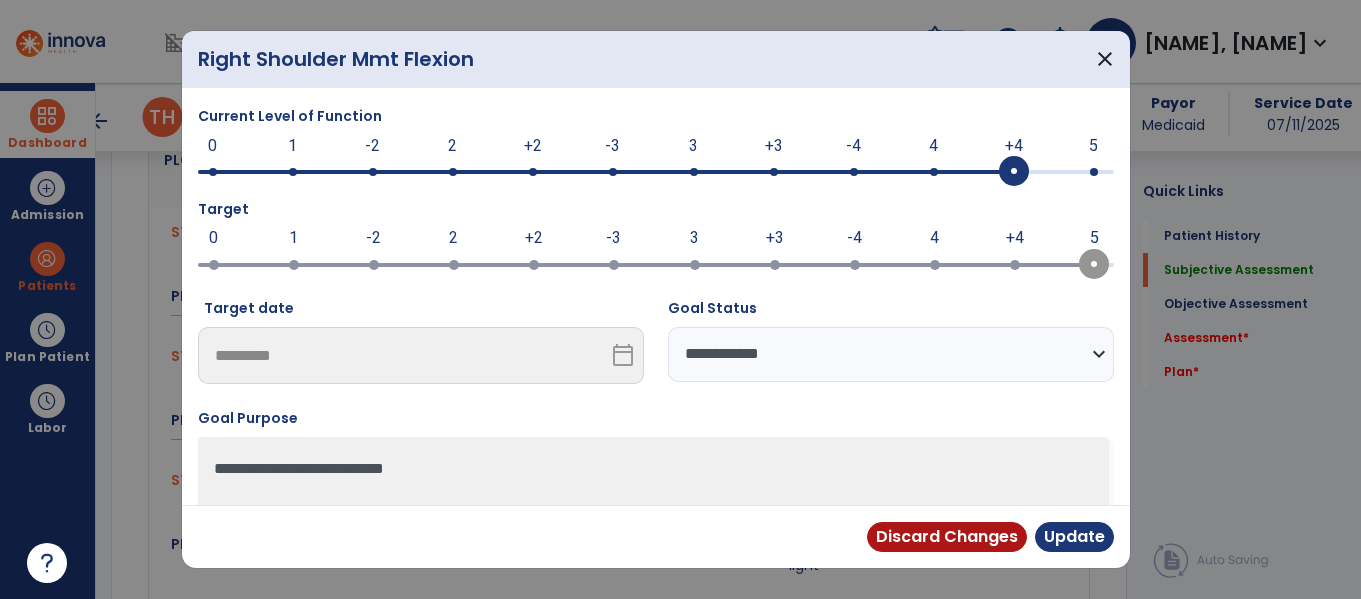 click on "**********" at bounding box center (891, 354) 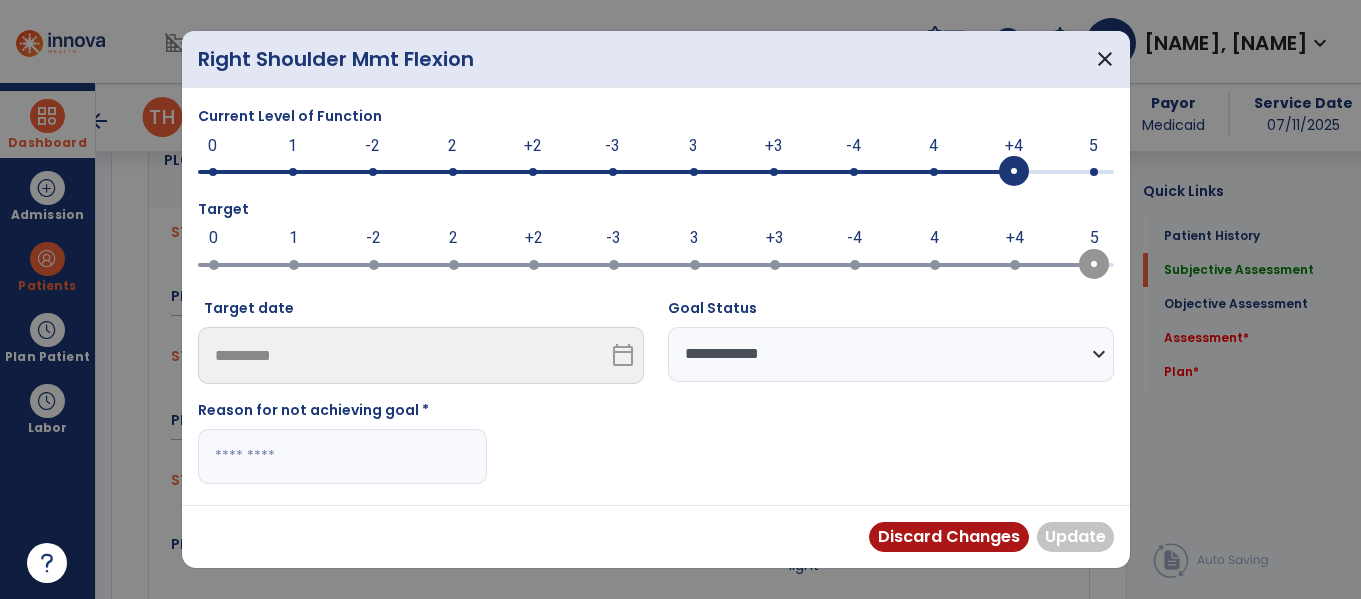 click at bounding box center [342, 456] 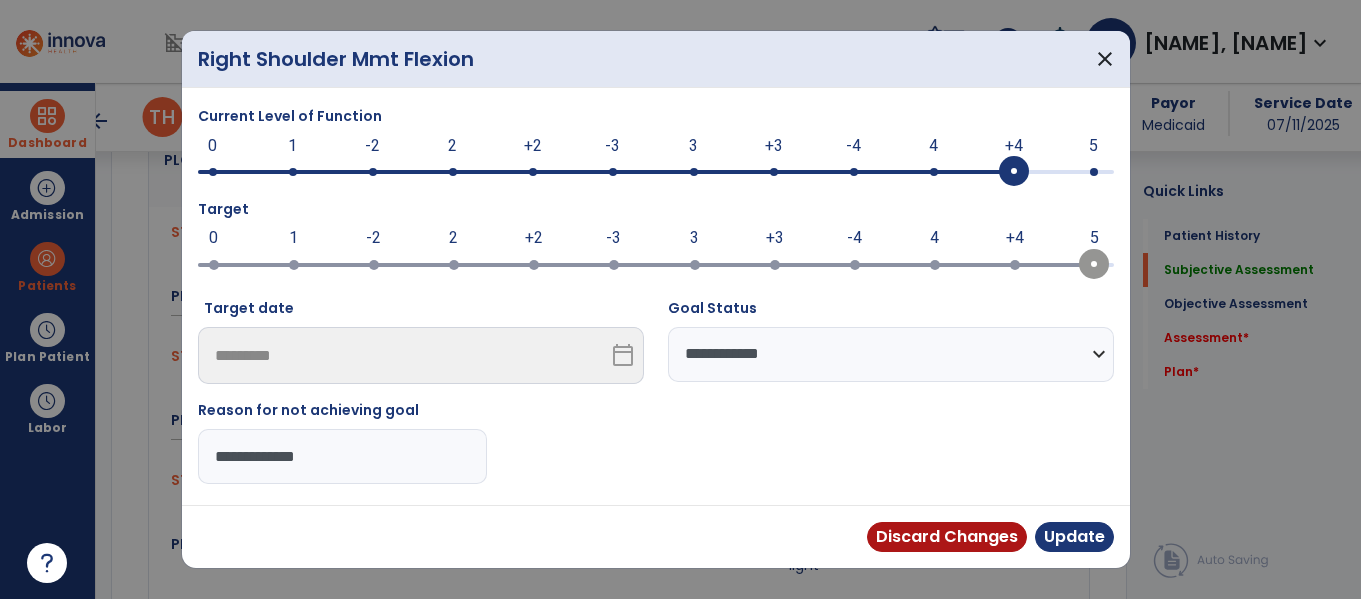 type on "**********" 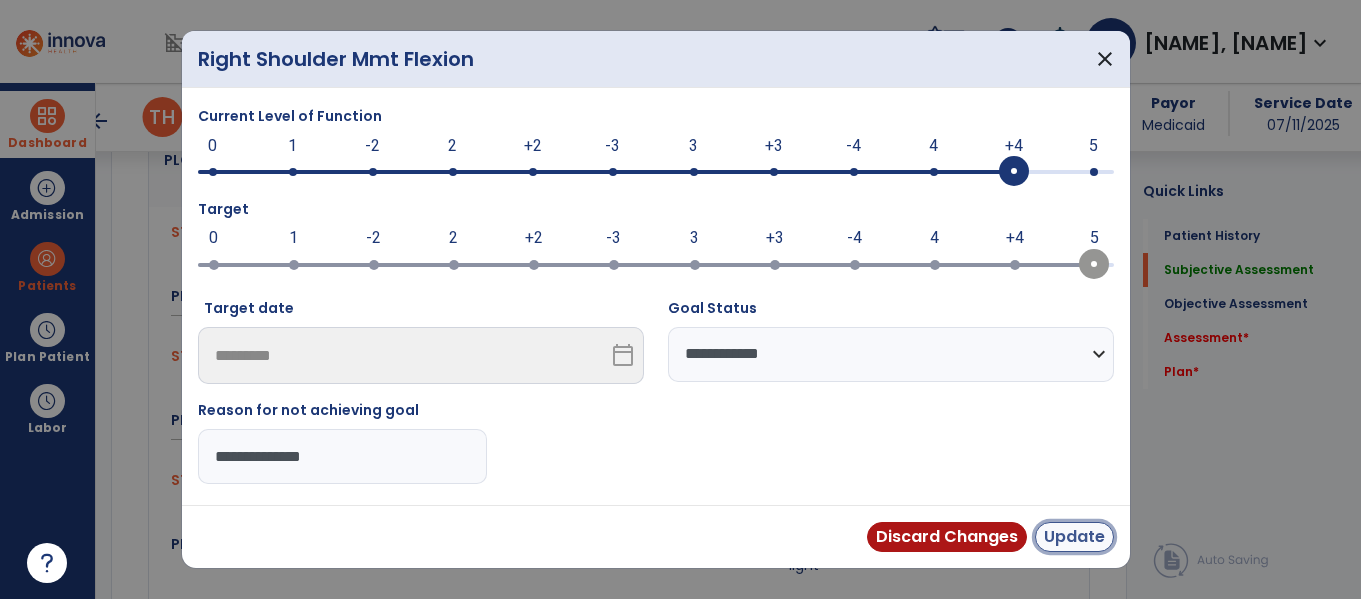 click on "Update" at bounding box center (1074, 537) 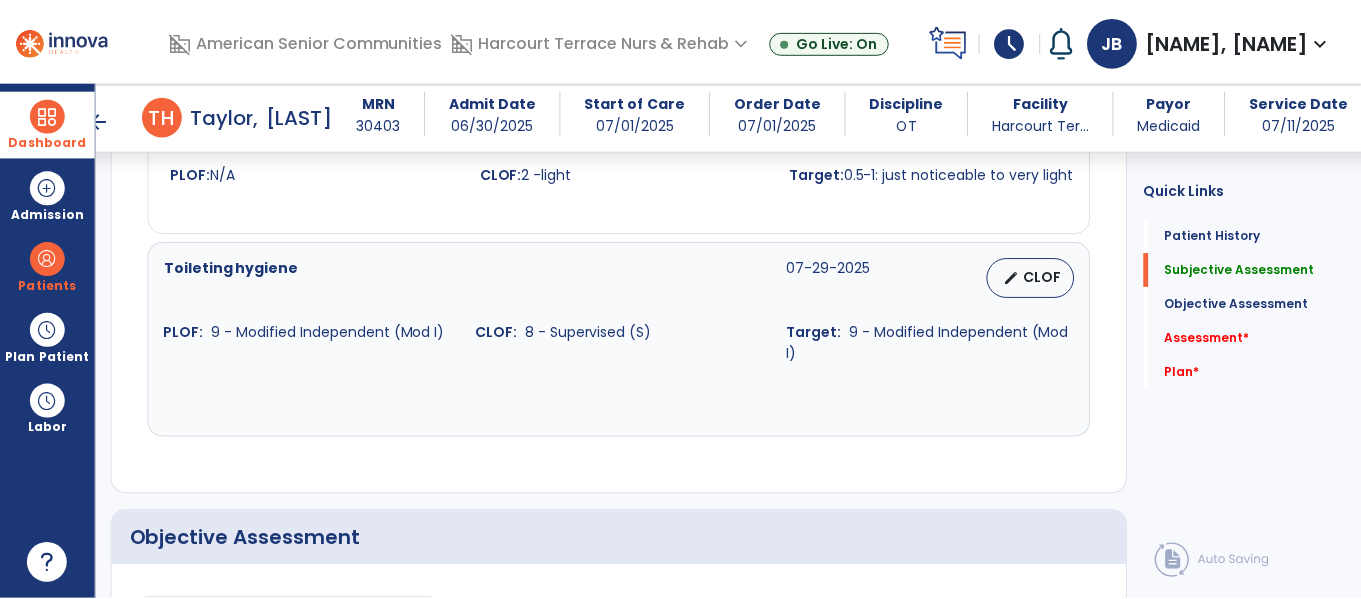 scroll, scrollTop: 1735, scrollLeft: 0, axis: vertical 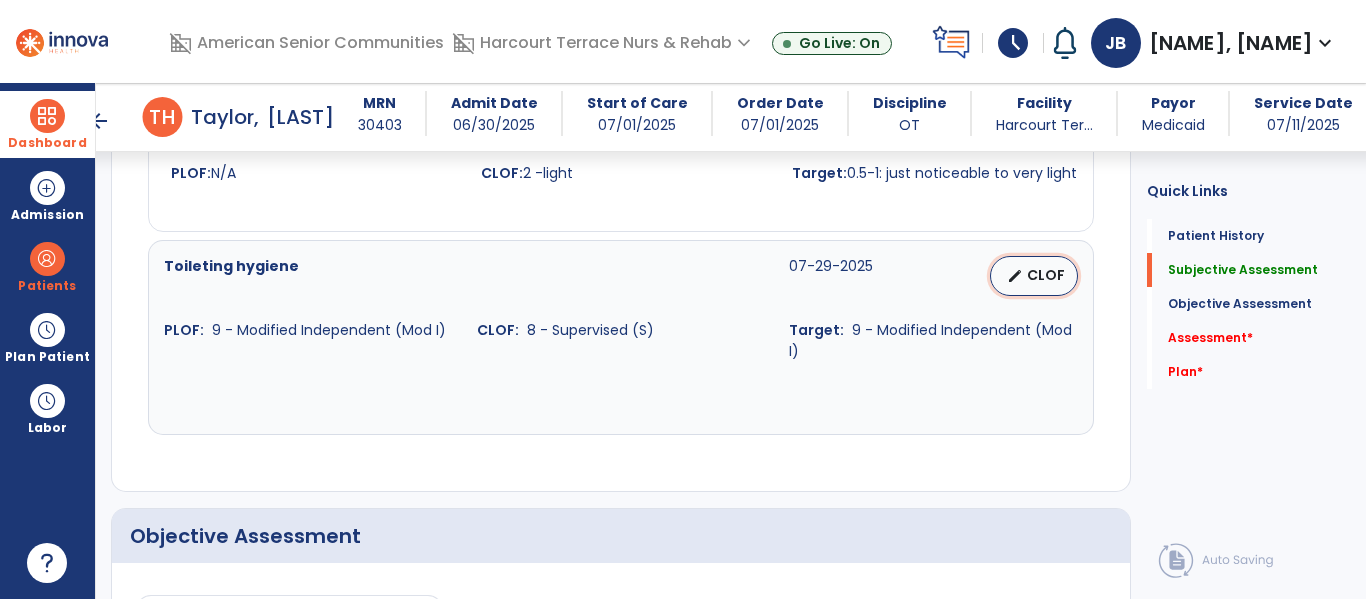 click on "CLOF" at bounding box center [1046, 275] 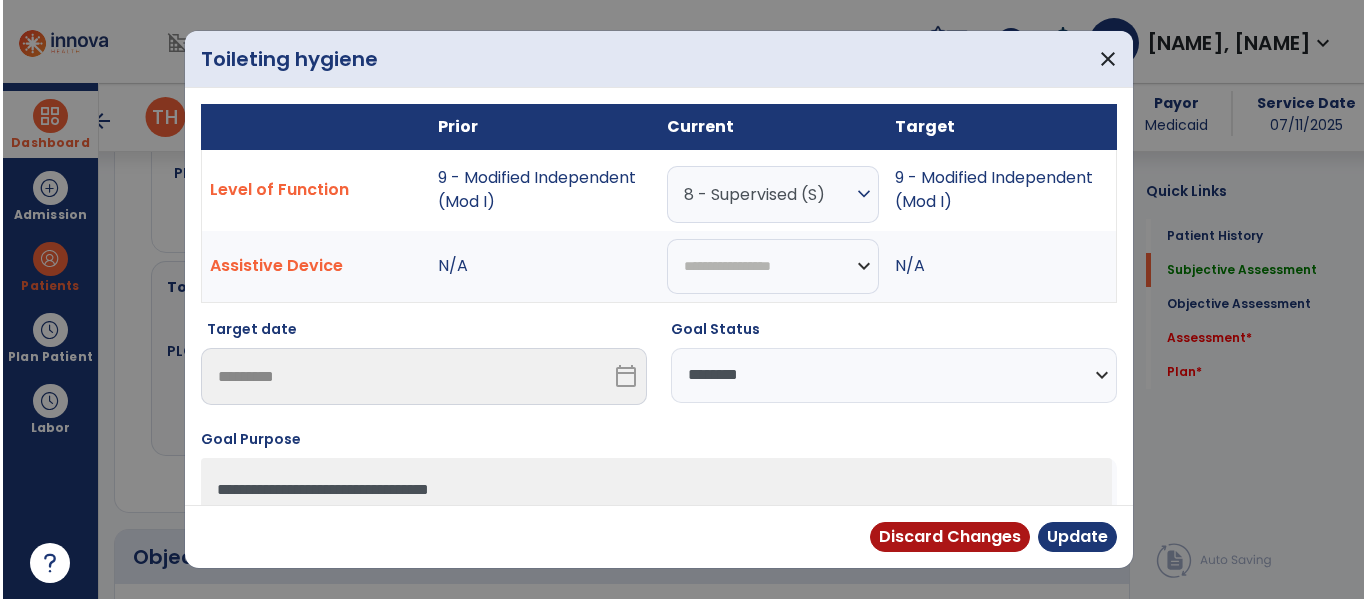 scroll, scrollTop: 1735, scrollLeft: 0, axis: vertical 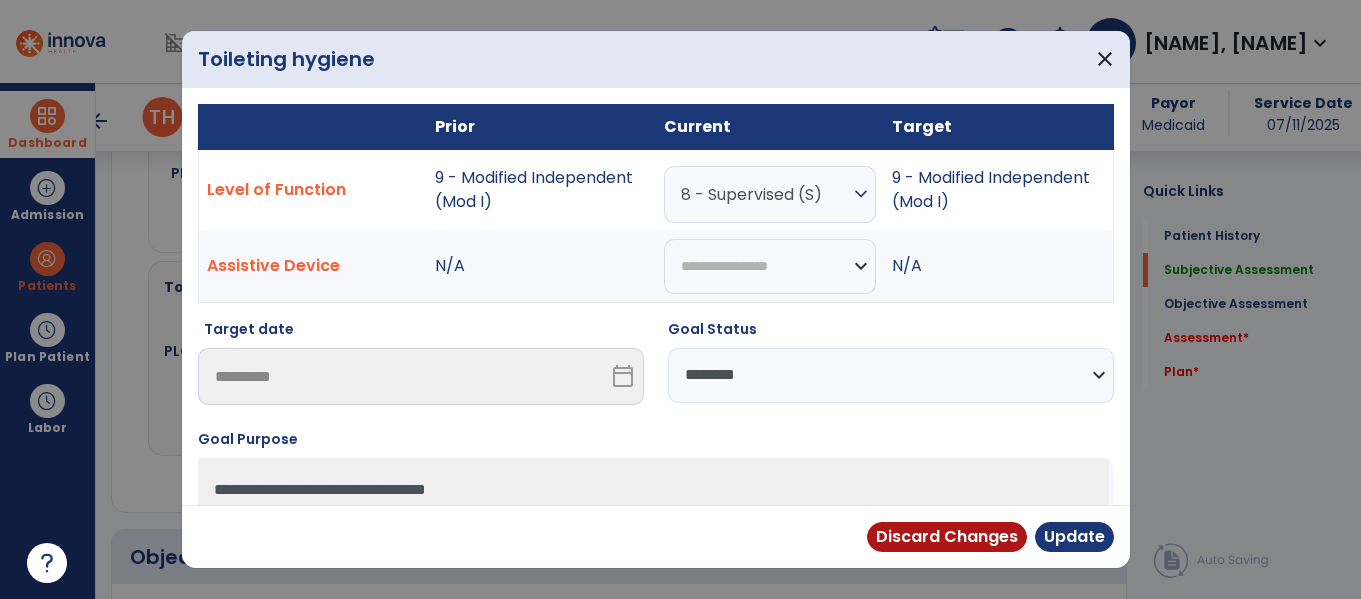 click on "**********" at bounding box center (891, 375) 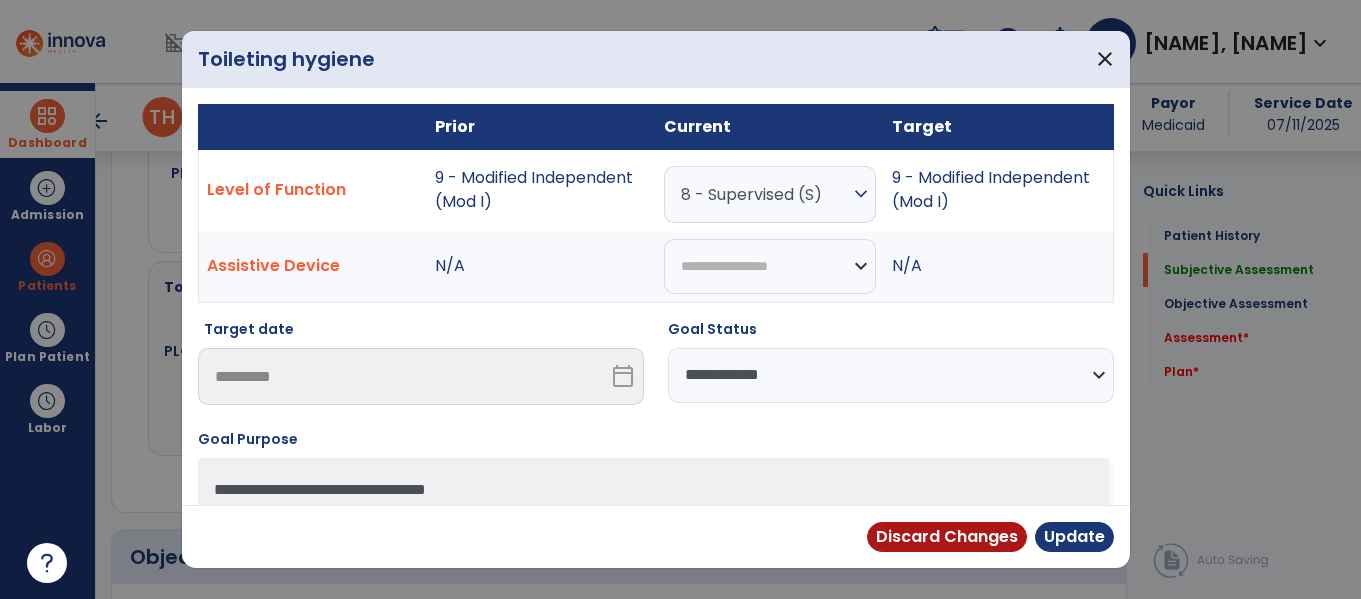 click on "**********" at bounding box center [891, 375] 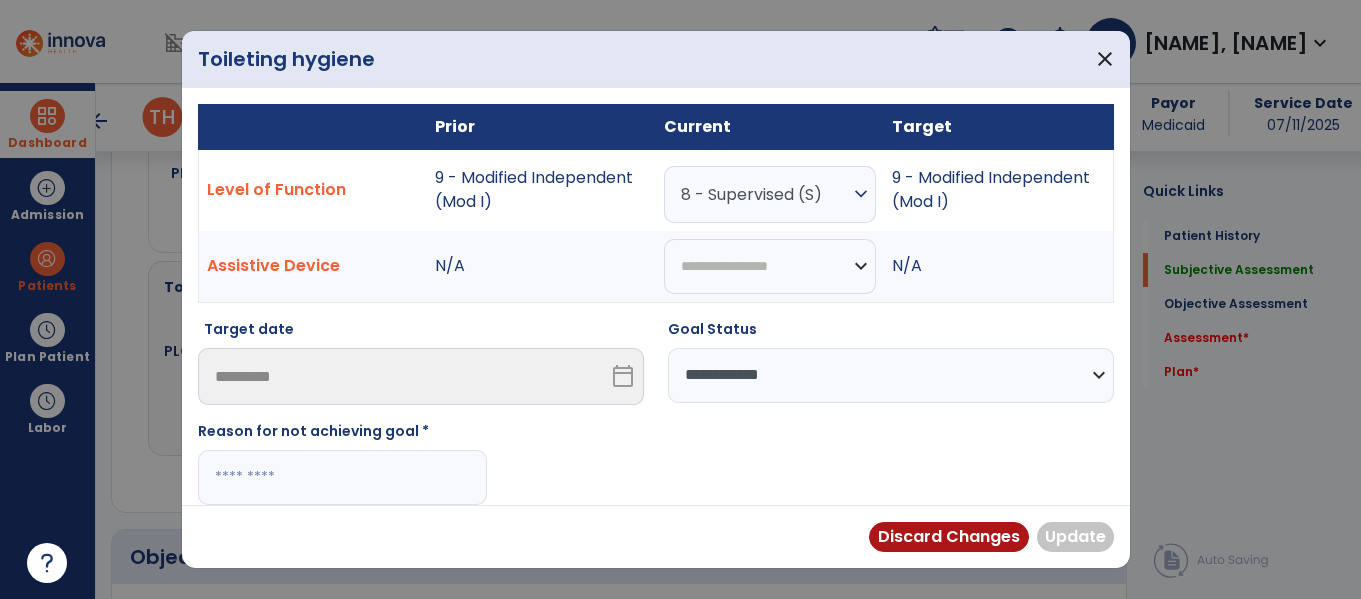 click at bounding box center (342, 477) 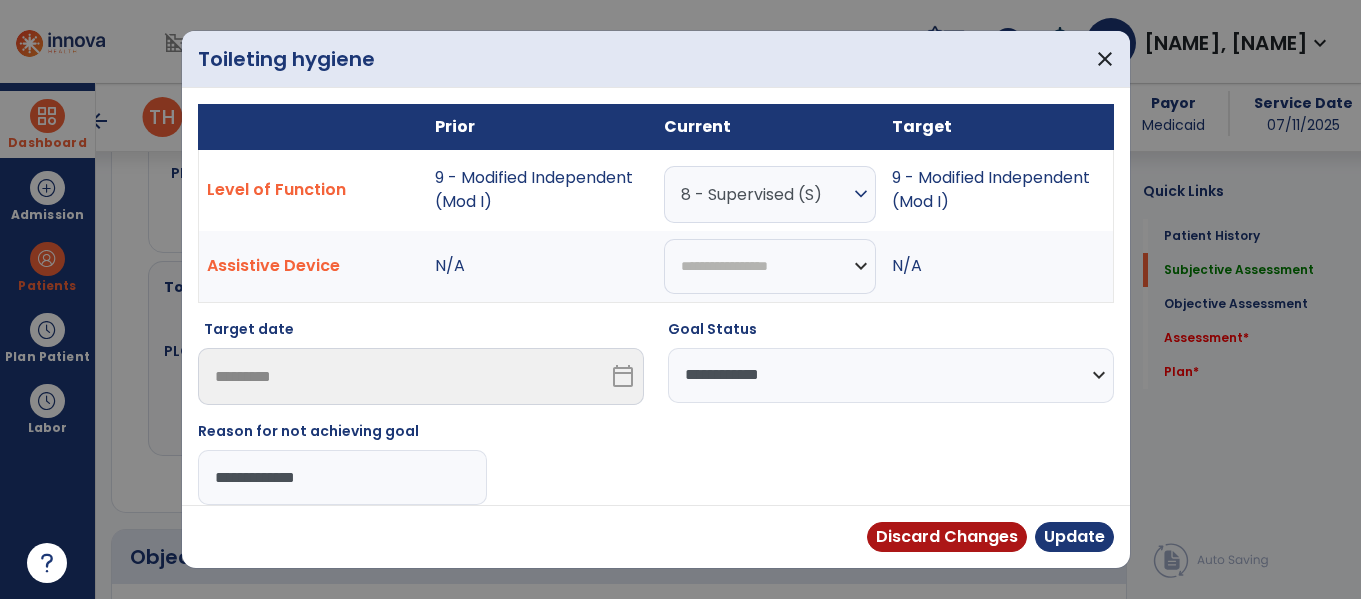 type on "**********" 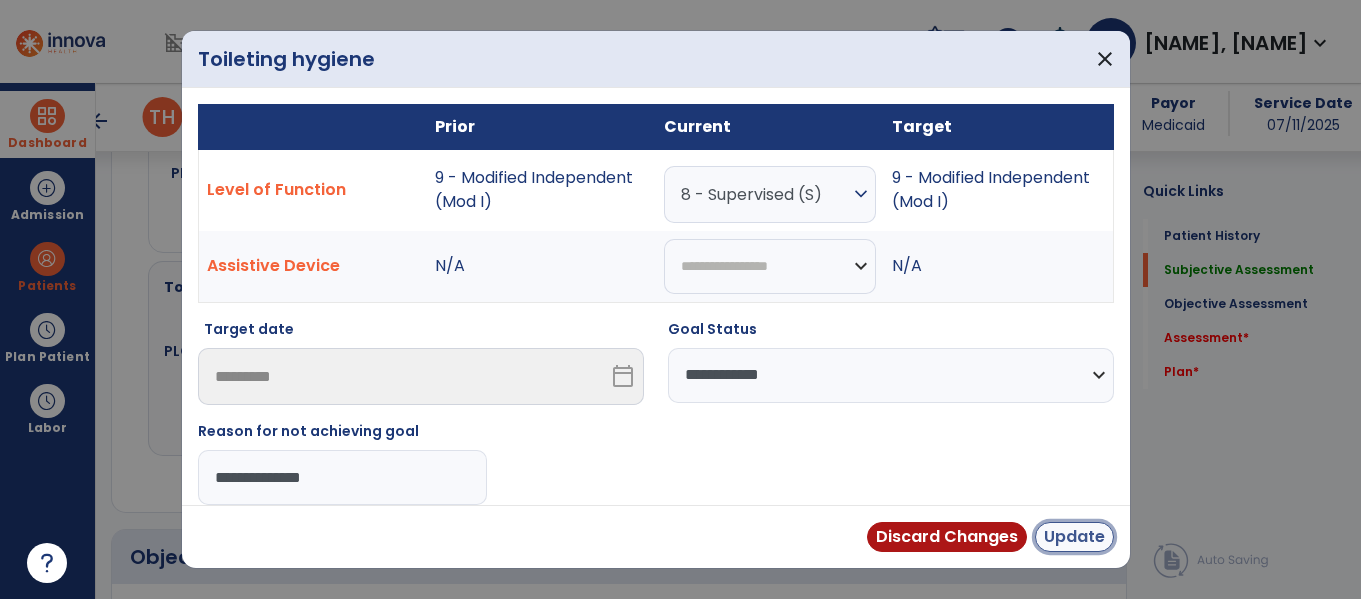 click on "Update" at bounding box center [1074, 537] 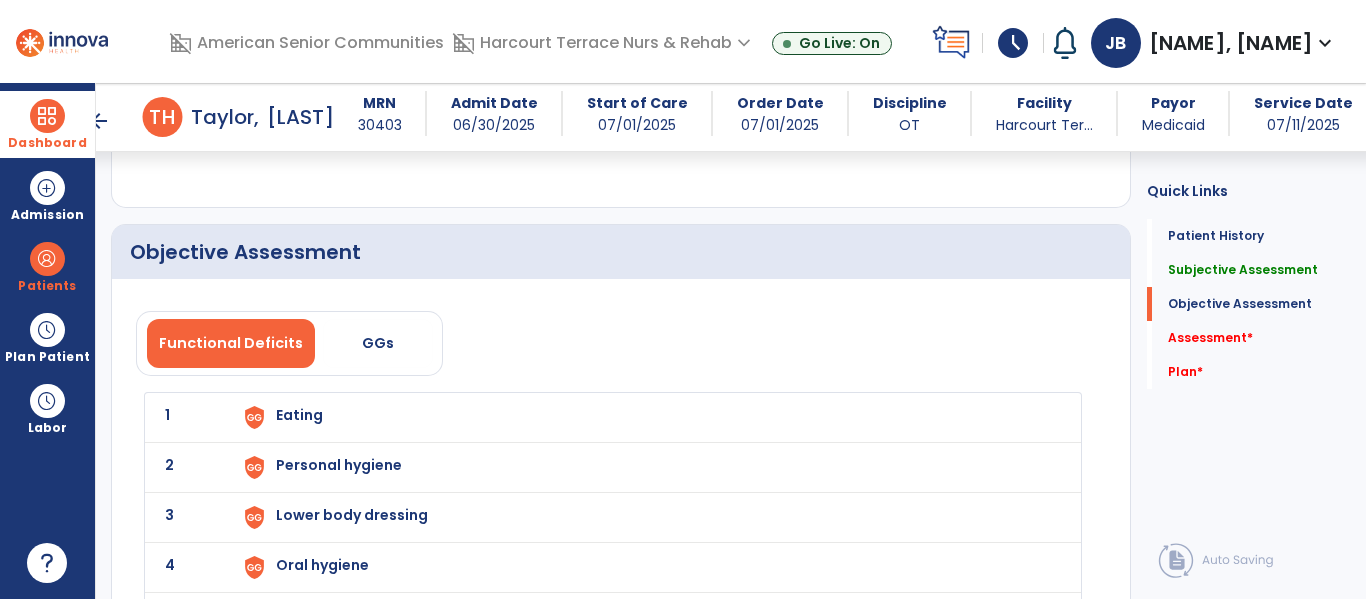 scroll, scrollTop: 2265, scrollLeft: 0, axis: vertical 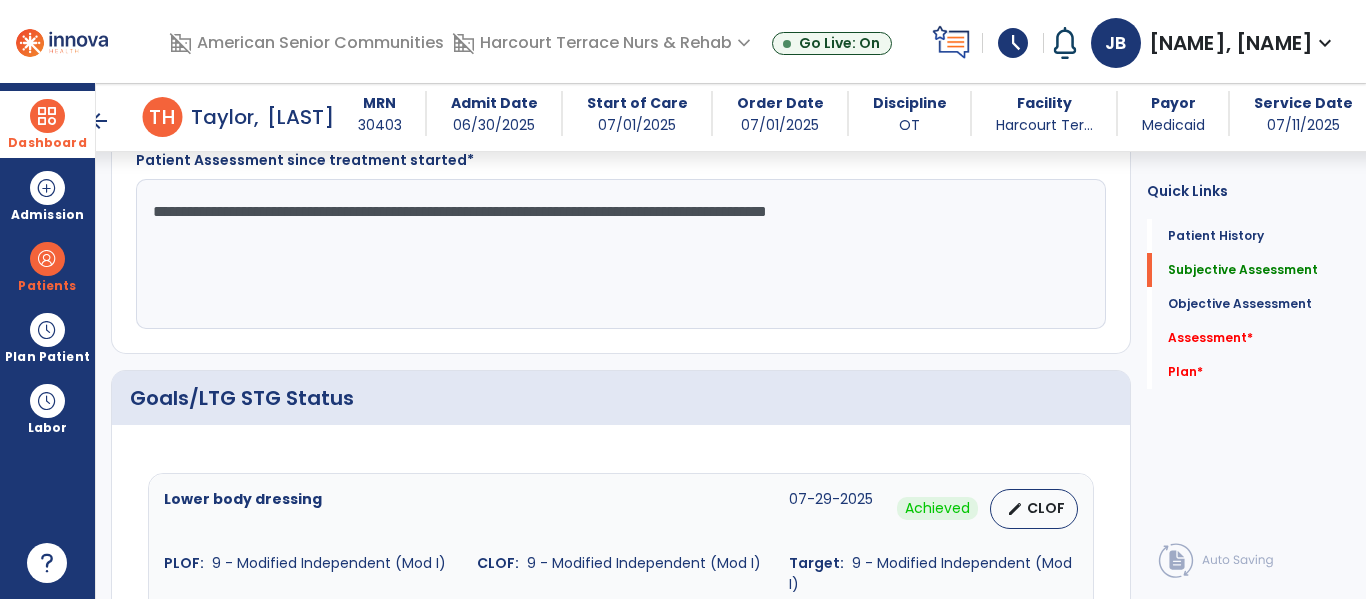 click on "**********" 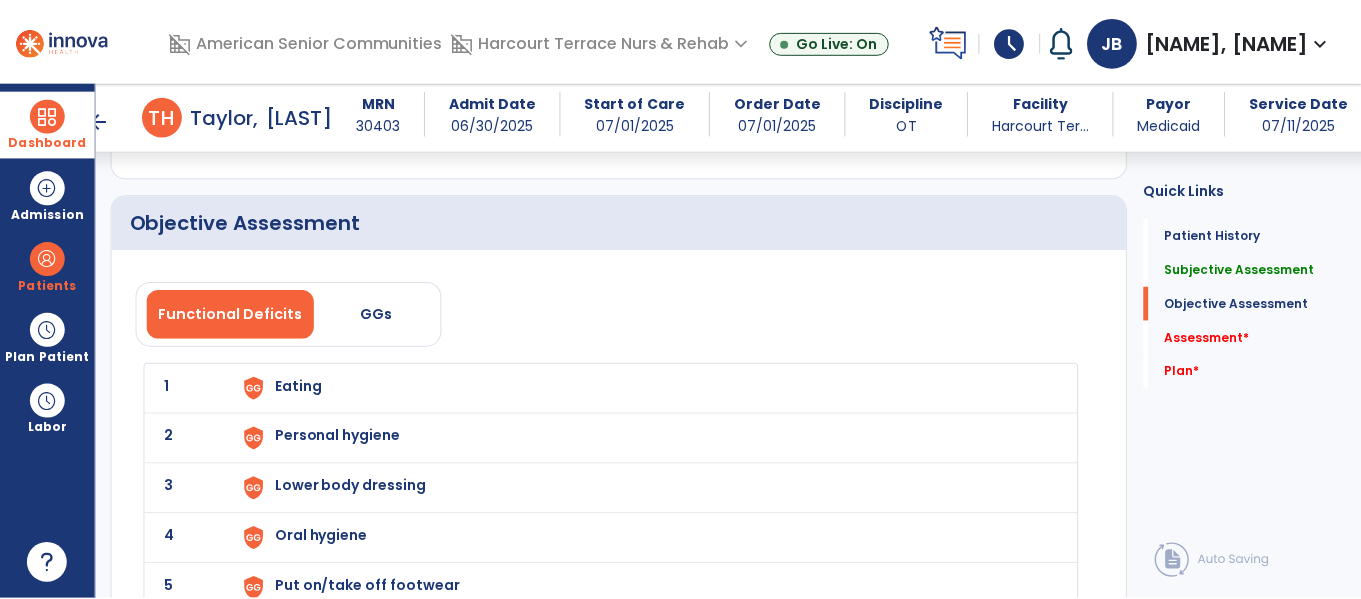 scroll, scrollTop: 2115, scrollLeft: 0, axis: vertical 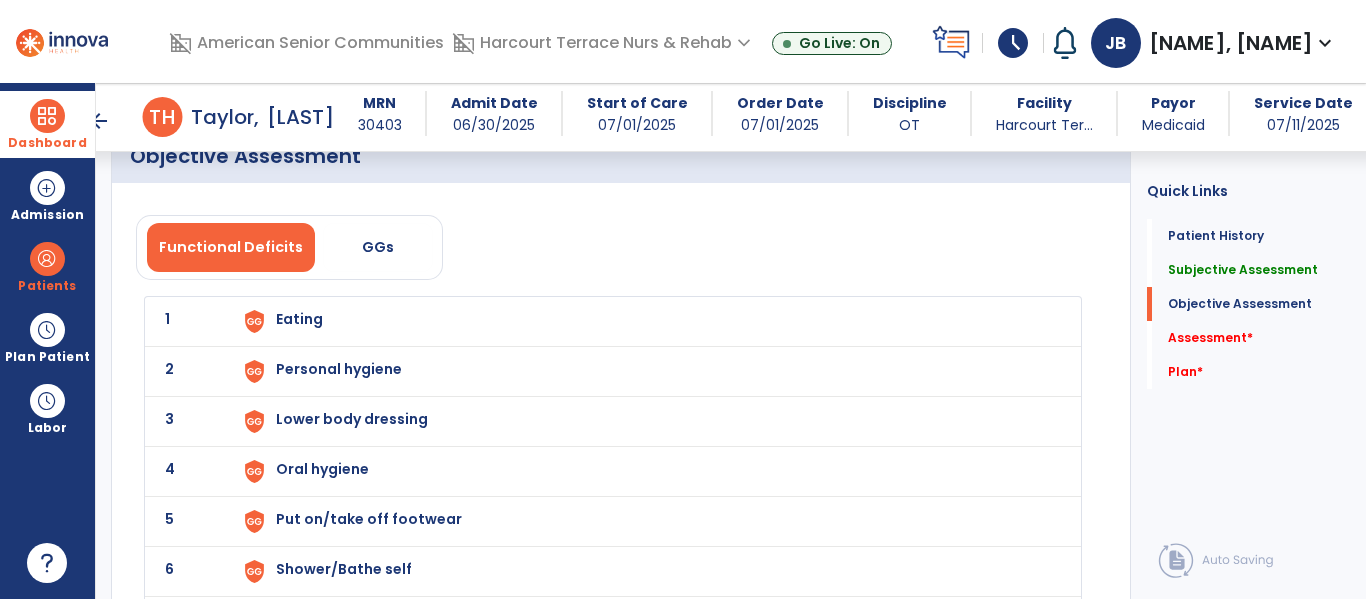 click on "Eating" at bounding box center [646, 321] 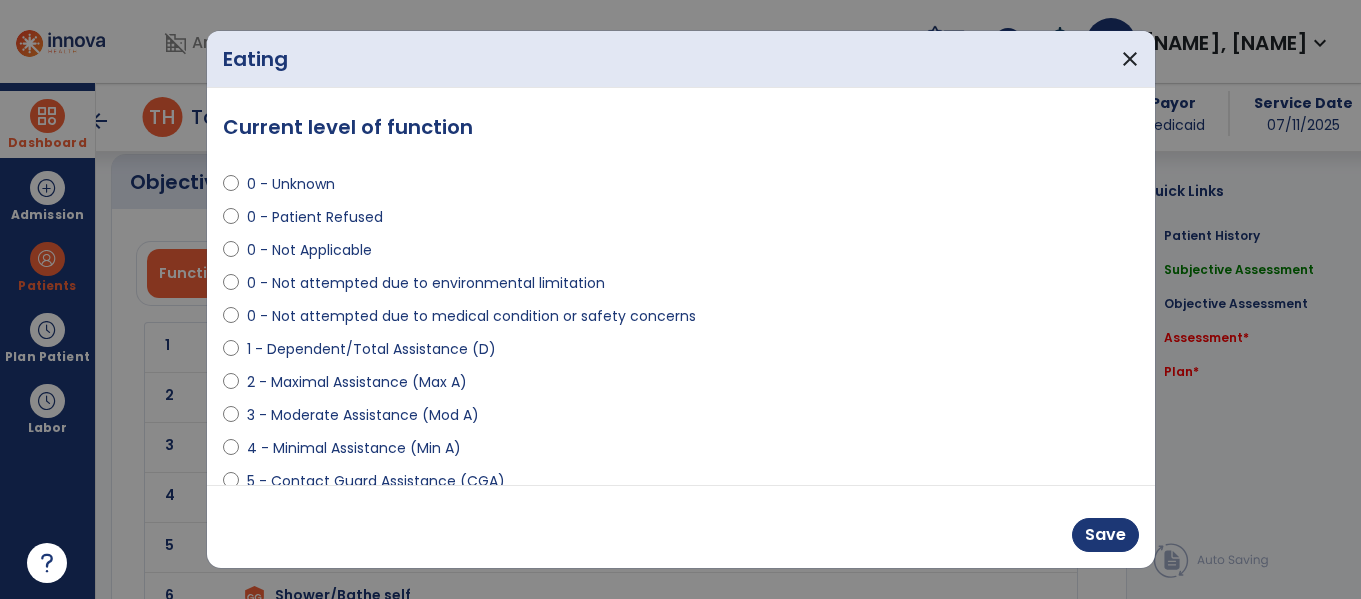 scroll, scrollTop: 2115, scrollLeft: 0, axis: vertical 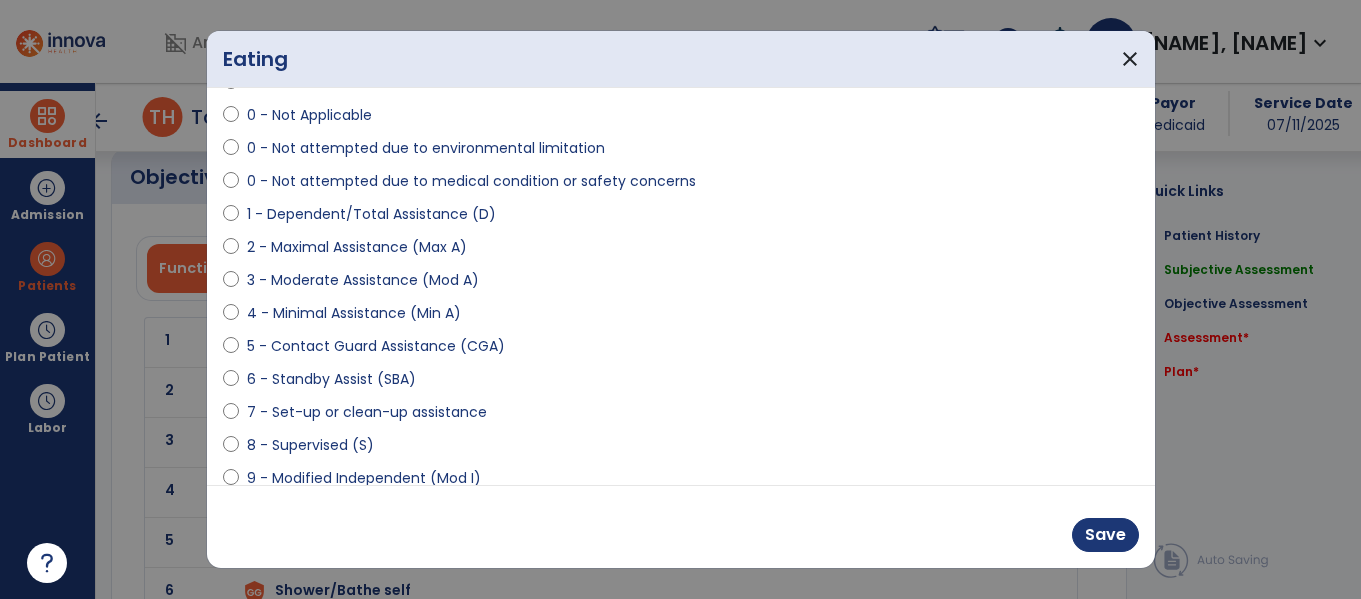 click on "Save" at bounding box center (681, 526) 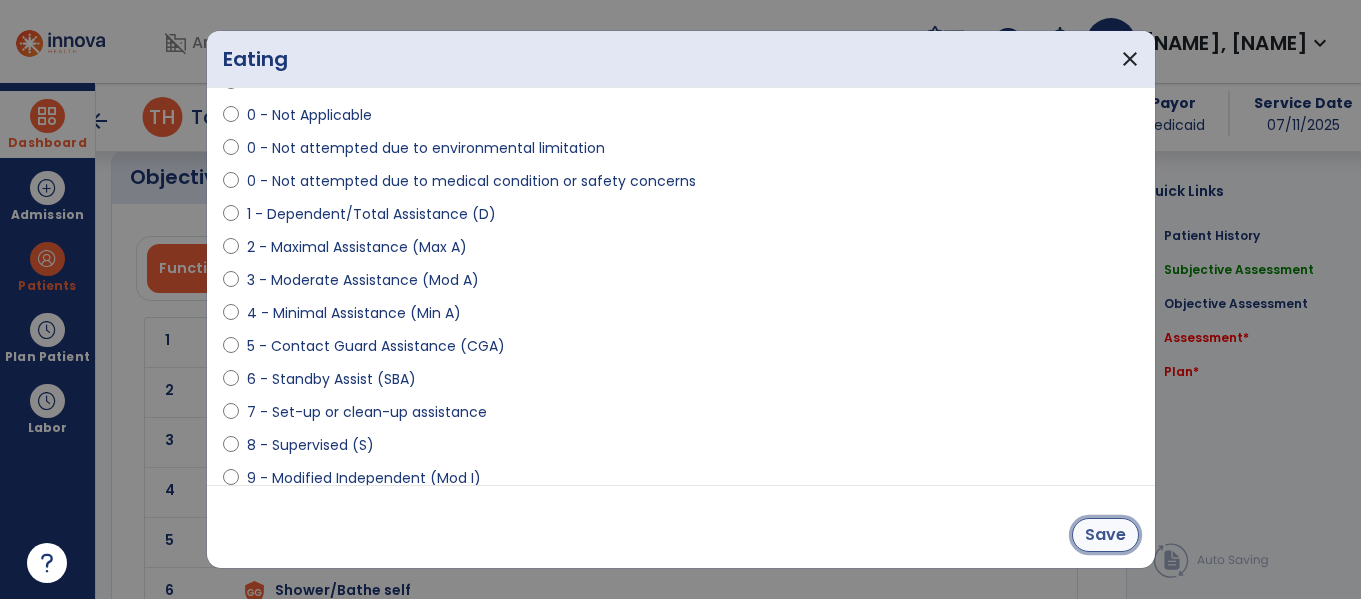 click on "Save" at bounding box center [1105, 535] 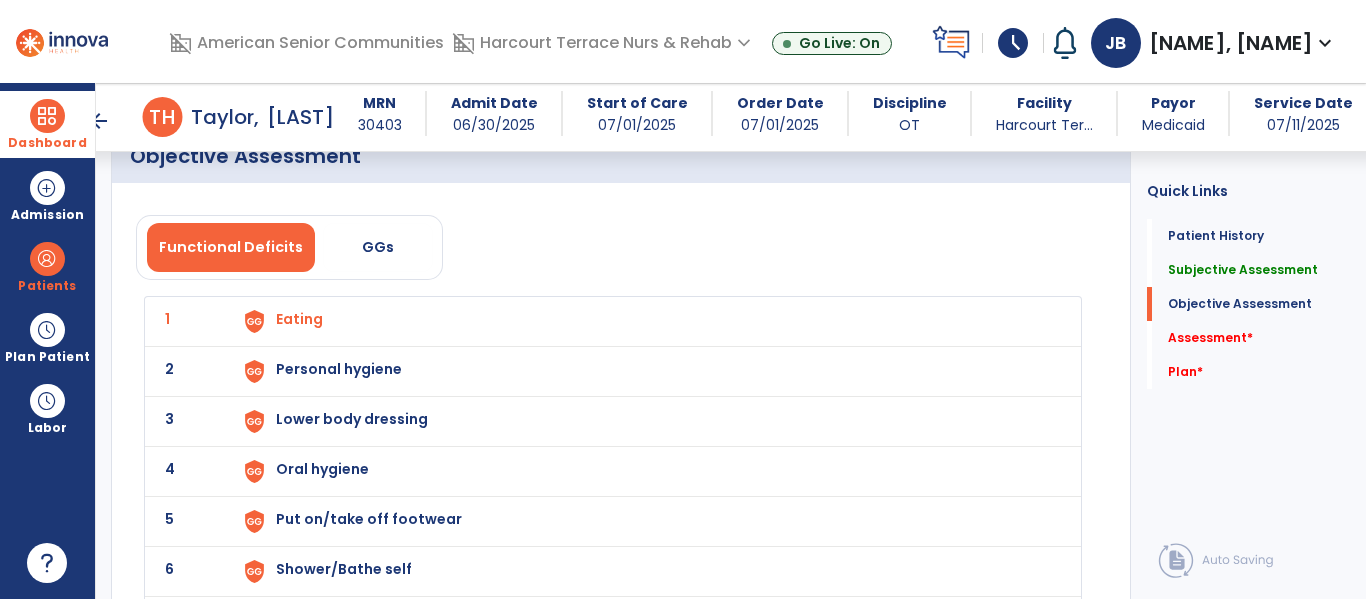 click on "Personal hygiene" at bounding box center [646, 321] 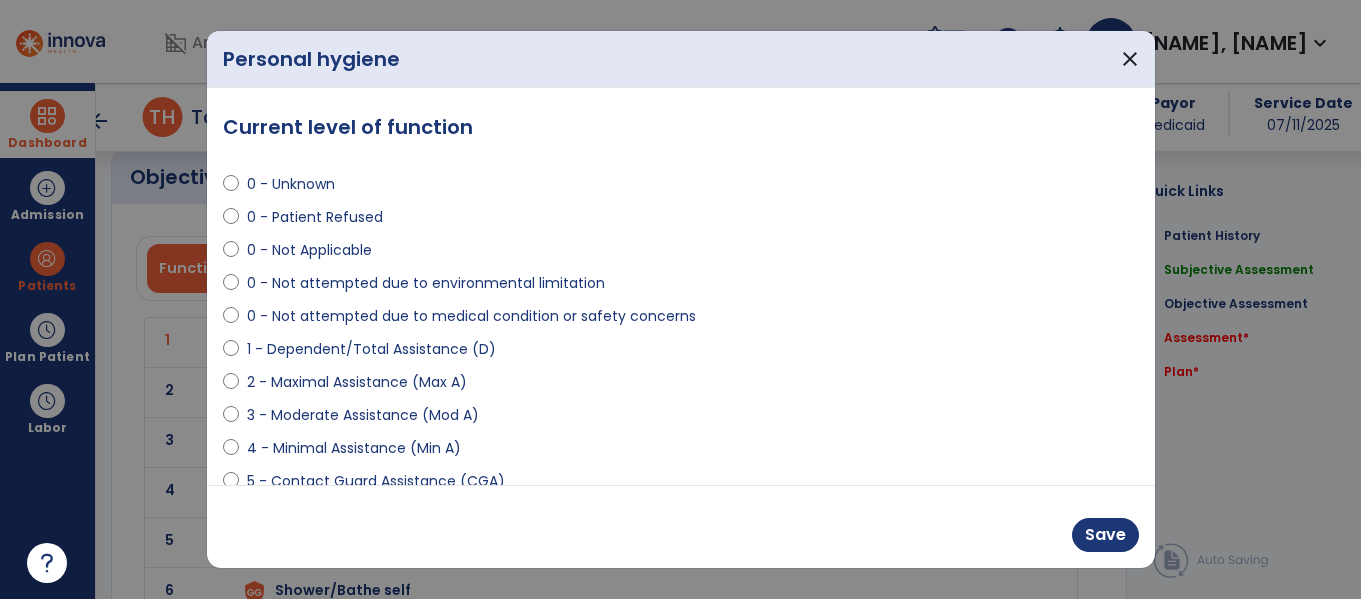 scroll, scrollTop: 2115, scrollLeft: 0, axis: vertical 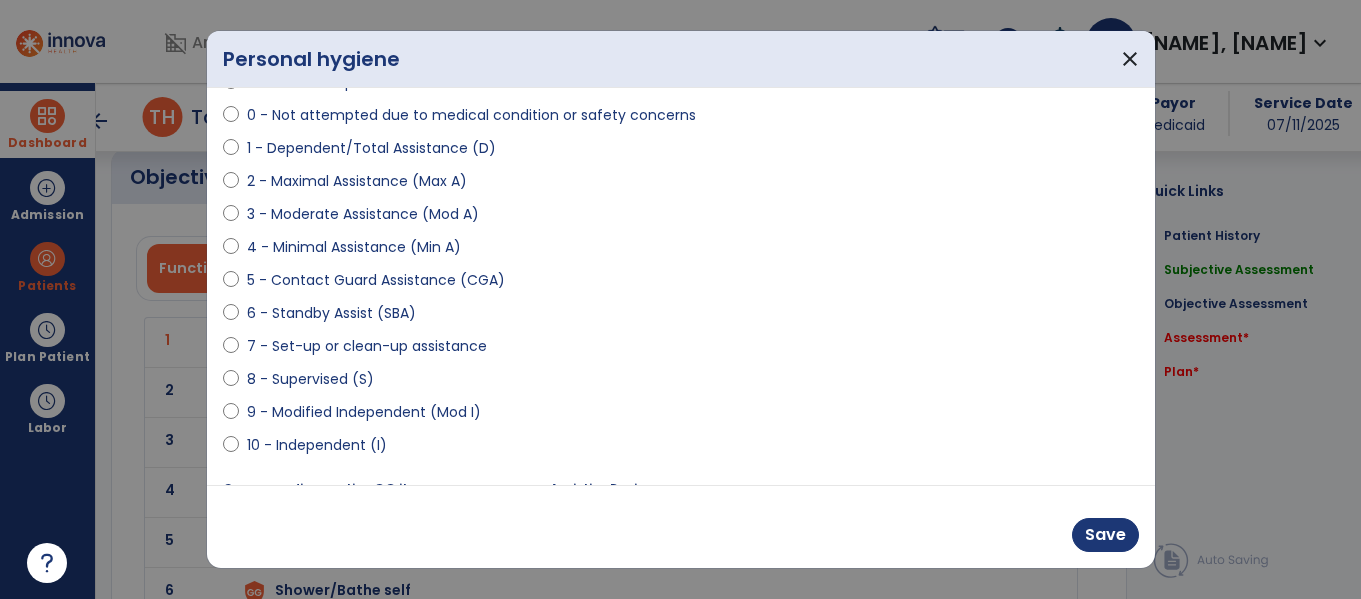 select on "**********" 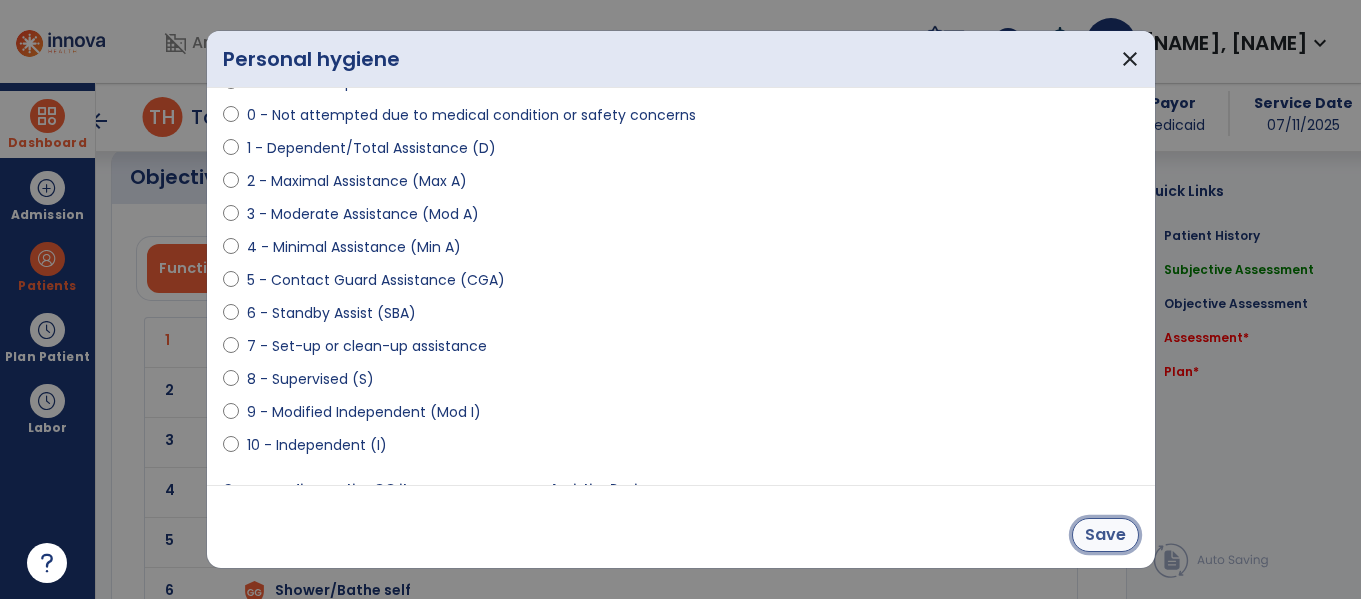 click on "Save" at bounding box center [1105, 535] 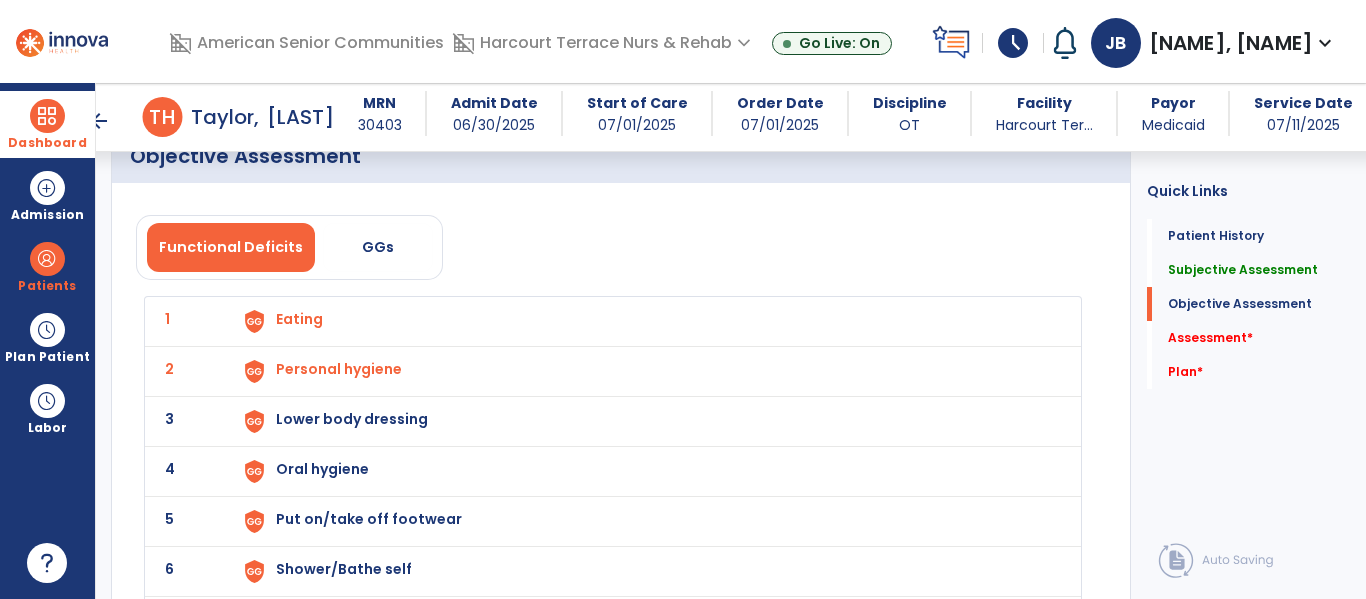 click on "Lower body dressing" at bounding box center (646, 321) 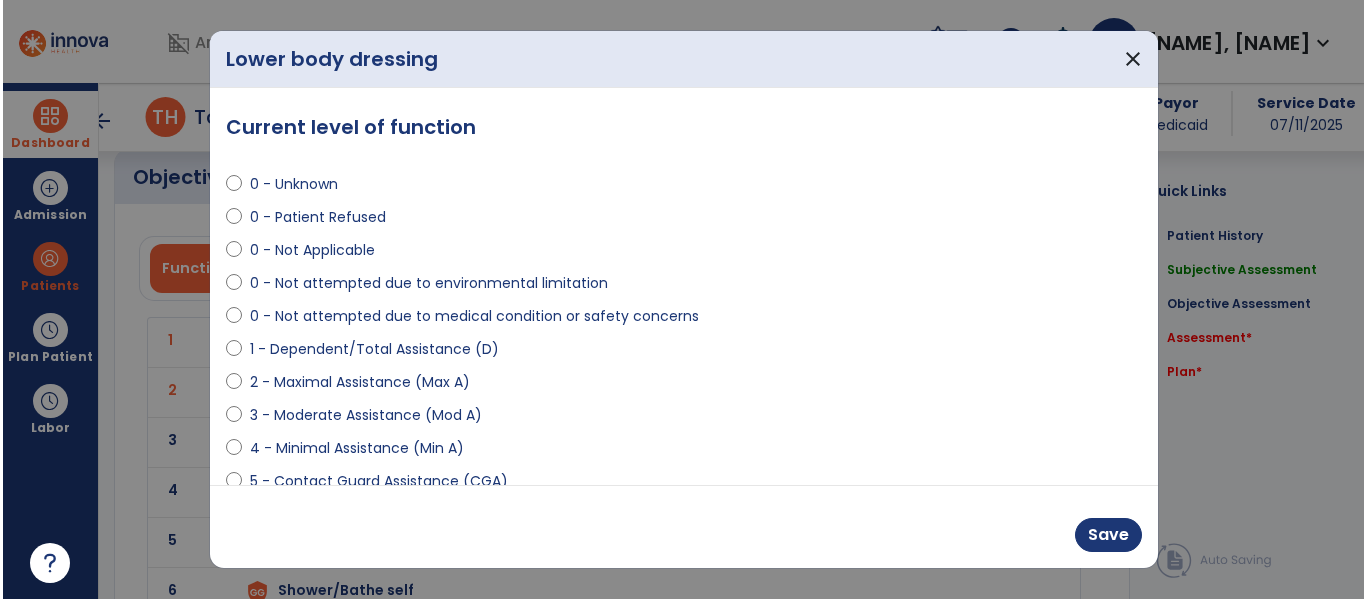 scroll, scrollTop: 2115, scrollLeft: 0, axis: vertical 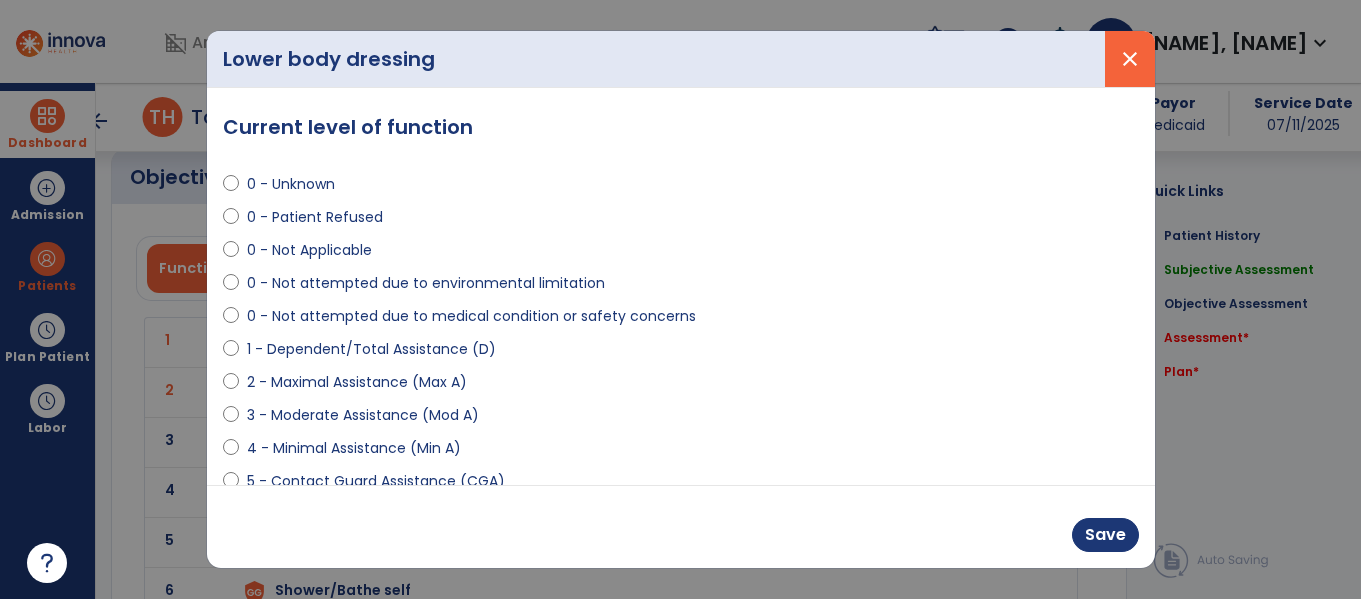 click on "close" at bounding box center (1130, 59) 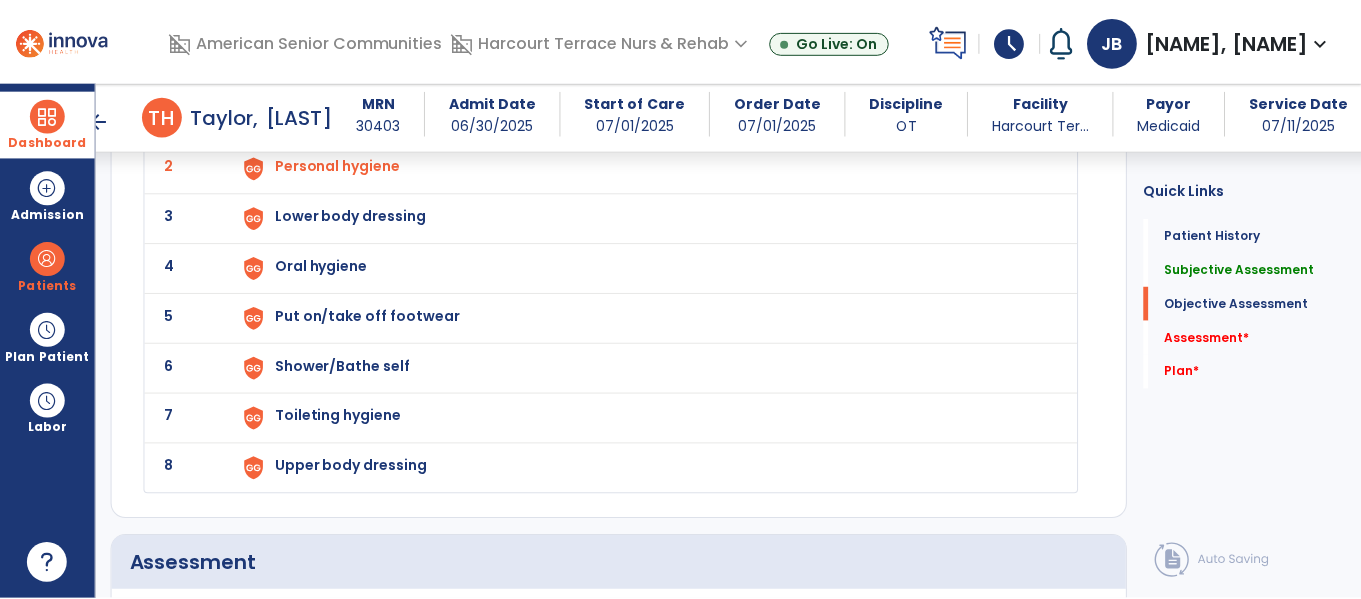 scroll, scrollTop: 2330, scrollLeft: 0, axis: vertical 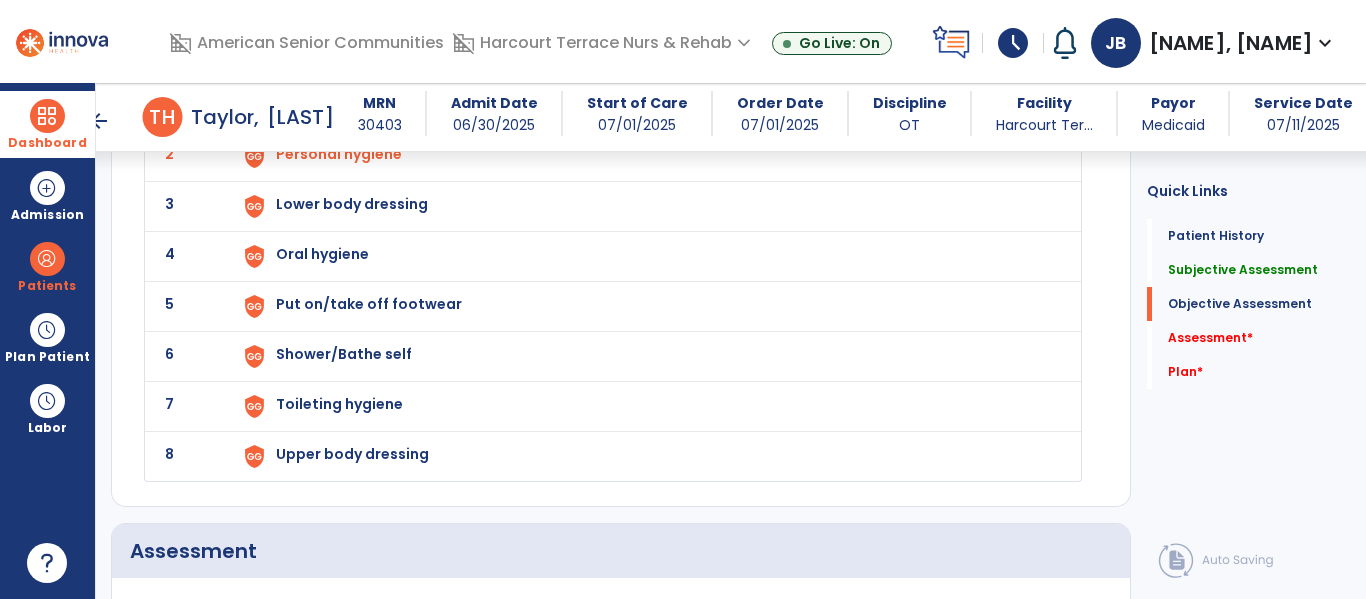 click on "Toileting hygiene" at bounding box center (646, 106) 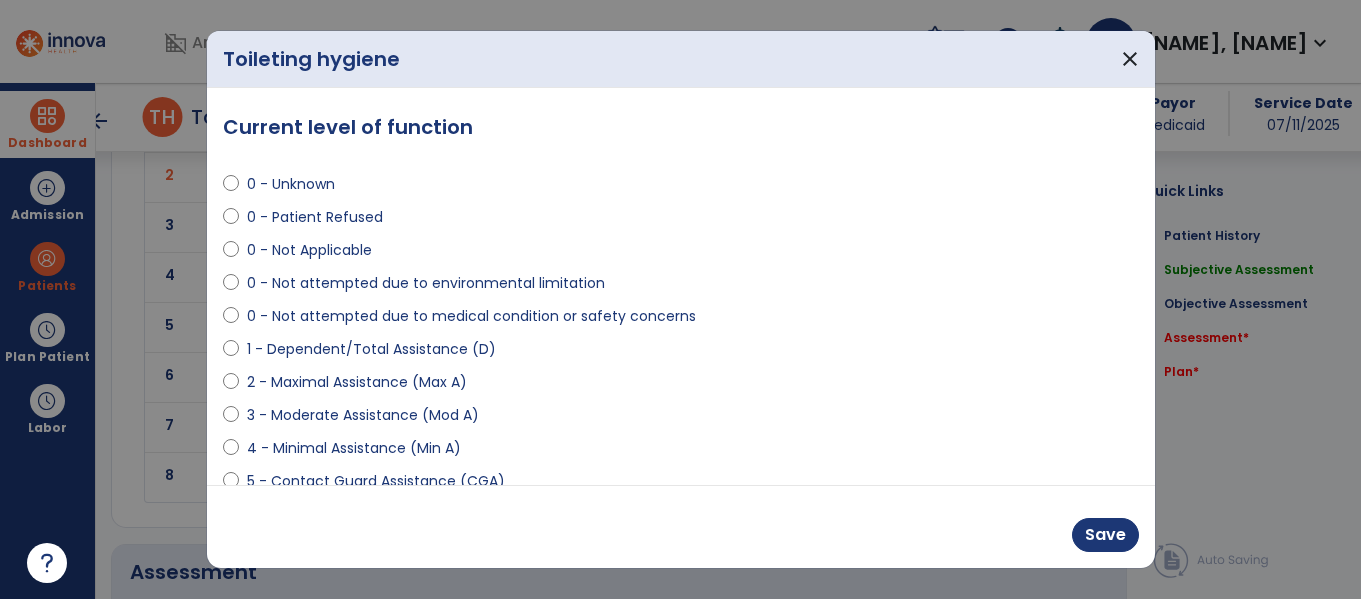 scroll, scrollTop: 2330, scrollLeft: 0, axis: vertical 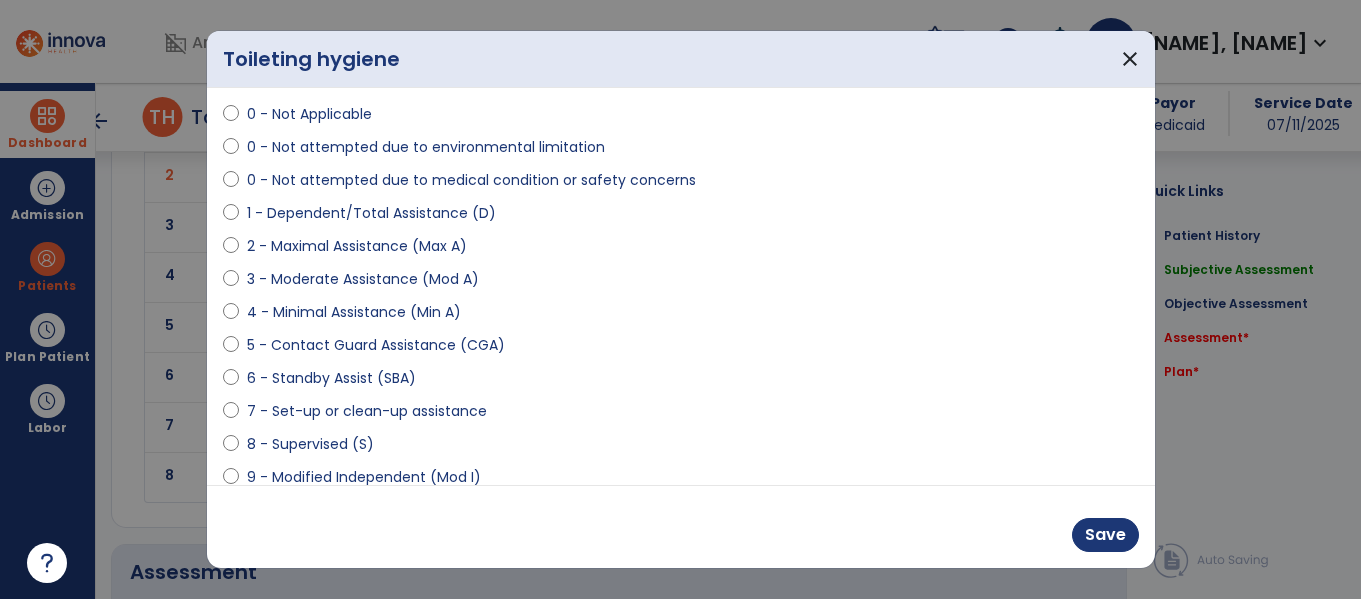 select on "**********" 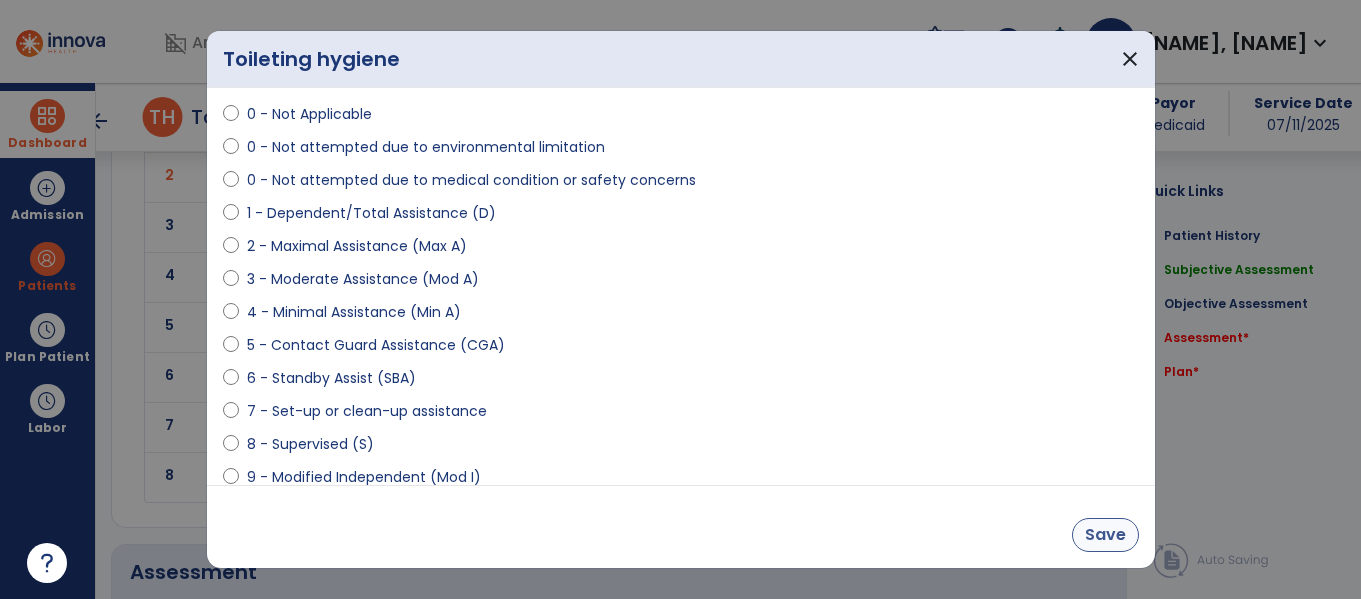 click on "Save" at bounding box center [1105, 535] 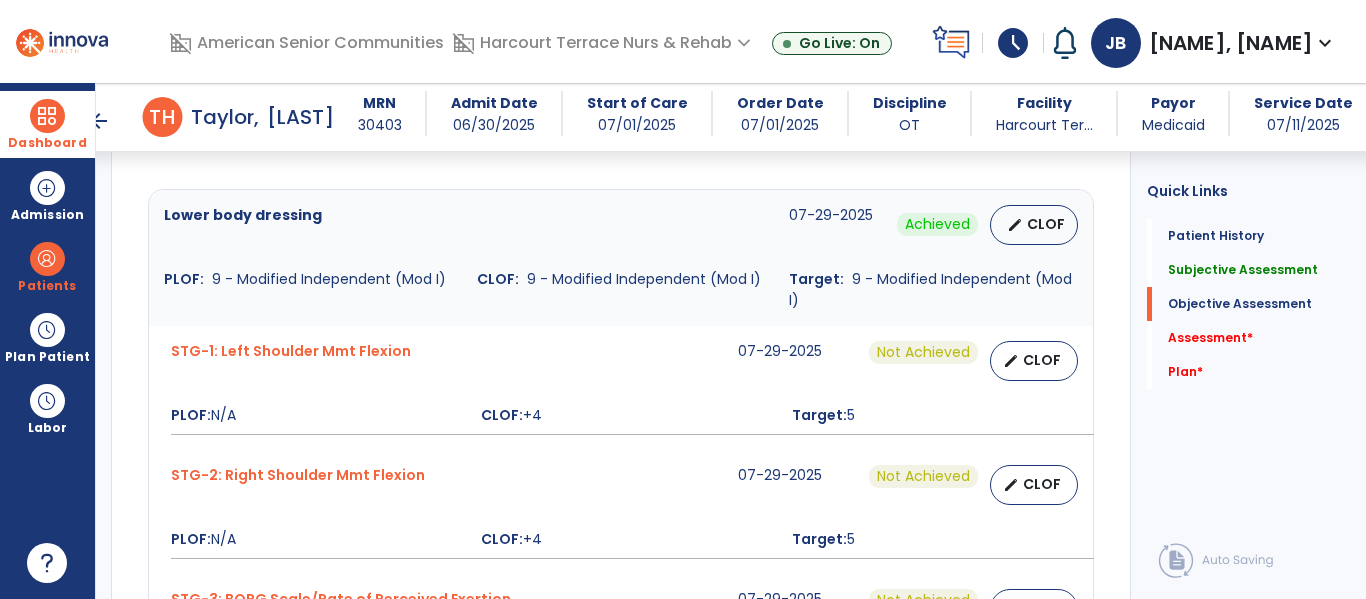 scroll, scrollTop: 1243, scrollLeft: 0, axis: vertical 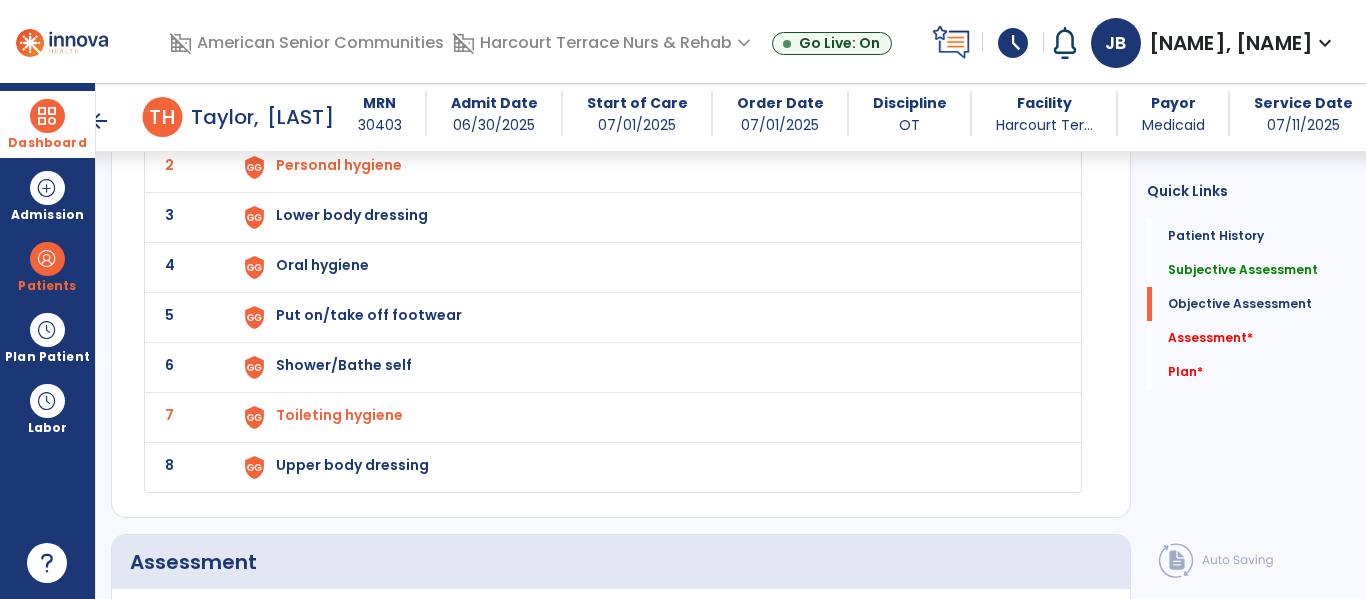 click on "Lower body dressing" at bounding box center [646, 117] 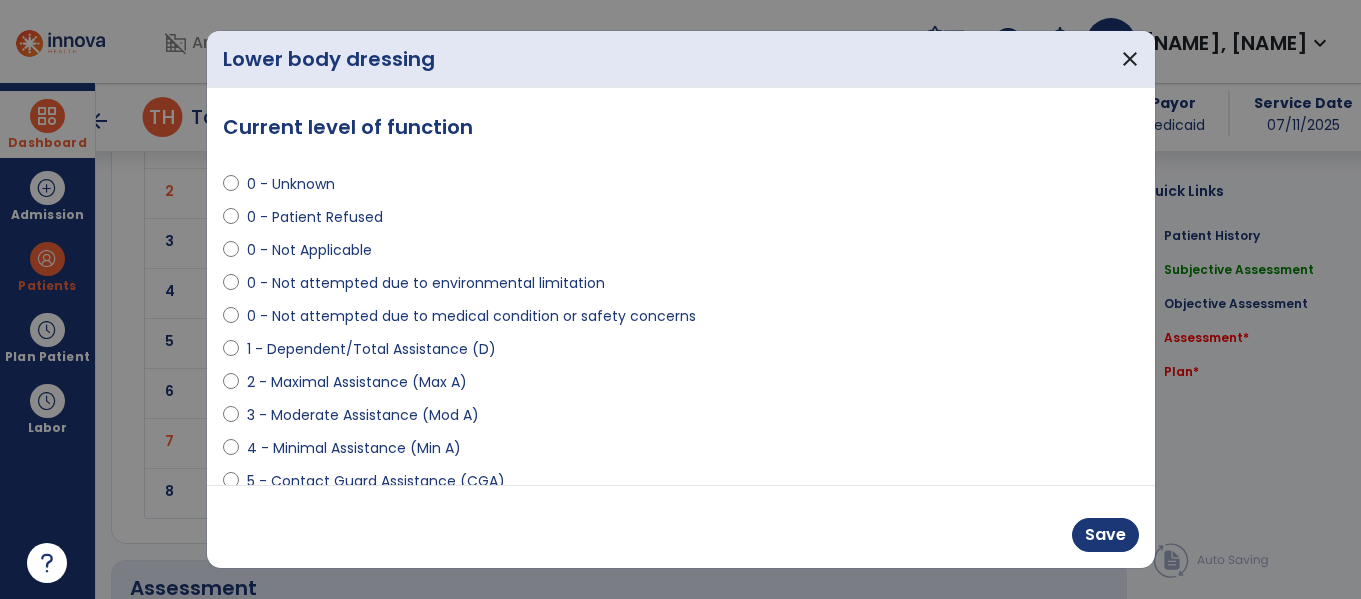 scroll, scrollTop: 2319, scrollLeft: 0, axis: vertical 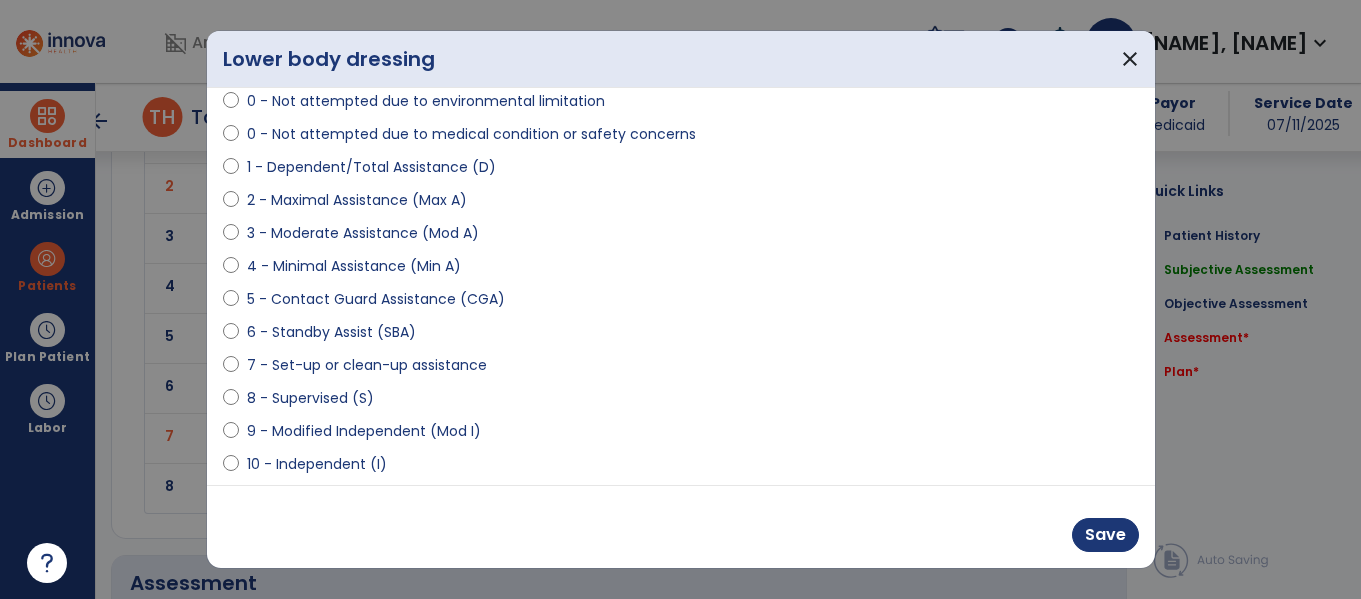 click on "9 - Modified Independent (Mod I)" at bounding box center [364, 431] 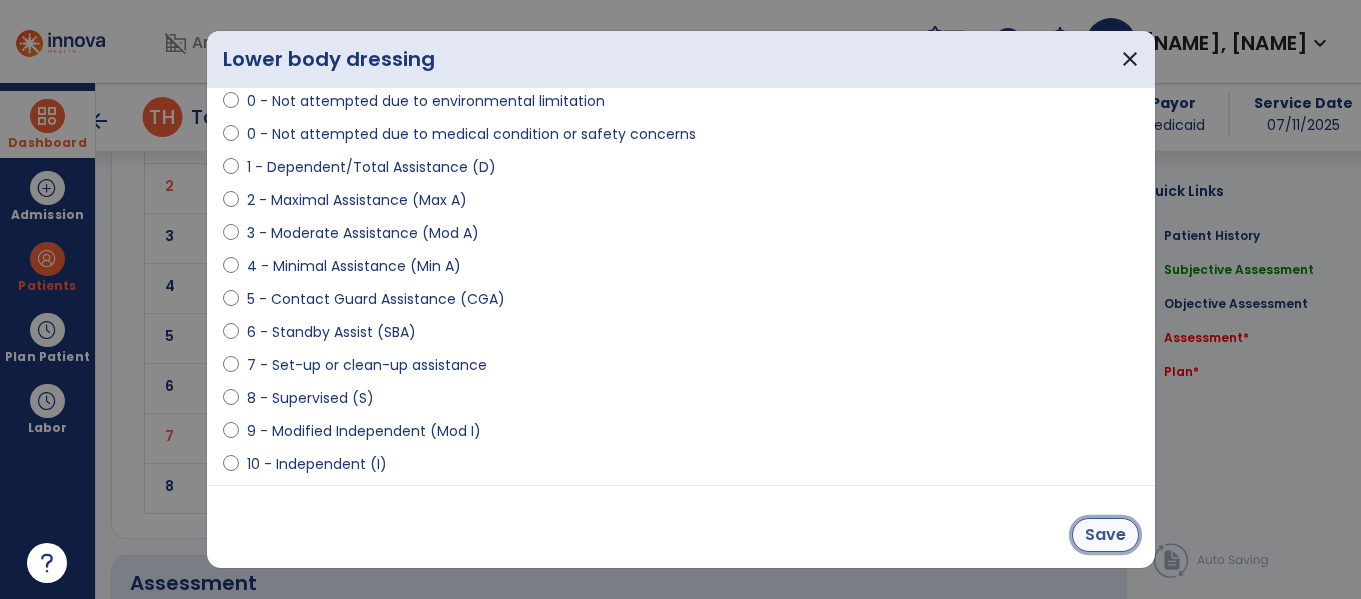 click on "Save" at bounding box center [1105, 535] 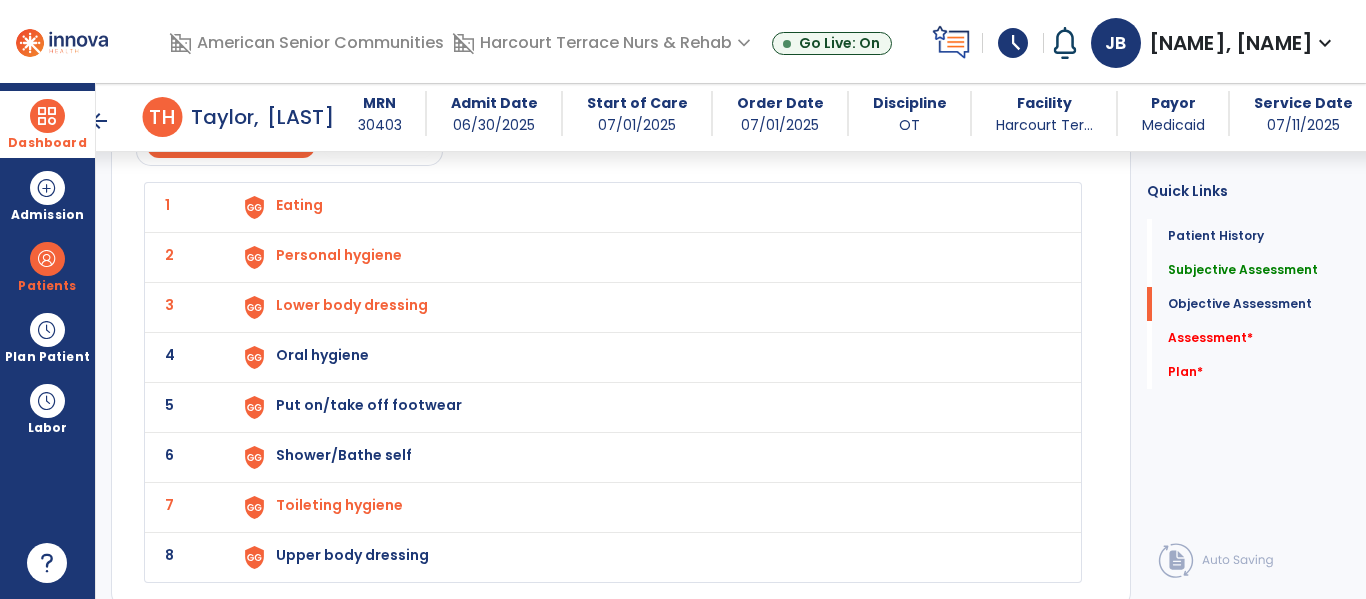 click on "Oral hygiene" at bounding box center [646, 207] 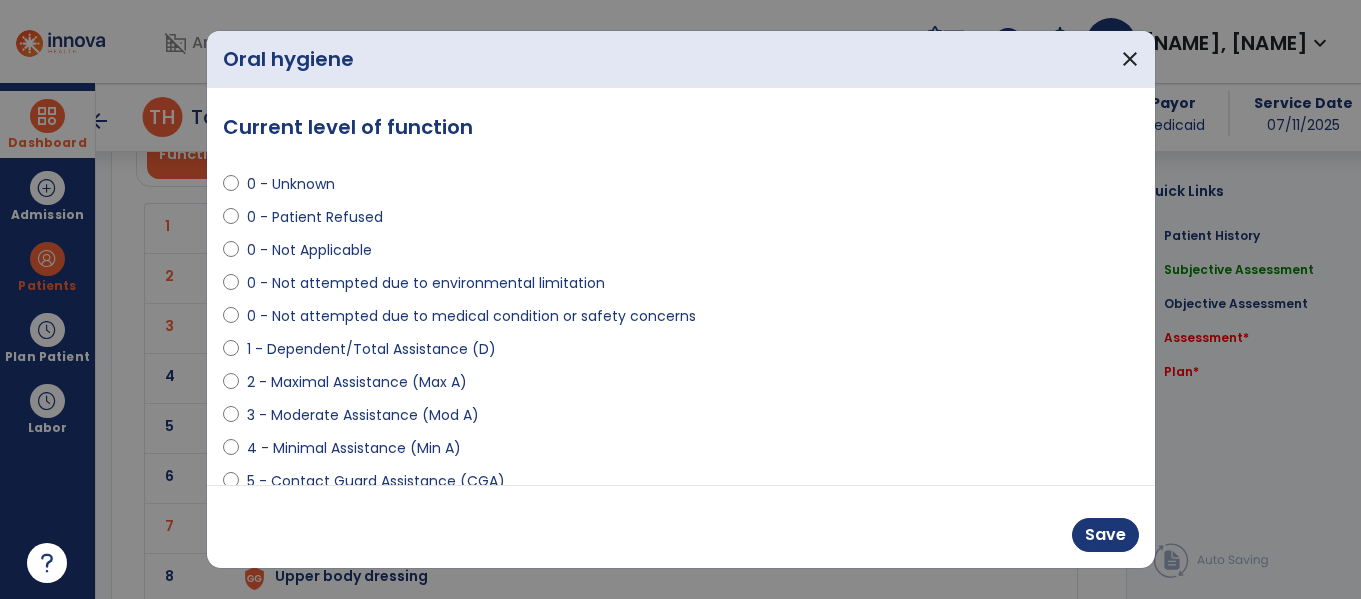 scroll, scrollTop: 2229, scrollLeft: 0, axis: vertical 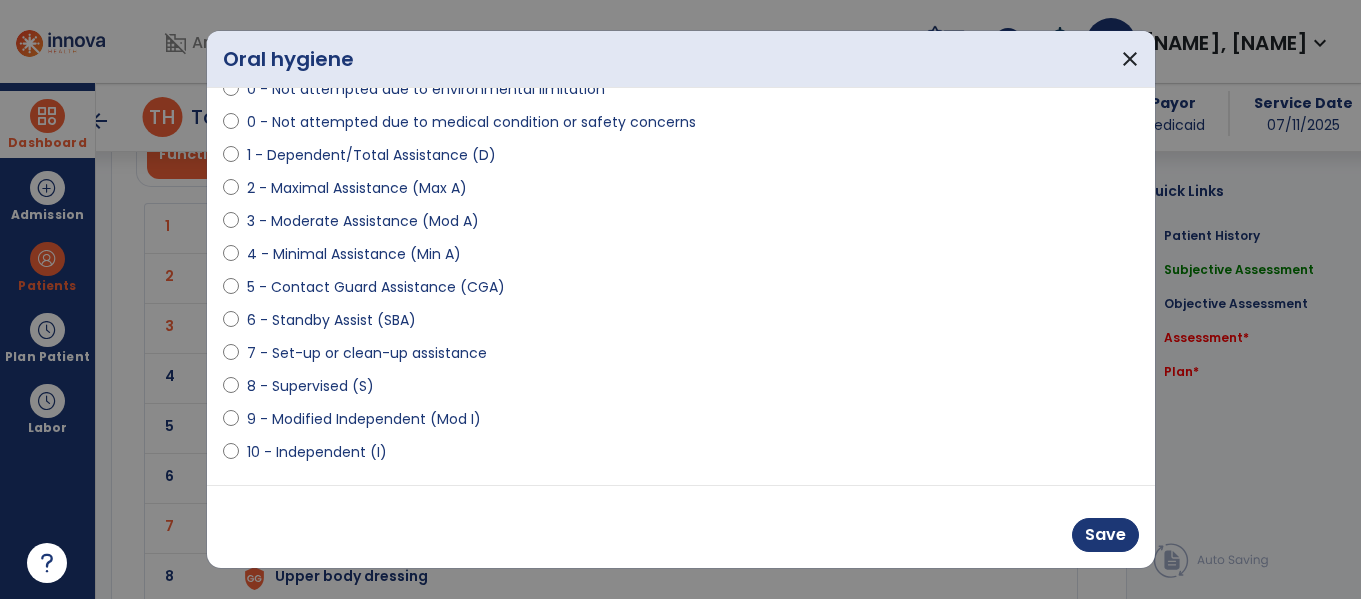 select on "**********" 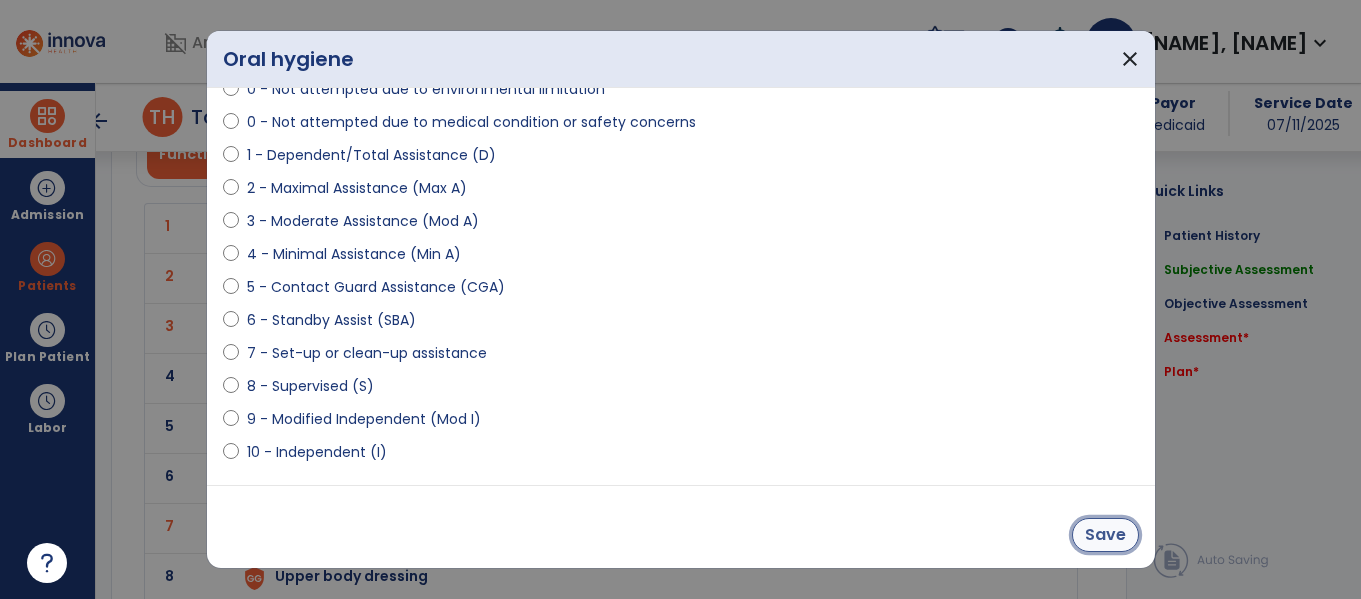 click on "Save" at bounding box center (1105, 535) 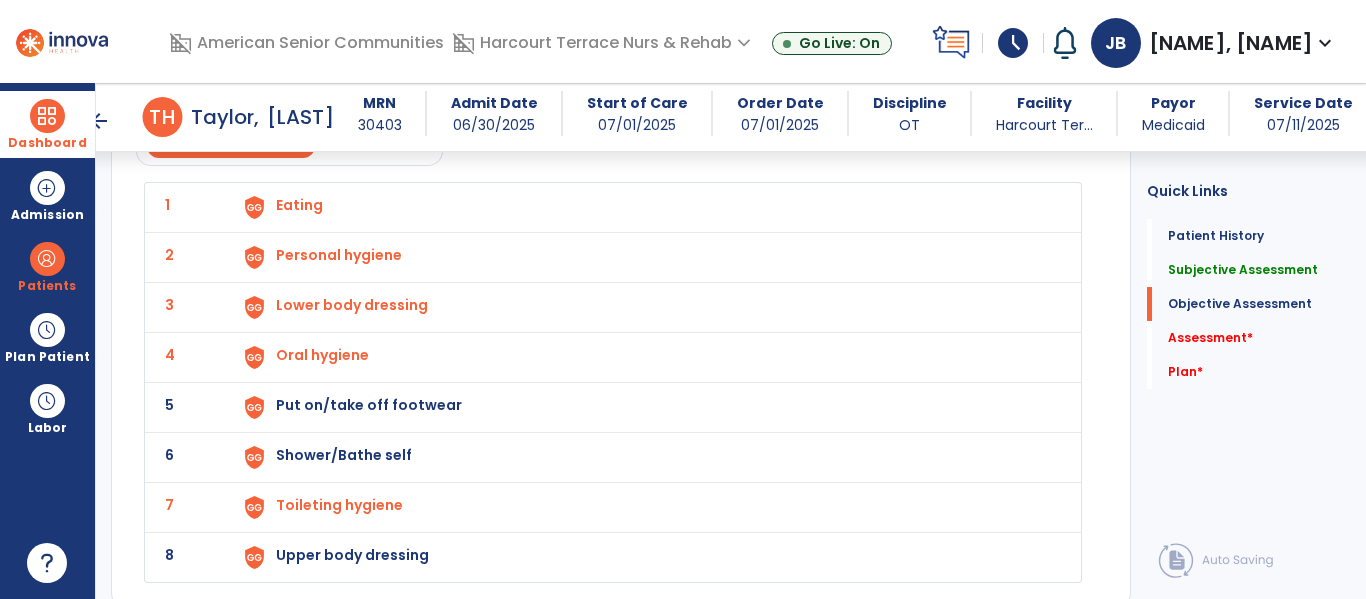click on "Put on/take off footwear" at bounding box center (646, 207) 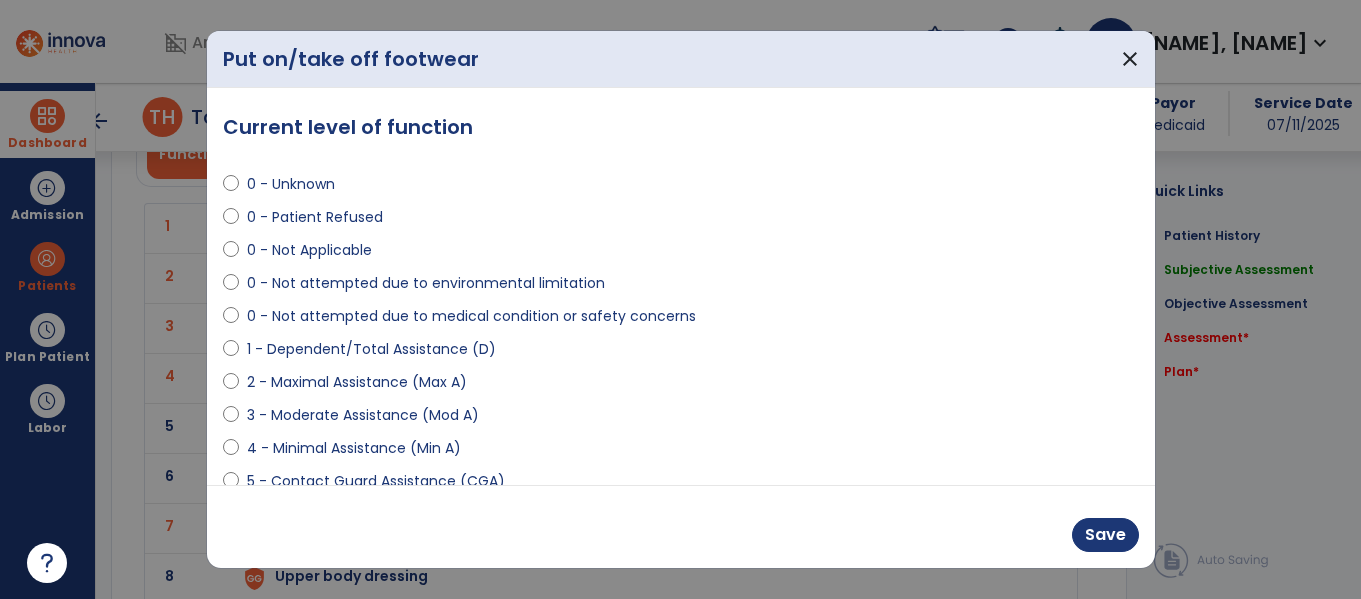 scroll, scrollTop: 2229, scrollLeft: 0, axis: vertical 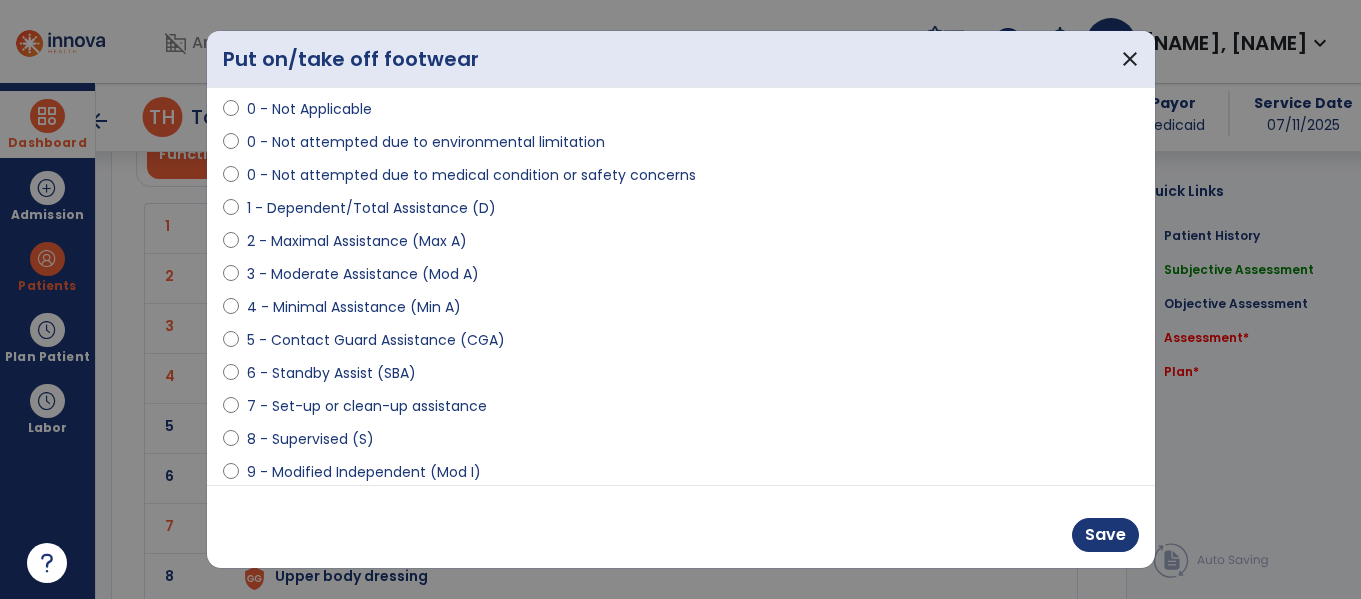 select on "**********" 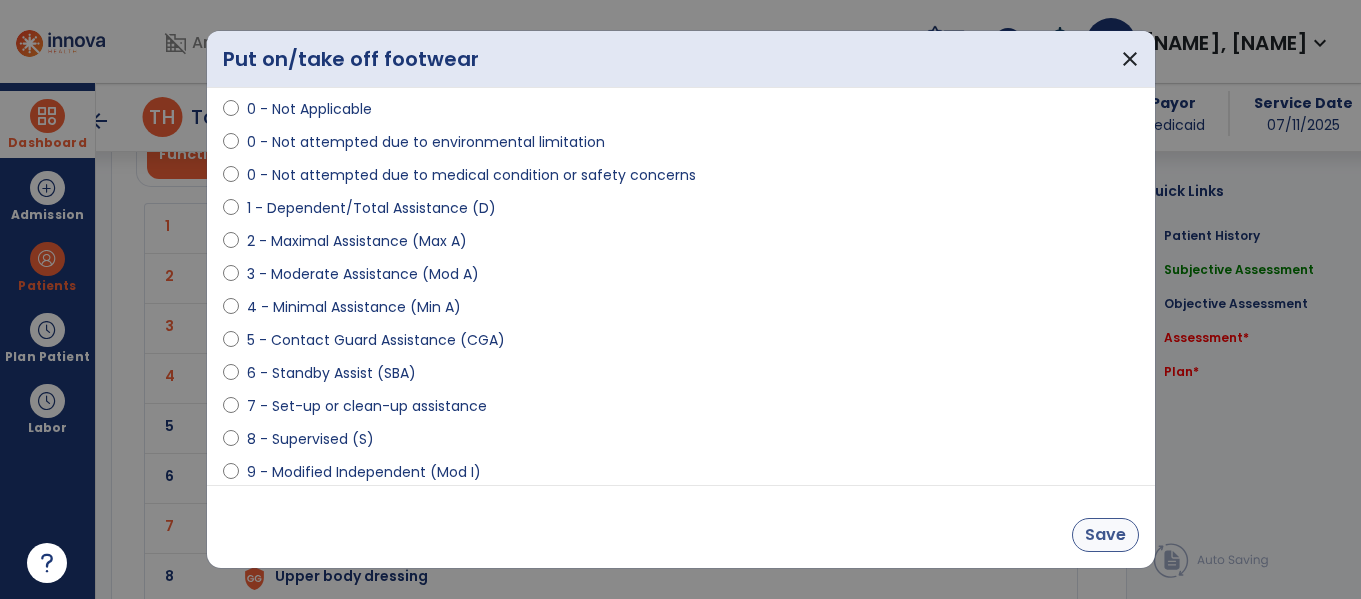 click on "Save" at bounding box center (1105, 535) 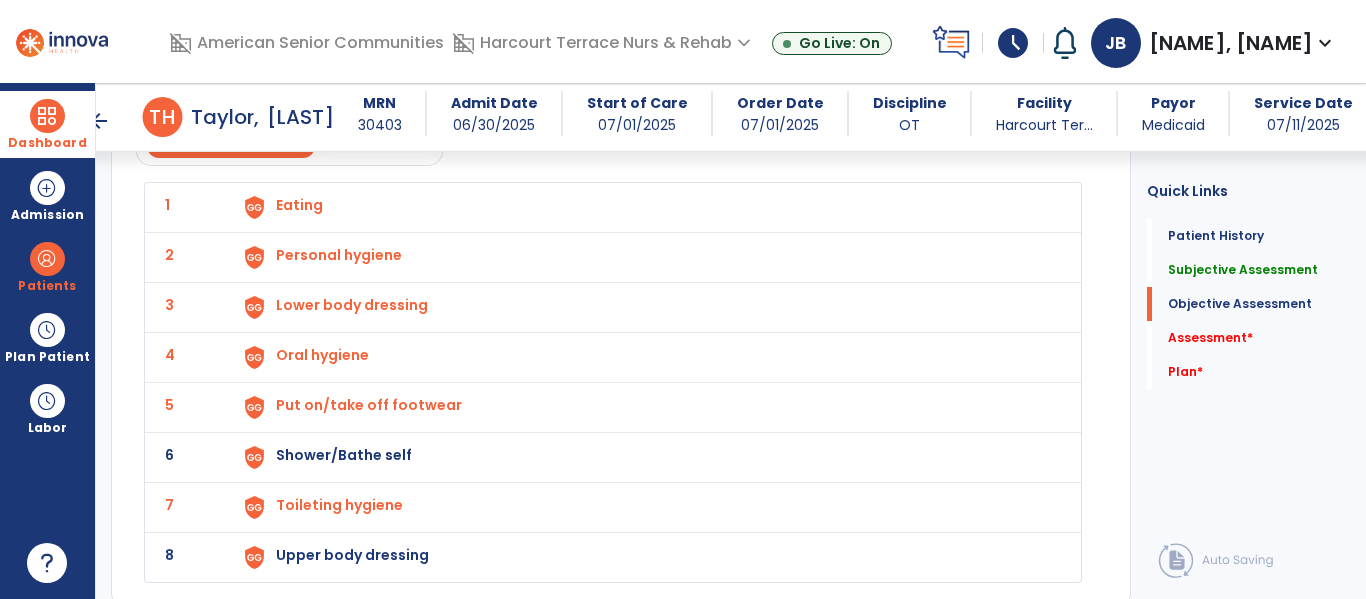 click on "Shower/Bathe self" at bounding box center (646, 207) 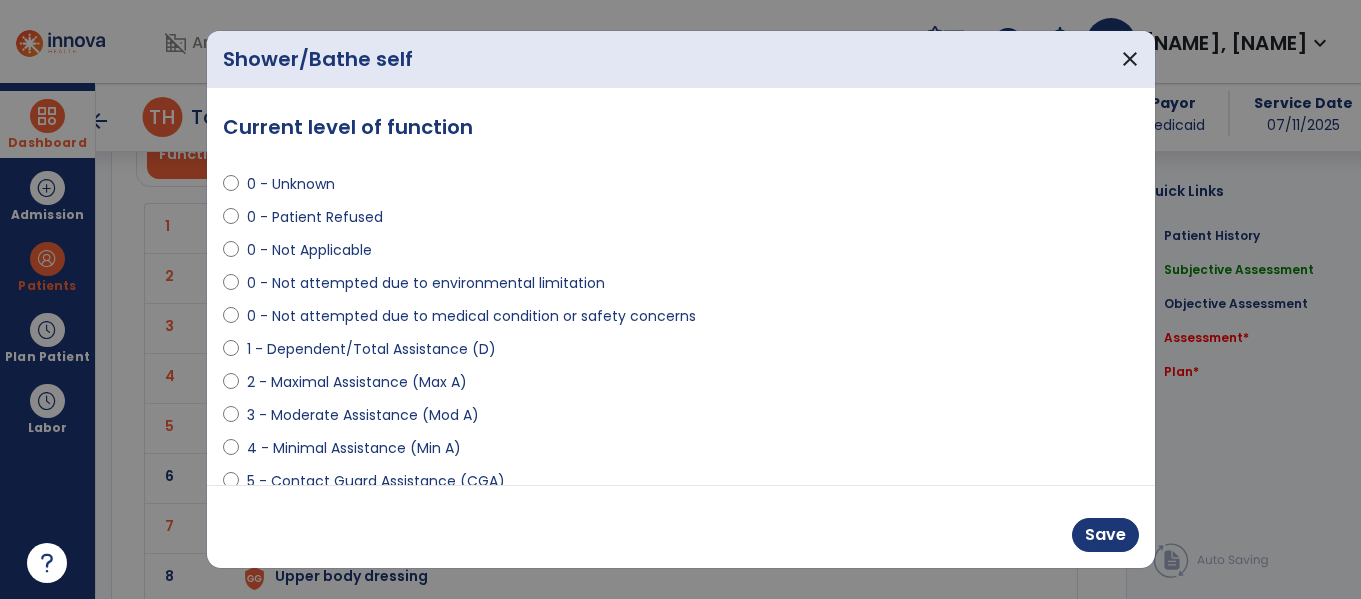 scroll, scrollTop: 2229, scrollLeft: 0, axis: vertical 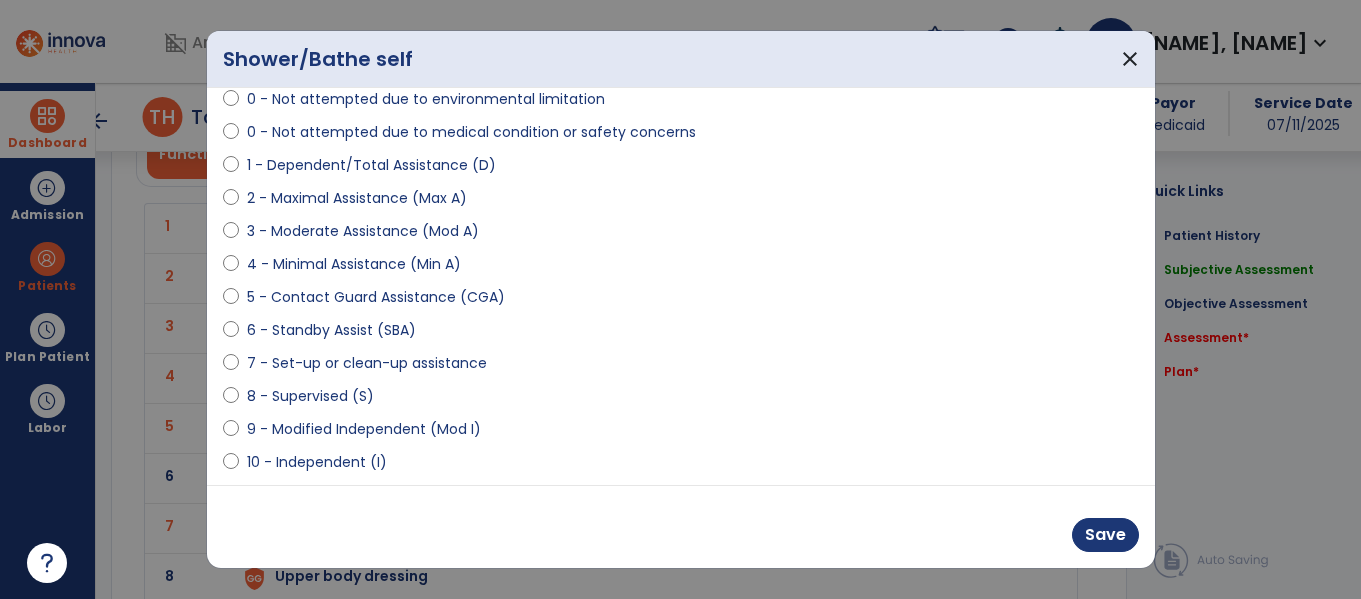 select on "**********" 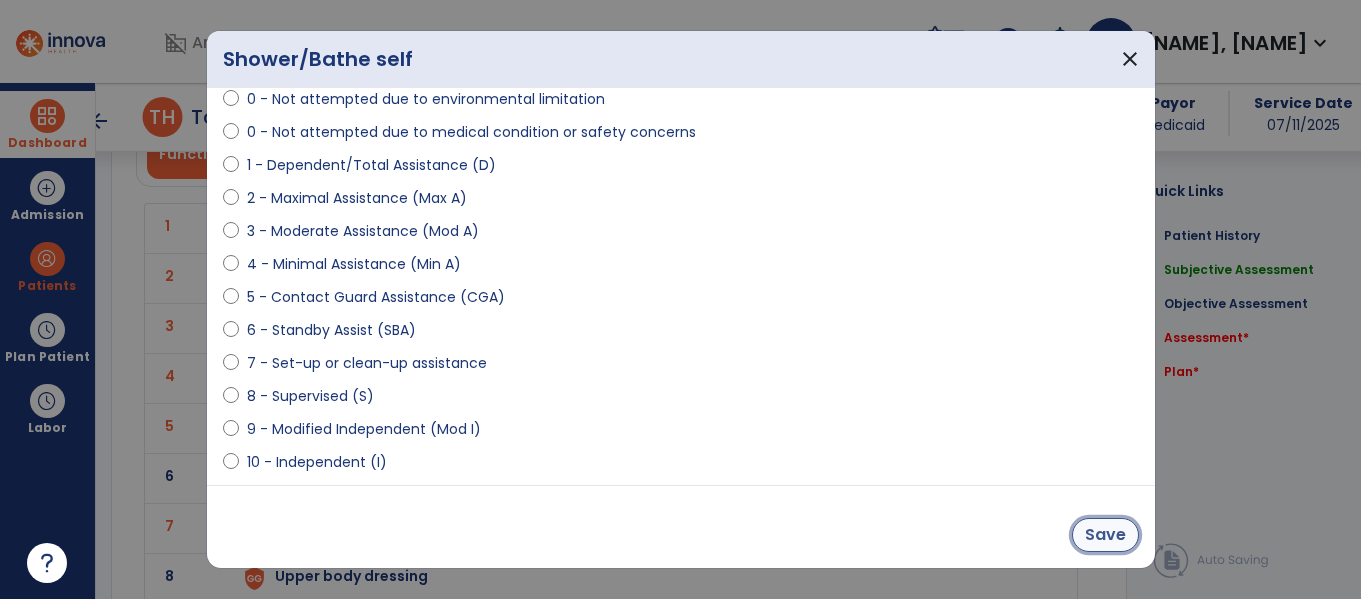 click on "Save" at bounding box center (1105, 535) 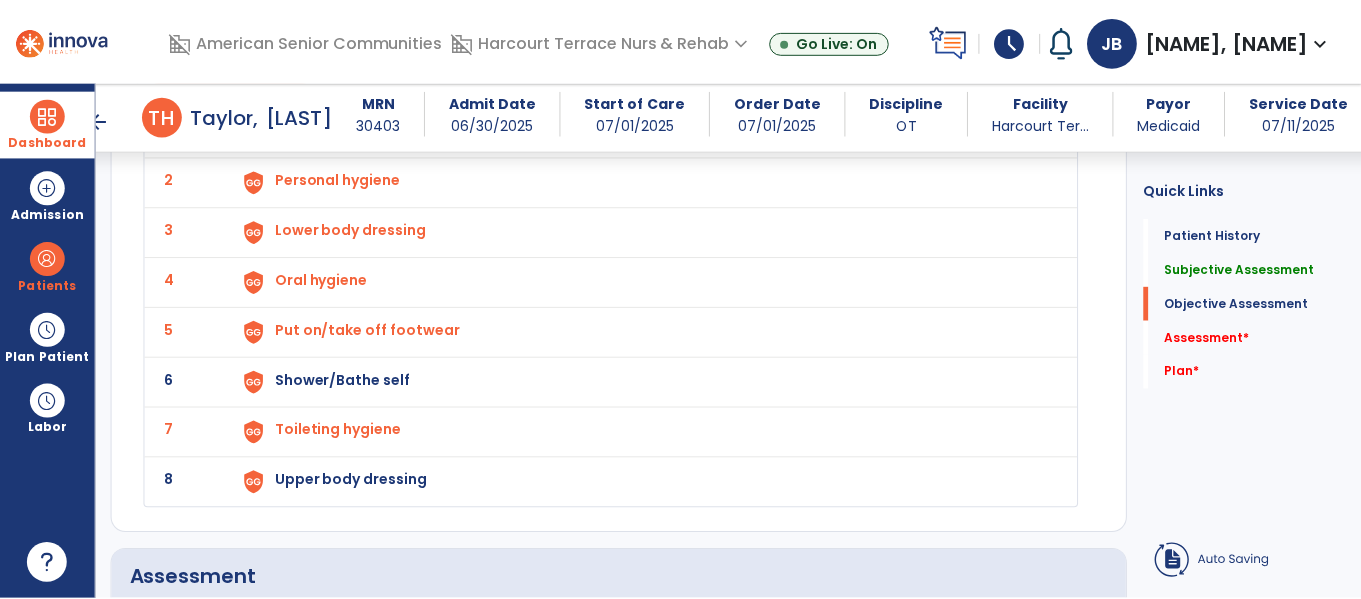 scroll, scrollTop: 2327, scrollLeft: 0, axis: vertical 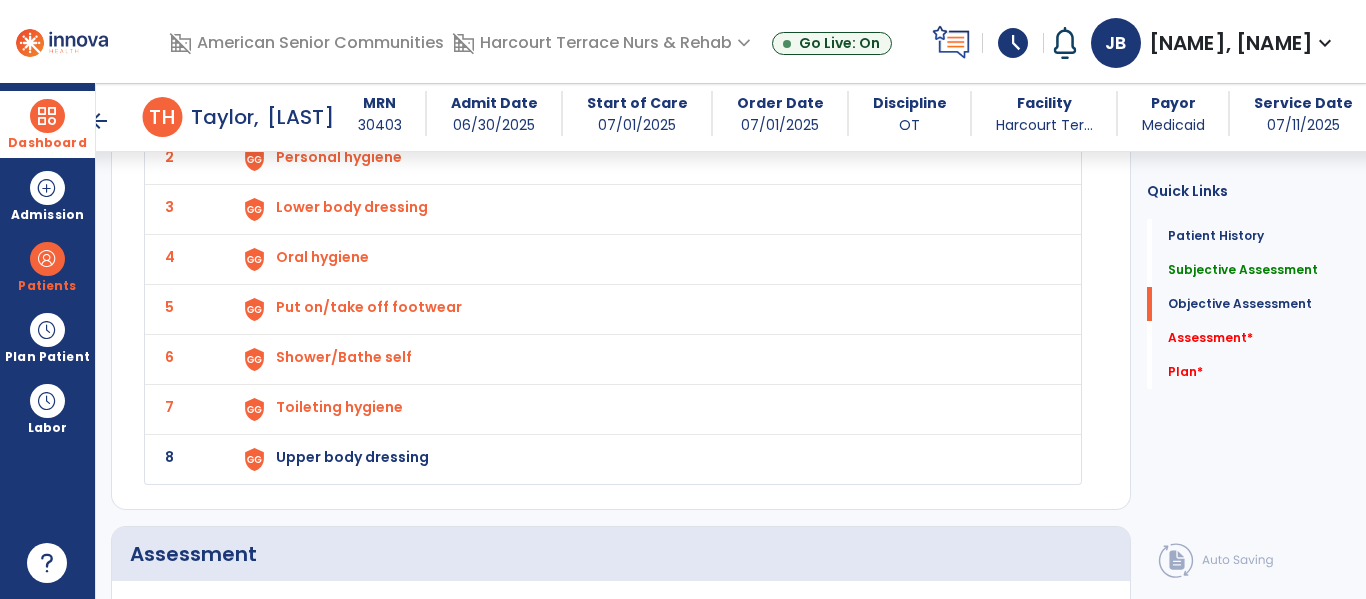click on "Shower/Bathe self" at bounding box center (646, 109) 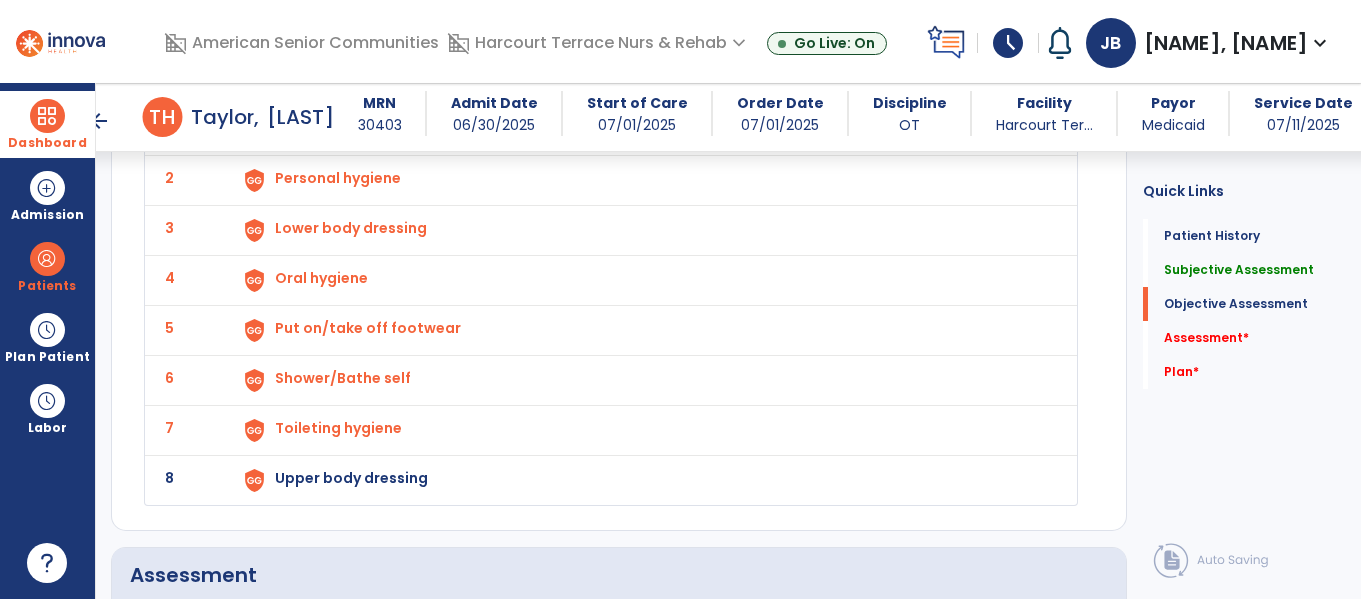 select on "**********" 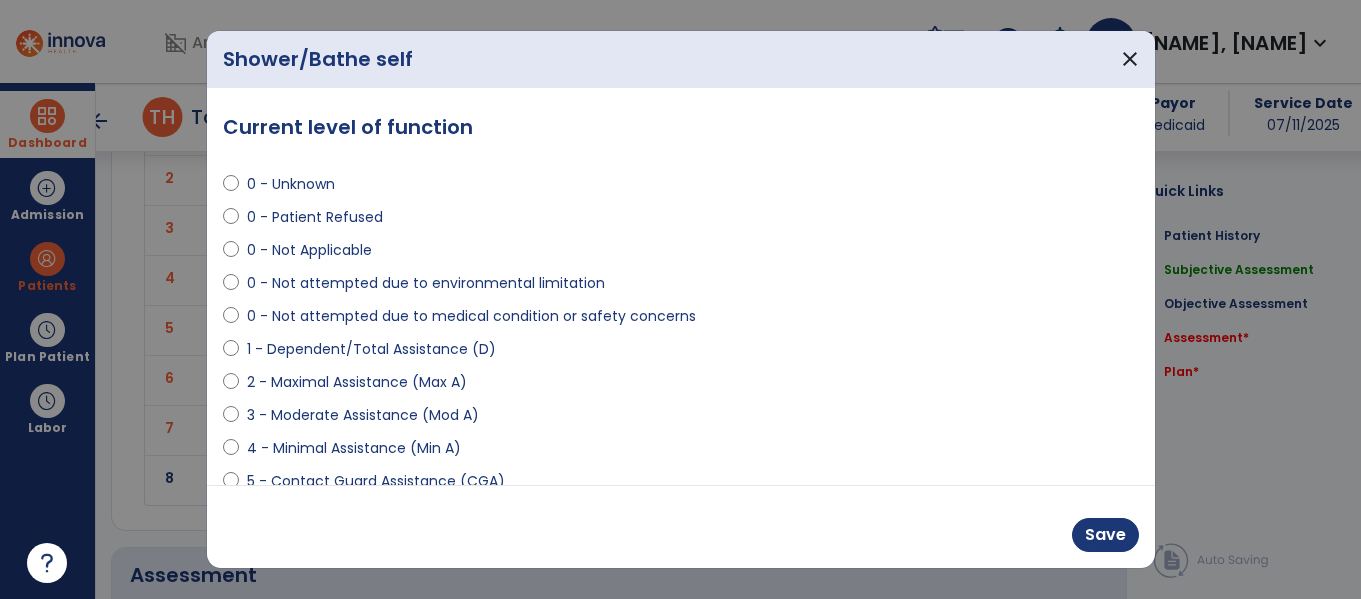 scroll, scrollTop: 2327, scrollLeft: 0, axis: vertical 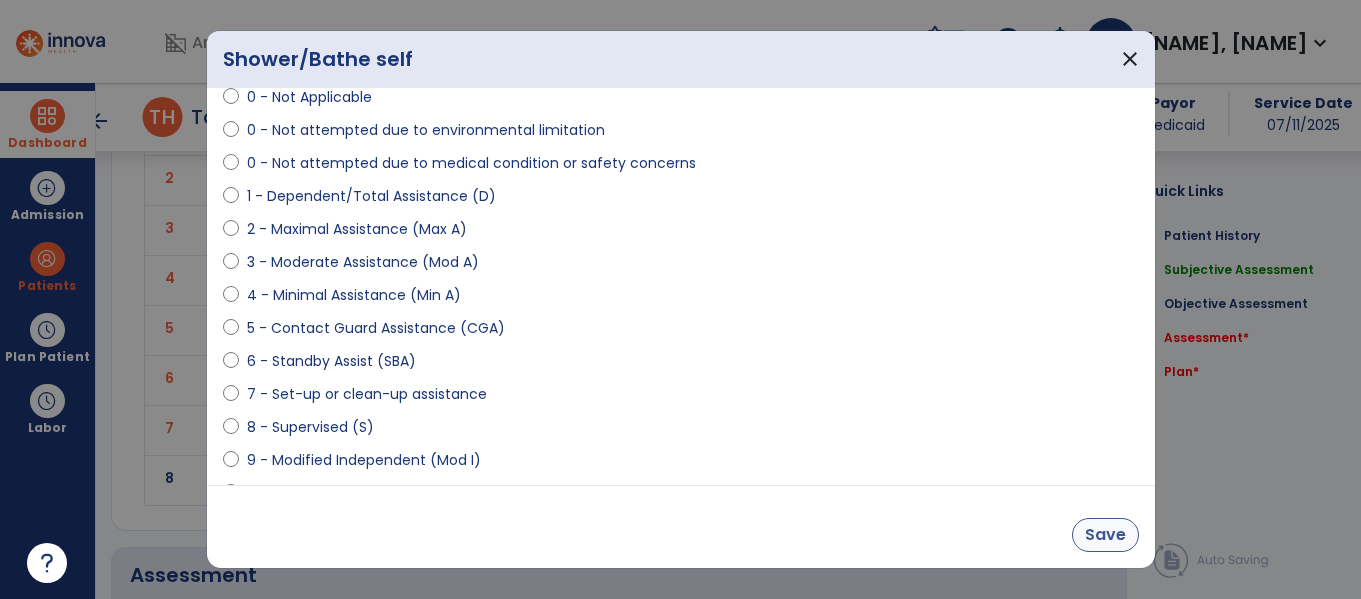click on "Save" at bounding box center (1105, 535) 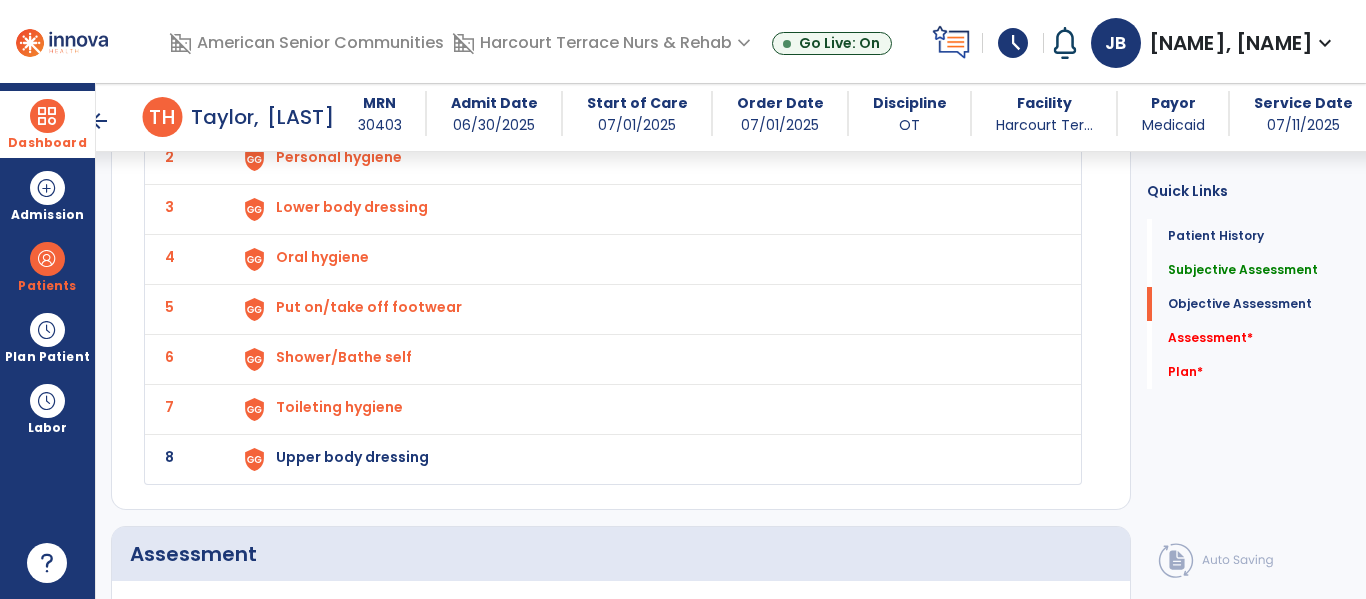 click on "Upper body dressing" at bounding box center (646, 109) 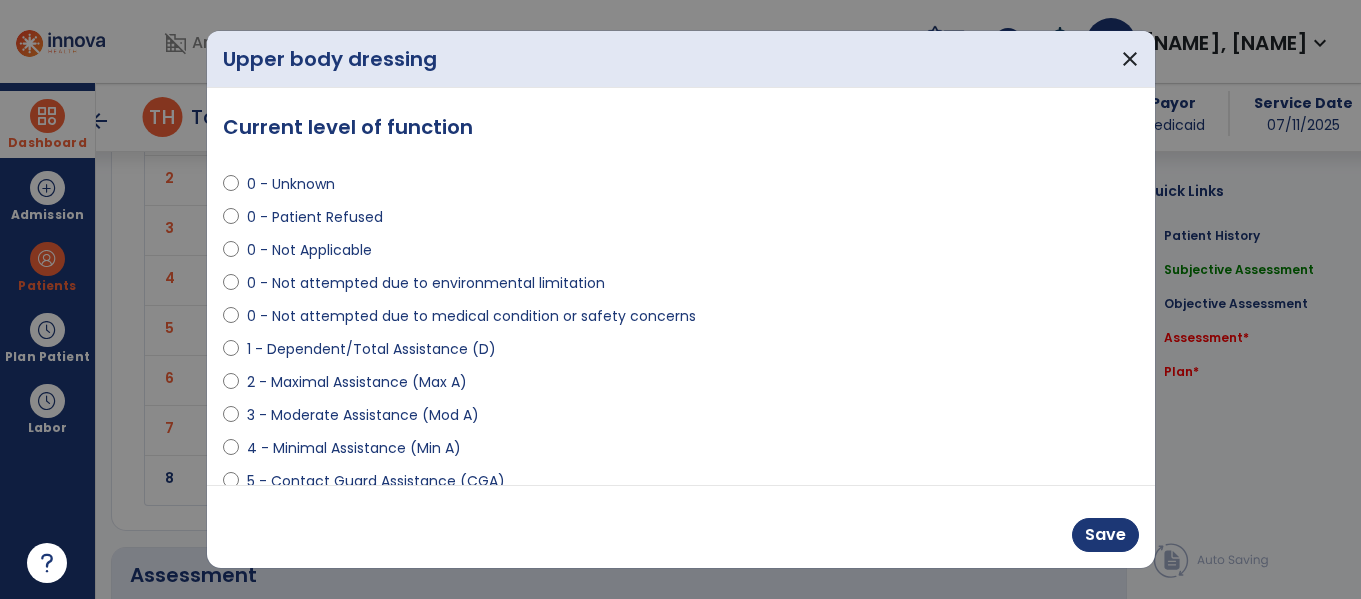 scroll, scrollTop: 2327, scrollLeft: 0, axis: vertical 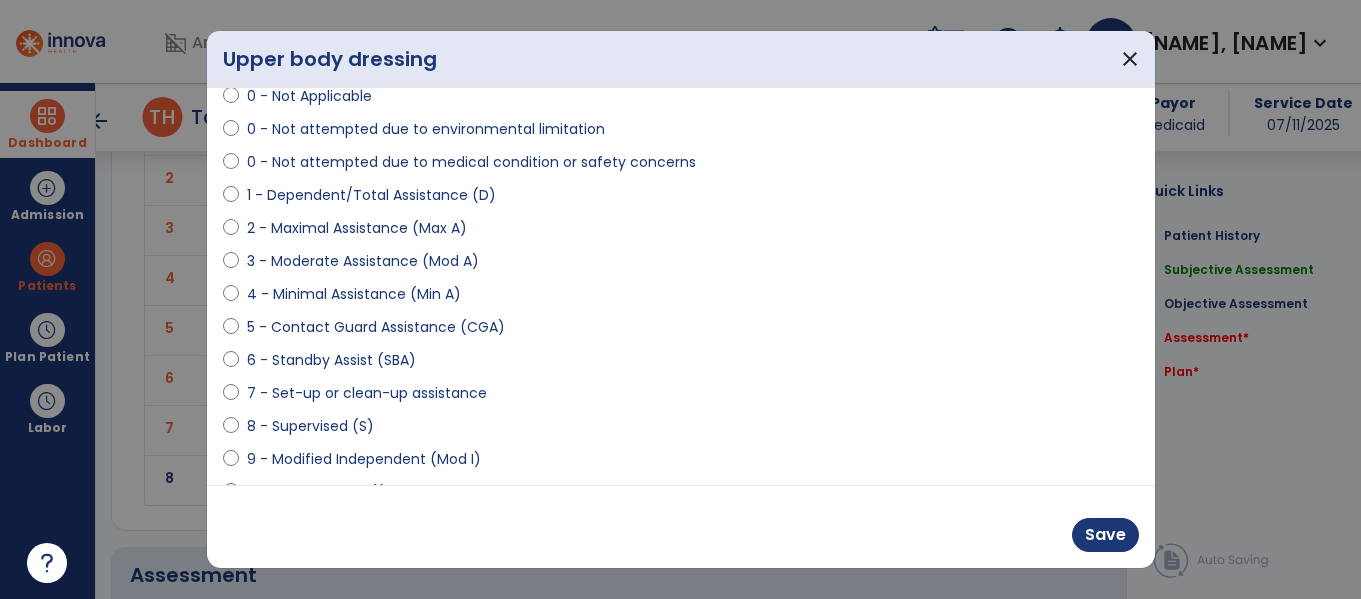 click on "9 - Modified Independent (Mod I)" at bounding box center [364, 459] 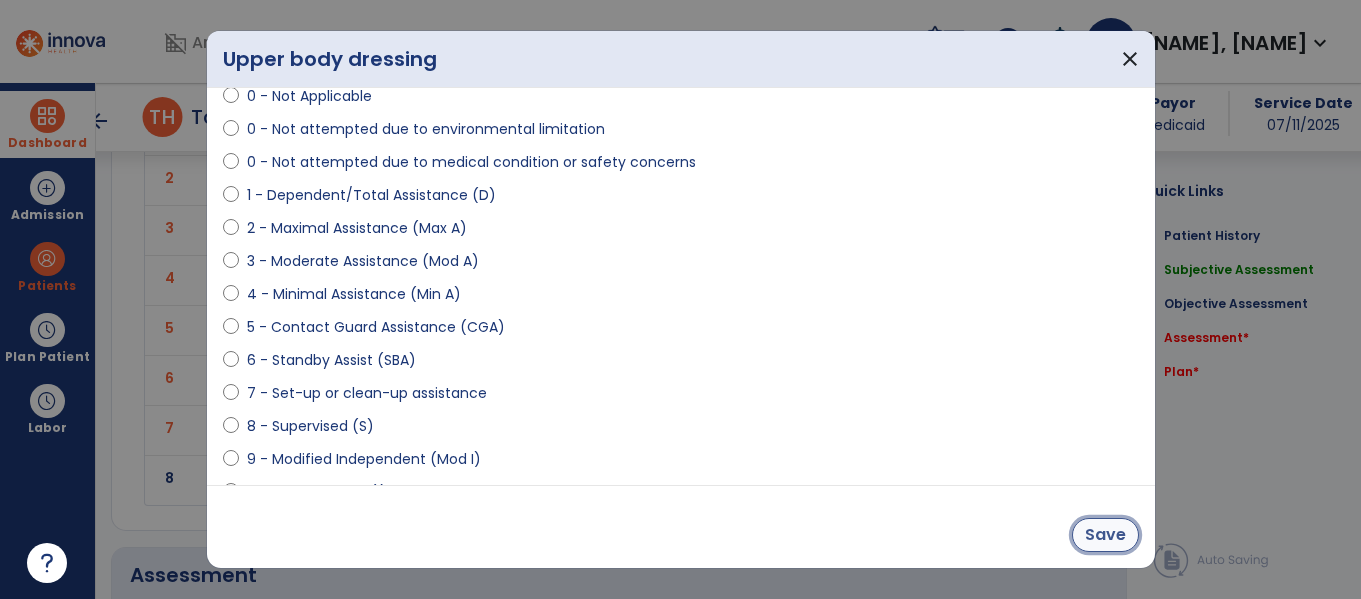 click on "Save" at bounding box center [1105, 535] 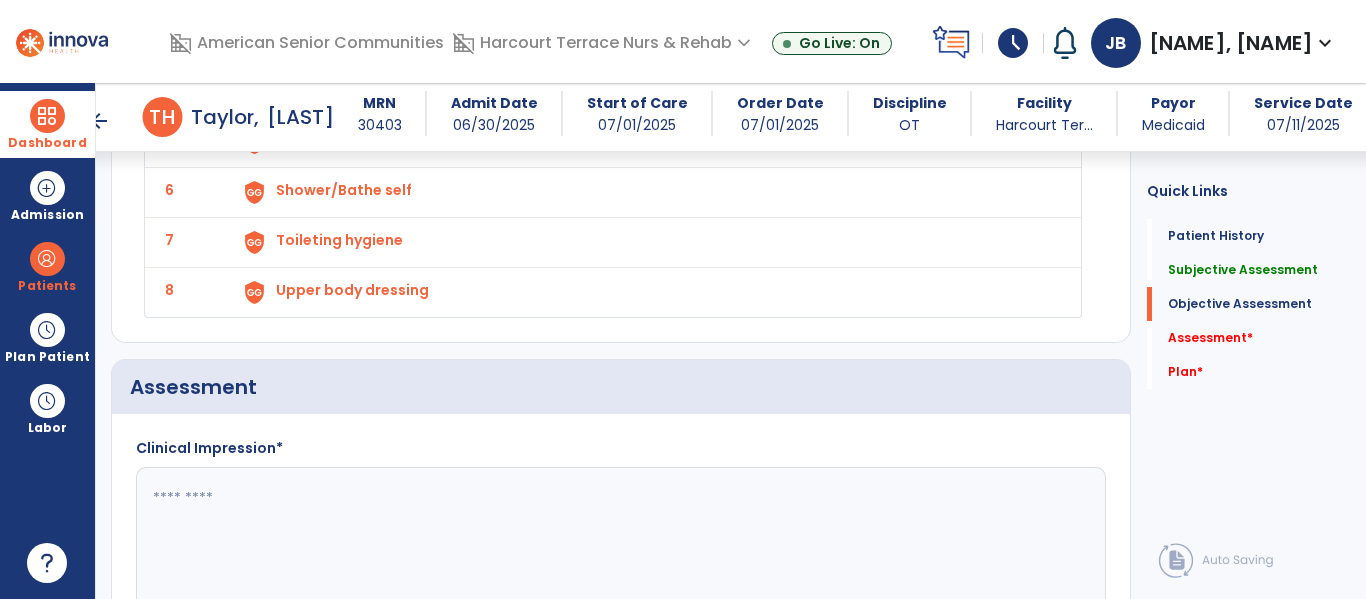 scroll, scrollTop: 2496, scrollLeft: 0, axis: vertical 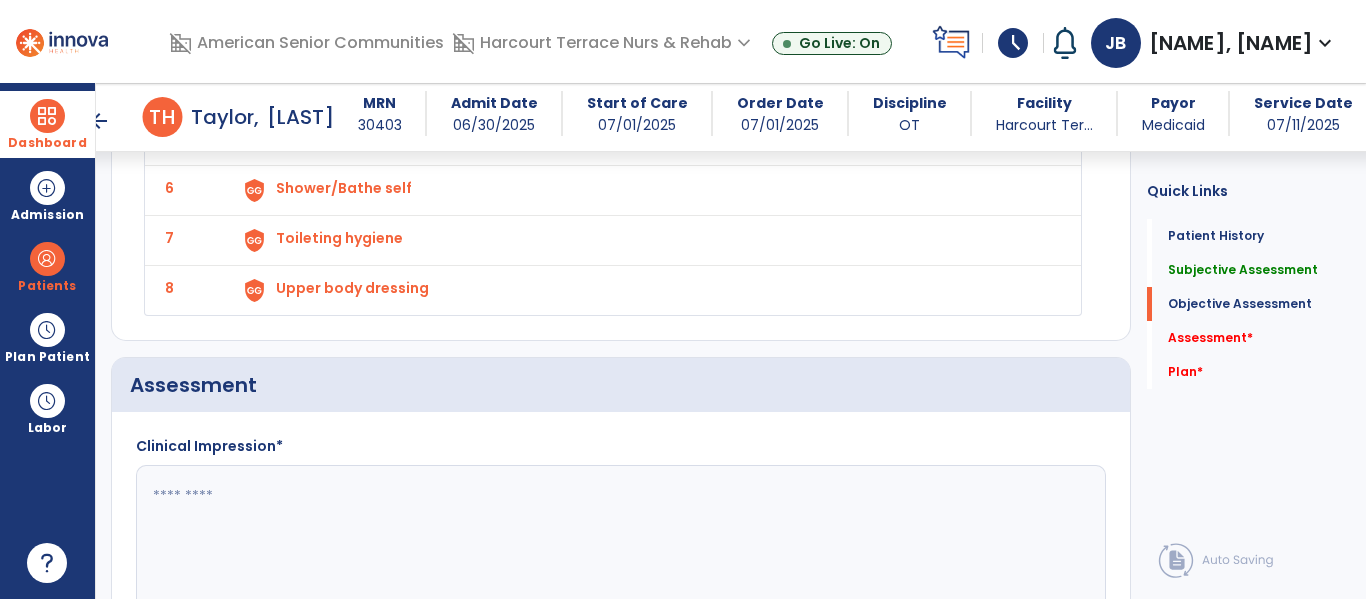 click 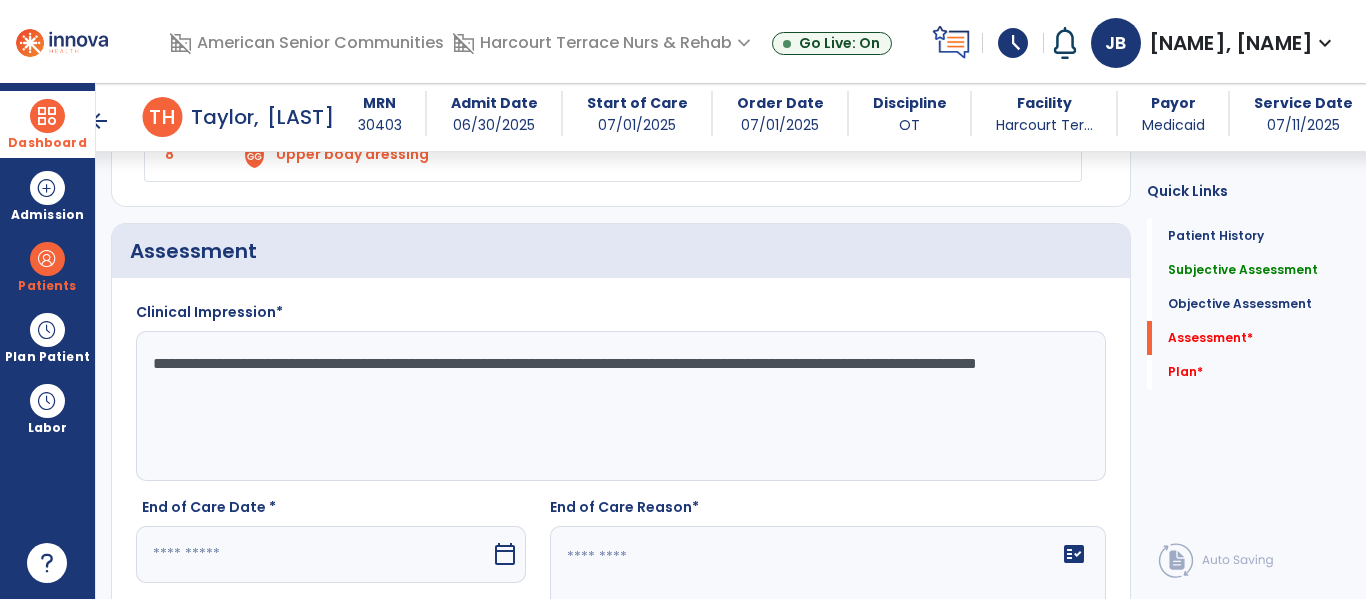 scroll, scrollTop: 2616, scrollLeft: 0, axis: vertical 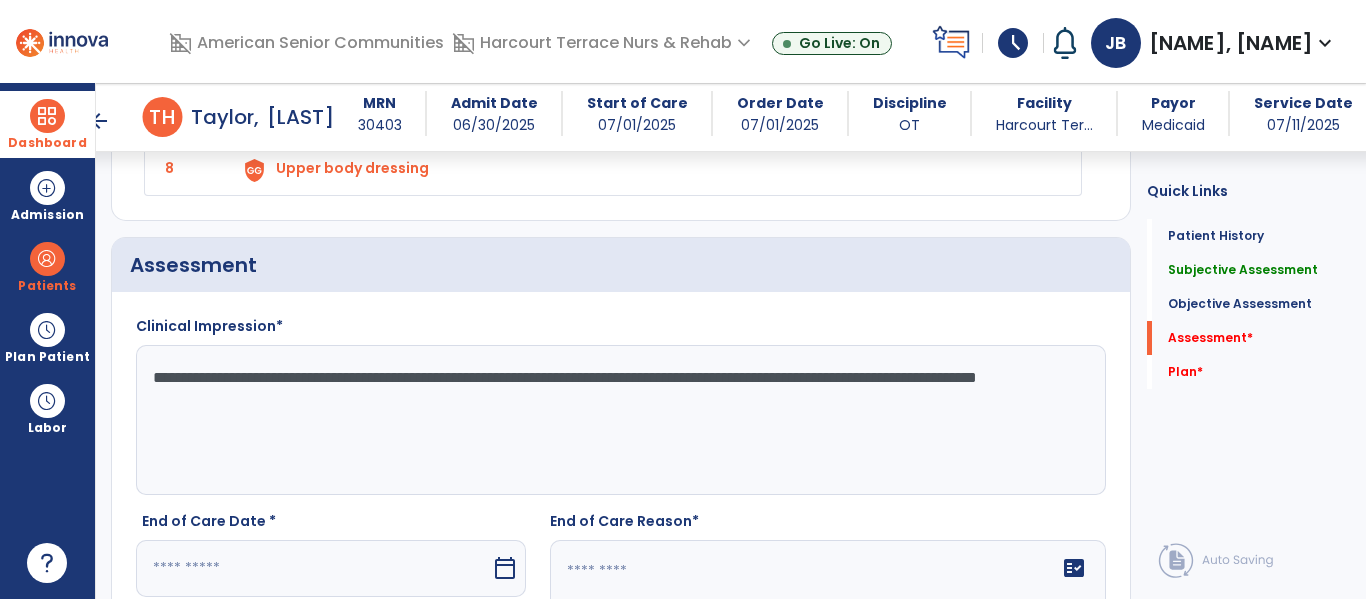click on "**********" 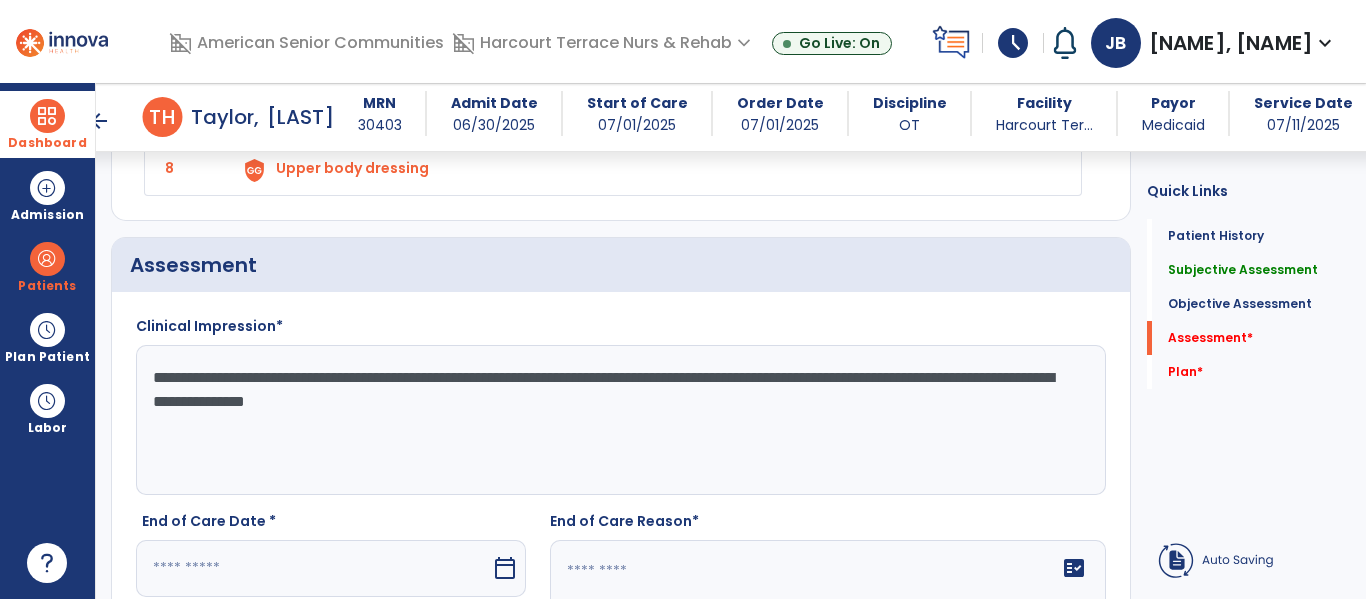 click on "**********" 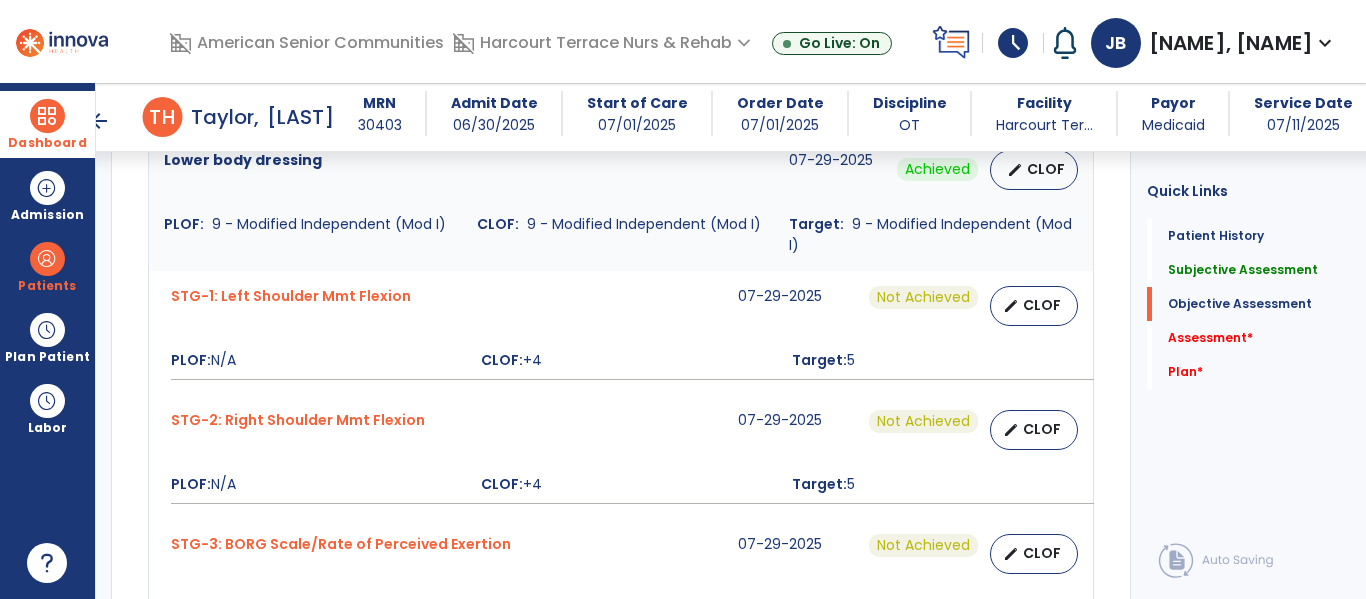 type on "**********" 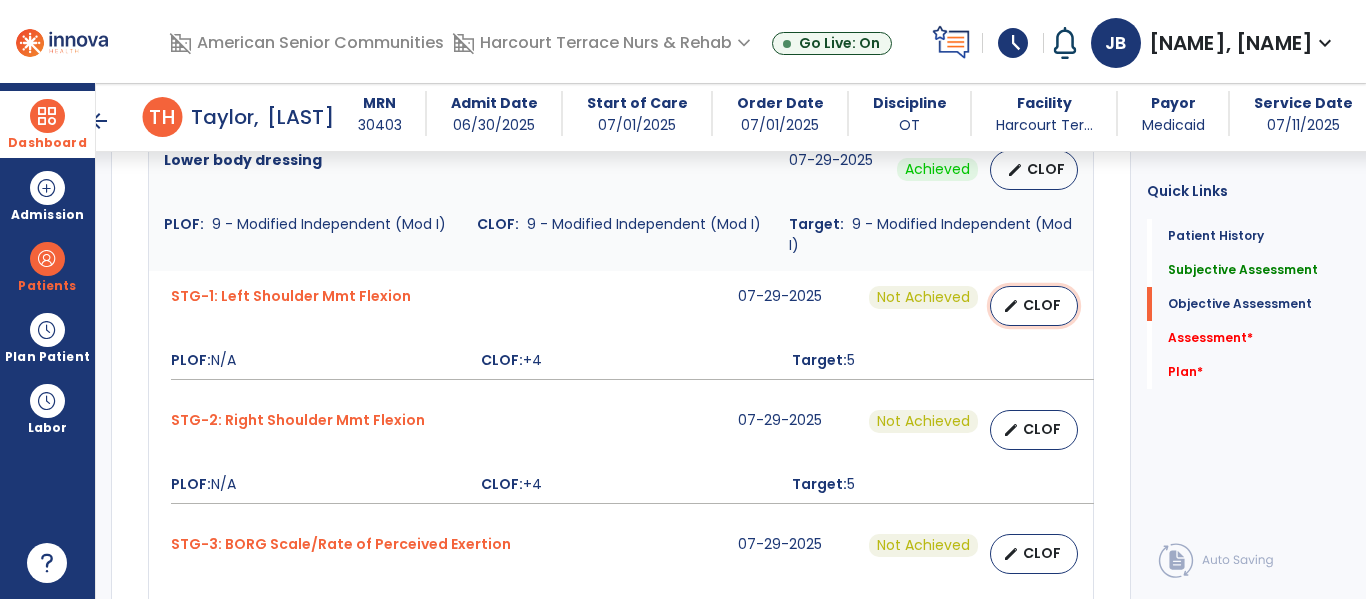 click on "CLOF" at bounding box center [1042, 305] 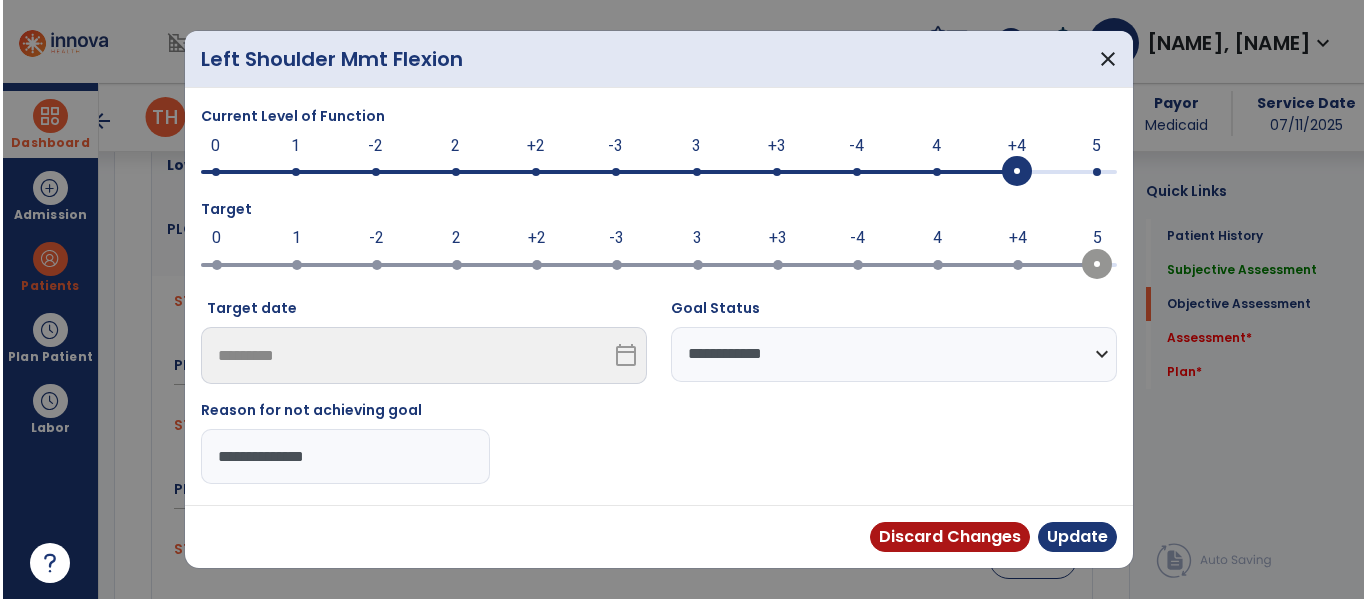scroll, scrollTop: 1300, scrollLeft: 0, axis: vertical 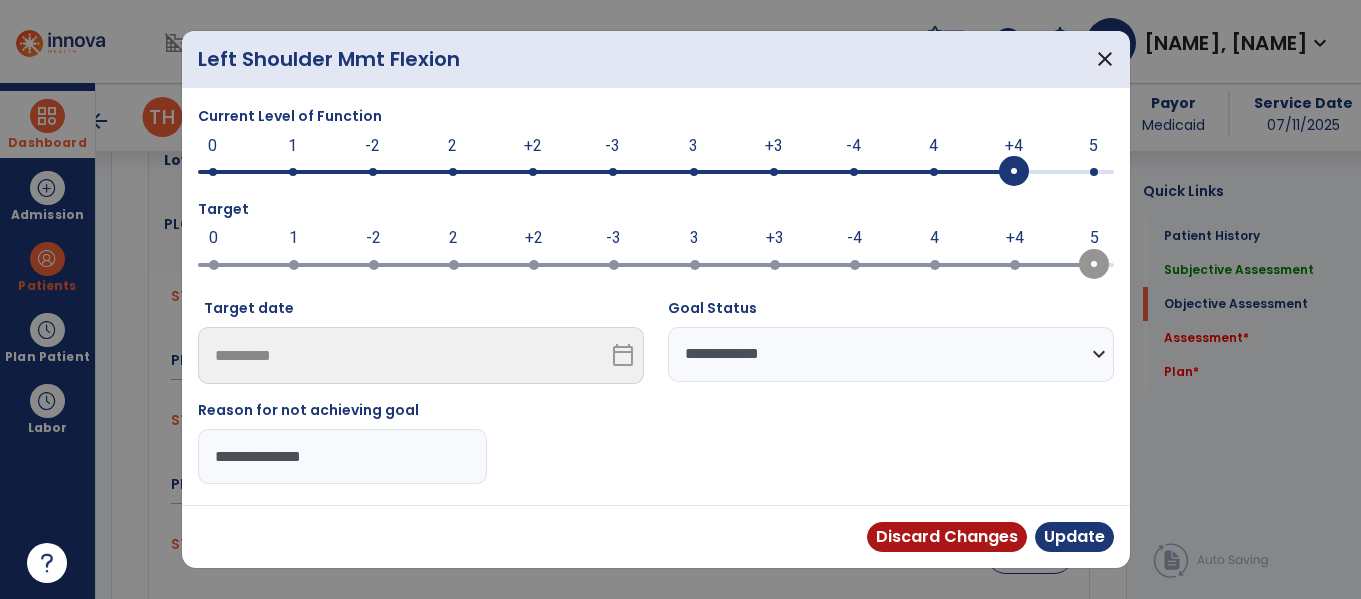 click at bounding box center [1094, 172] 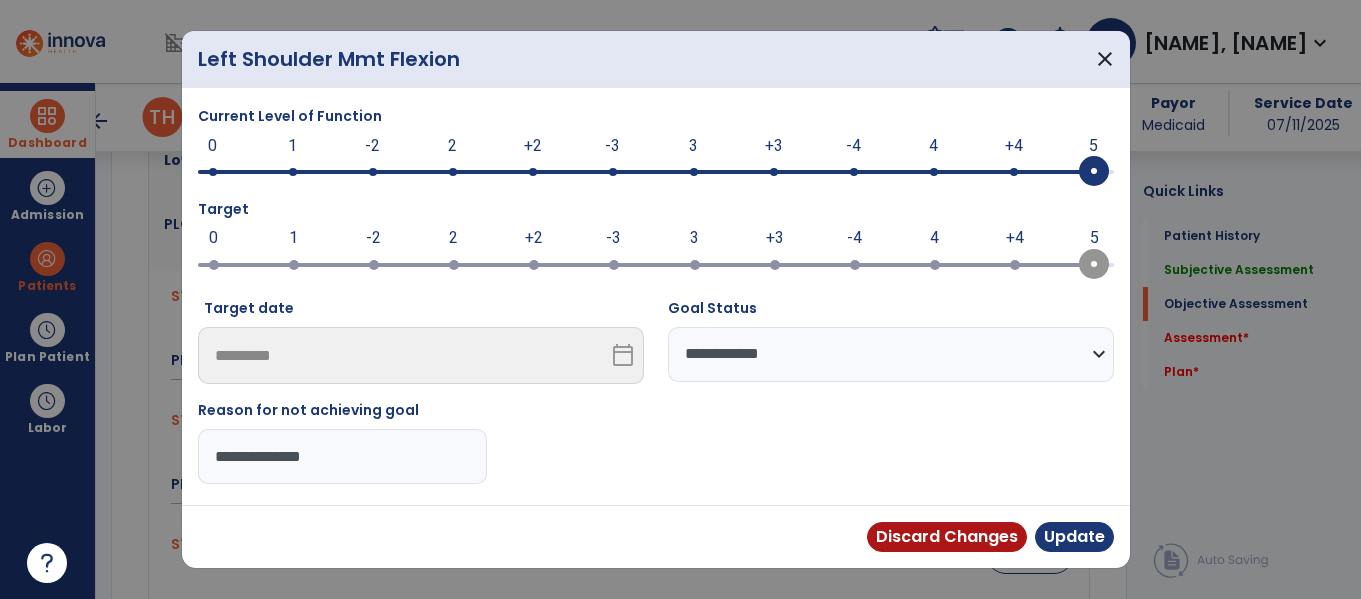 click on "**********" at bounding box center [891, 354] 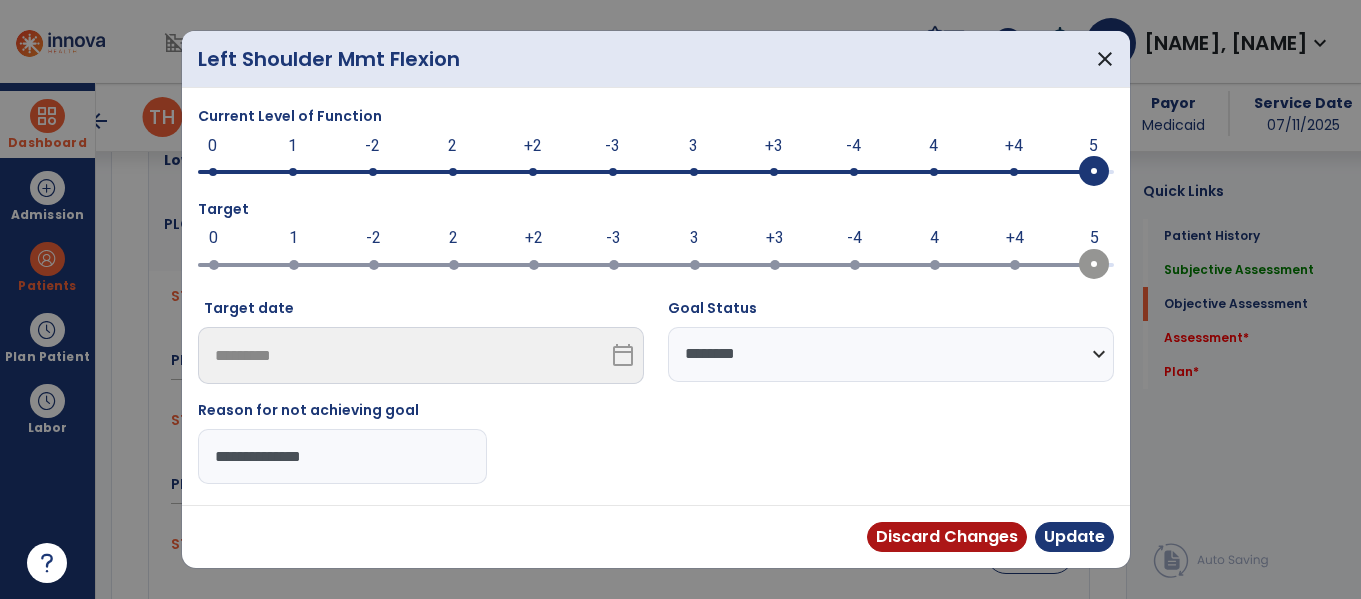 click on "**********" at bounding box center [891, 354] 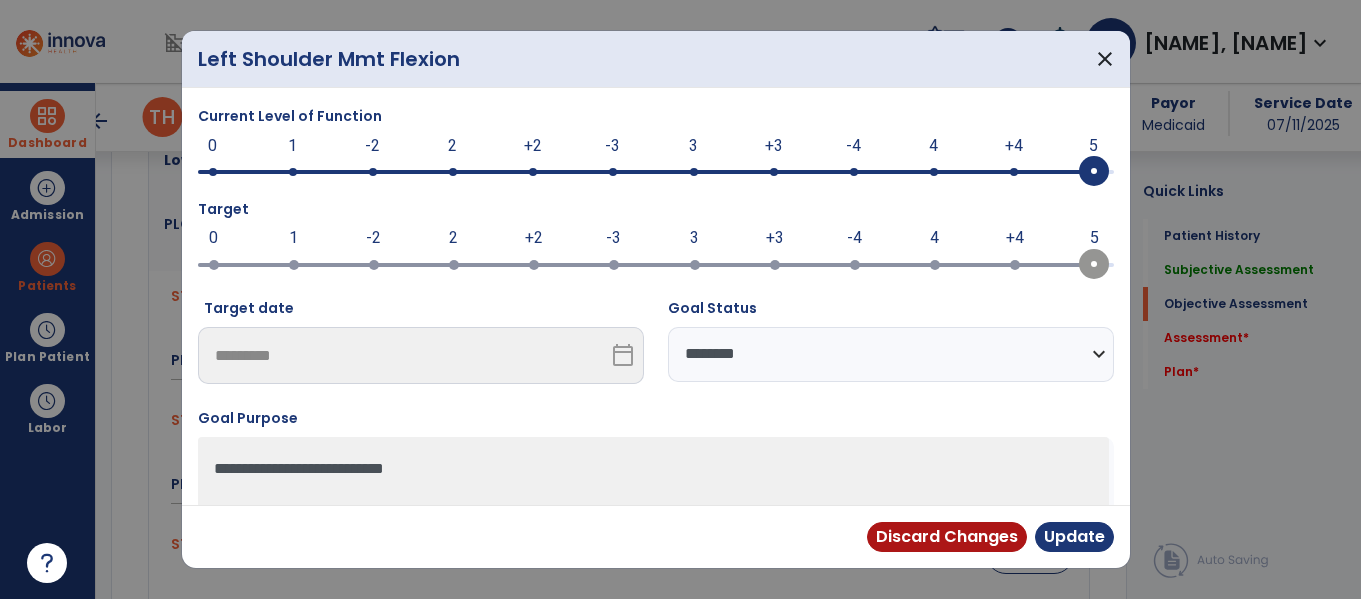 click on "Discard Changes  Update" at bounding box center (656, 536) 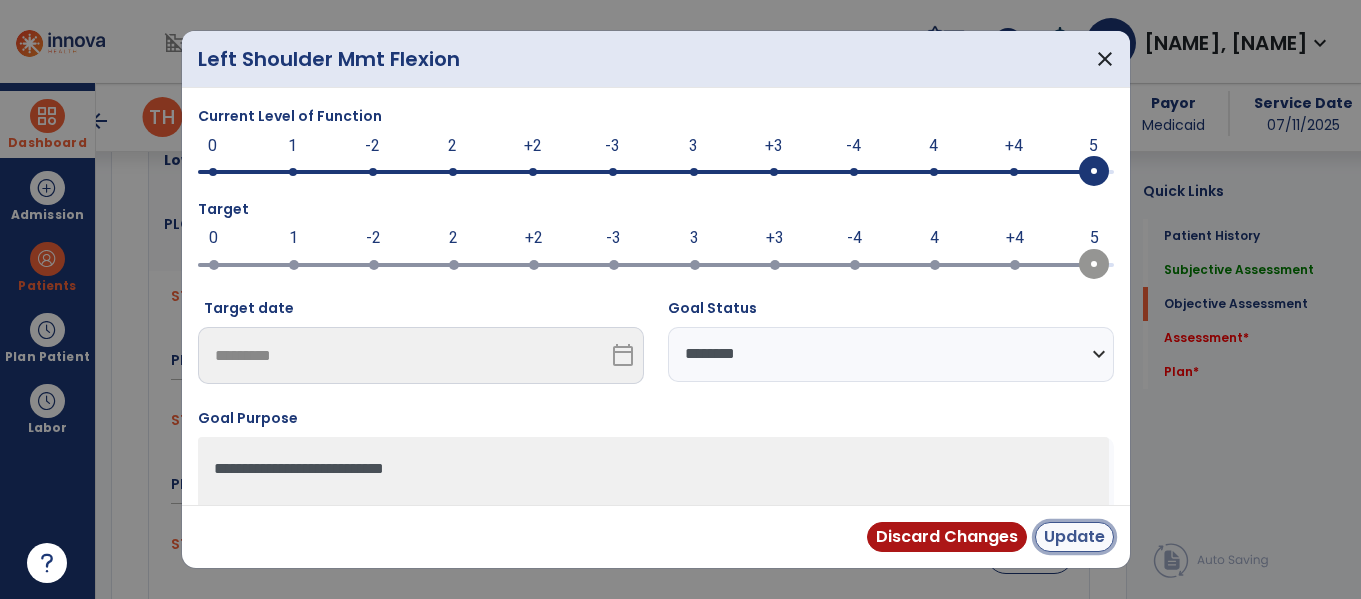 click on "Update" at bounding box center [1074, 537] 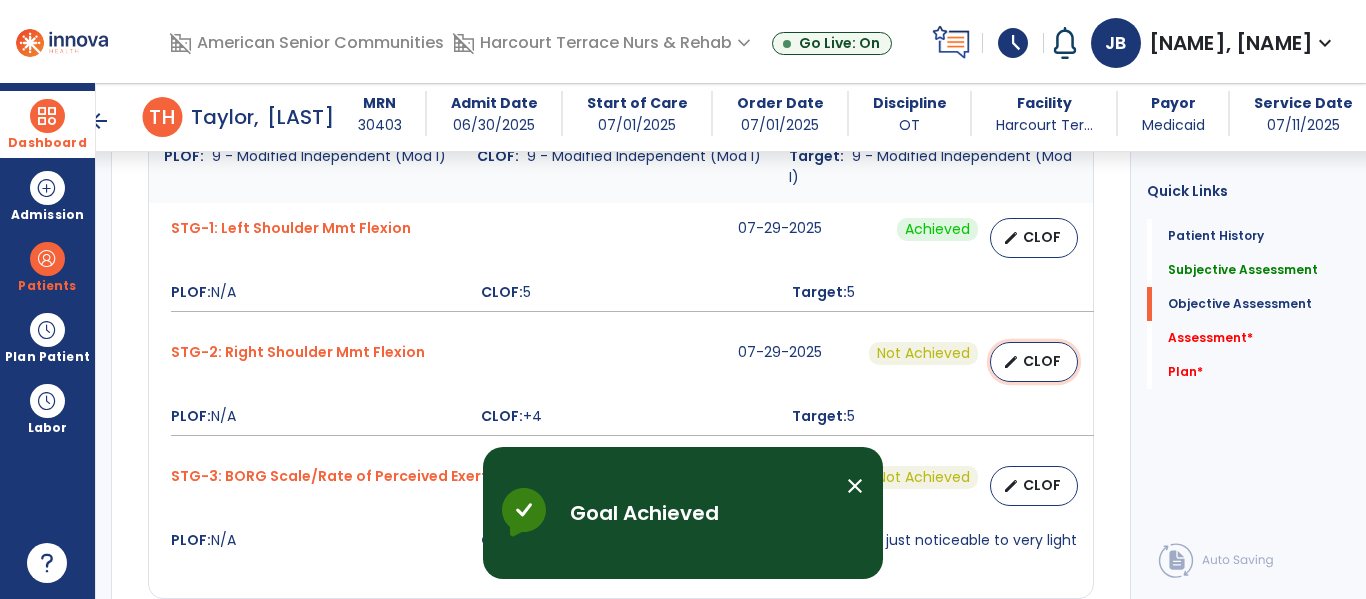 click on "CLOF" at bounding box center [1042, 361] 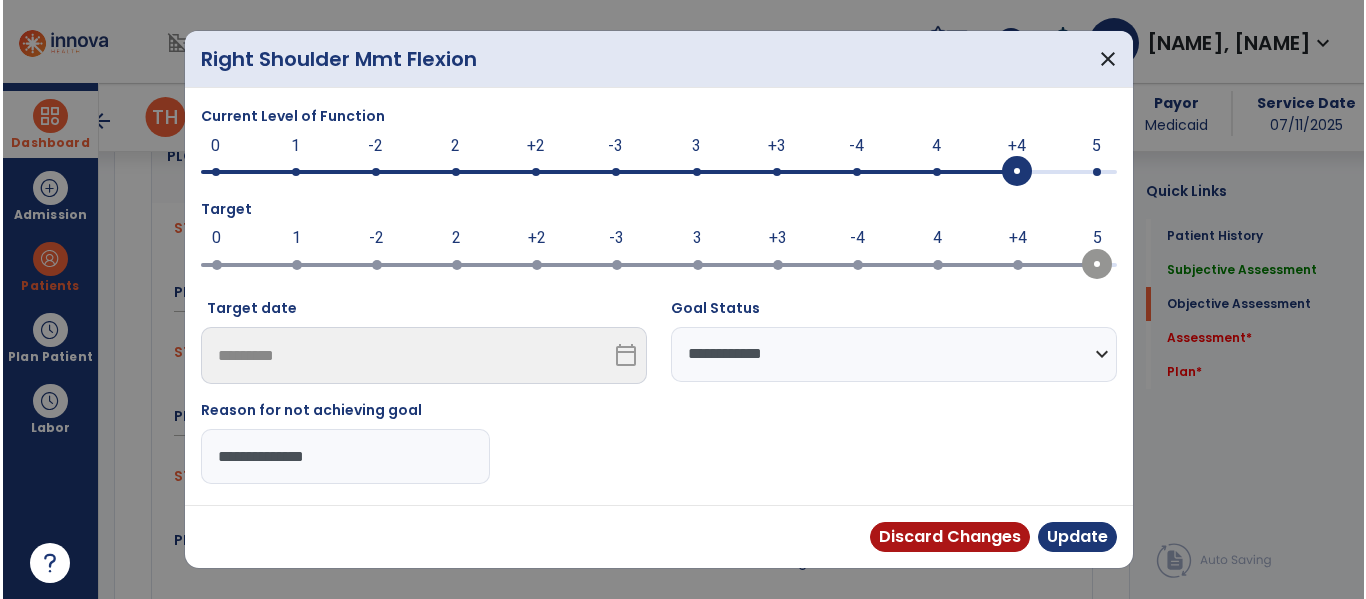 scroll, scrollTop: 1368, scrollLeft: 0, axis: vertical 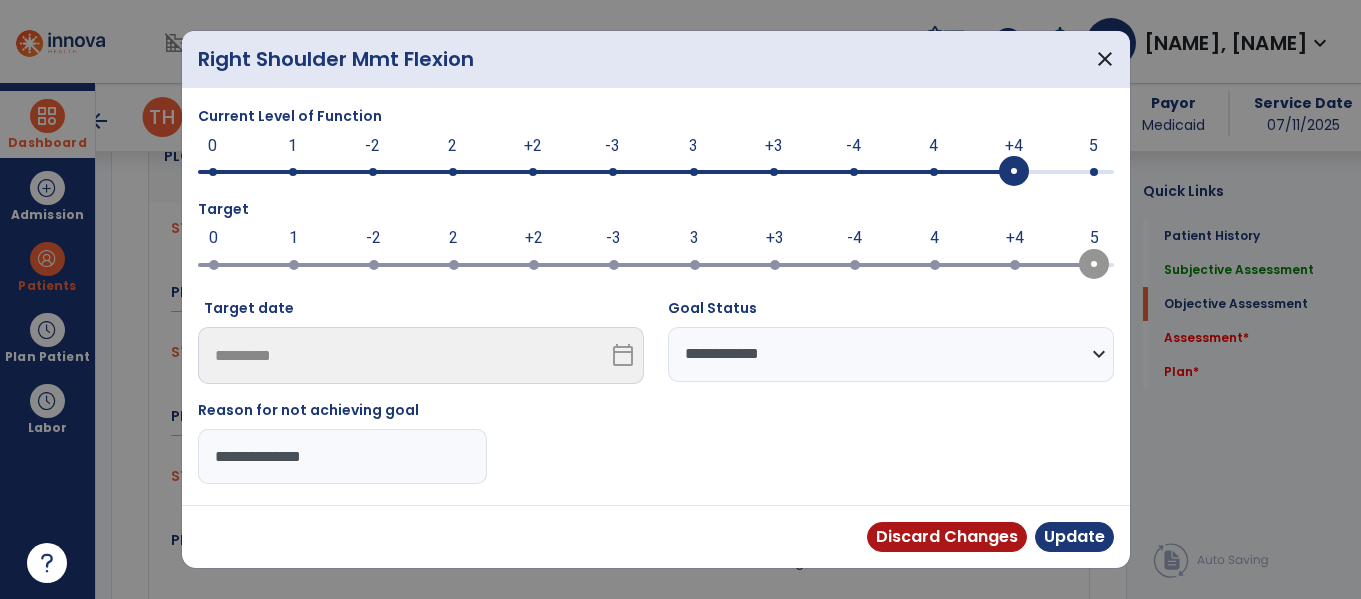 click at bounding box center [1094, 172] 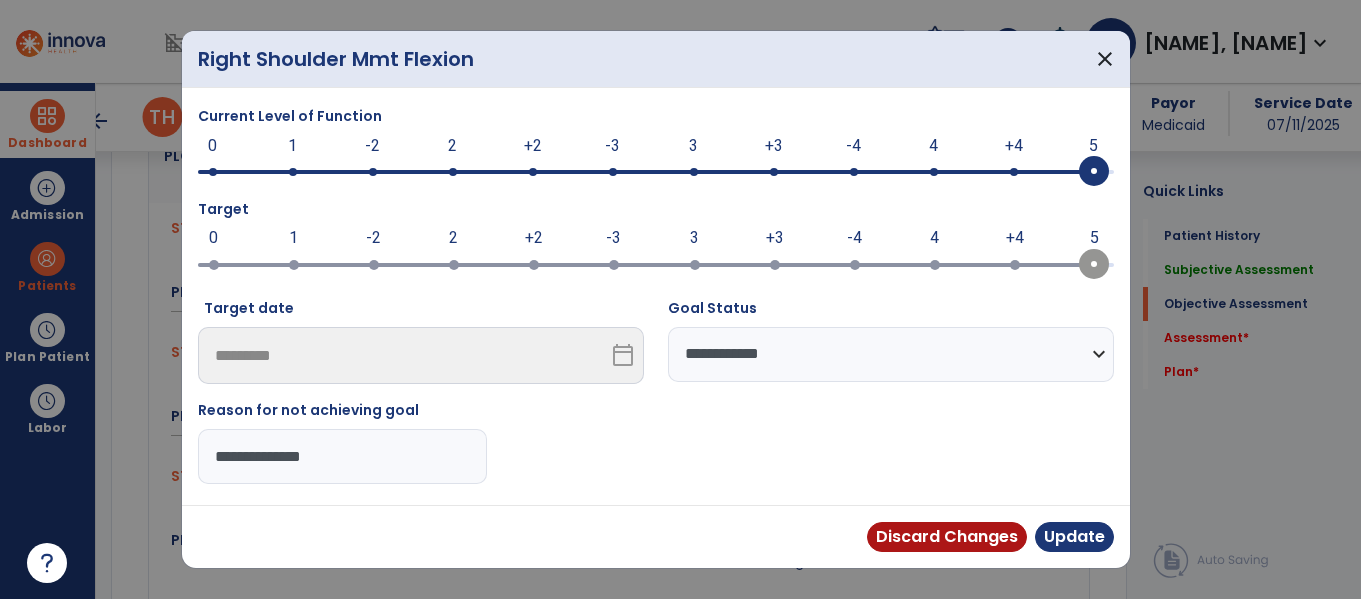 click on "**********" at bounding box center [891, 354] 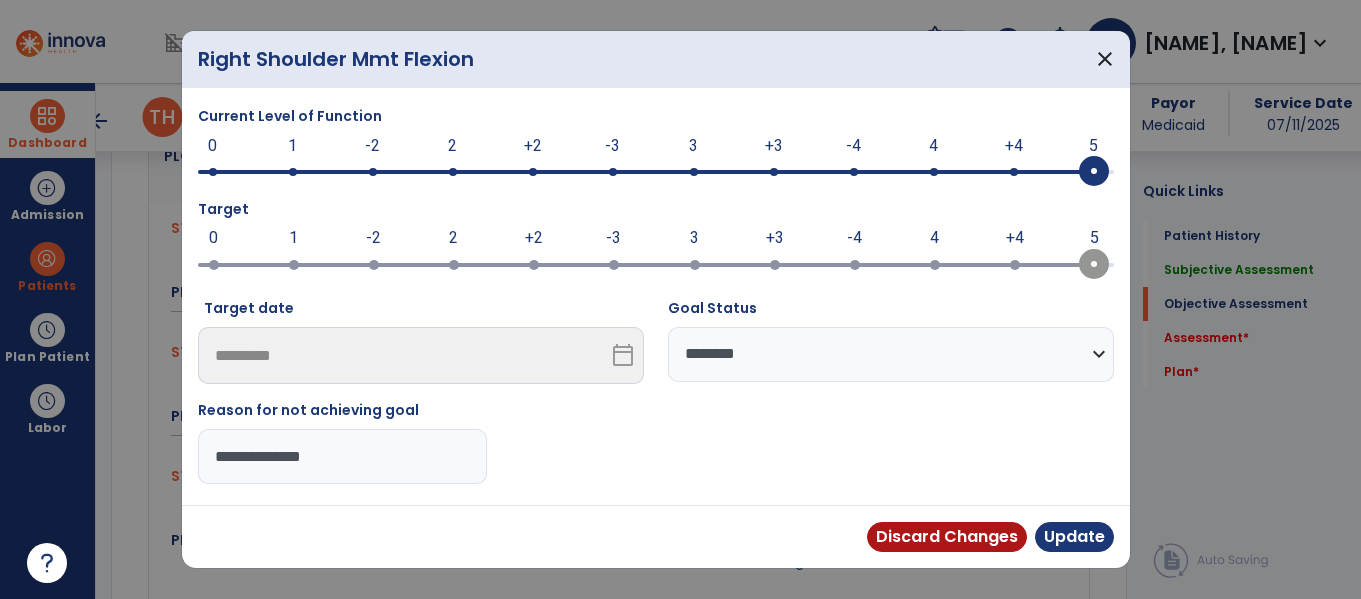 click on "**********" at bounding box center (891, 354) 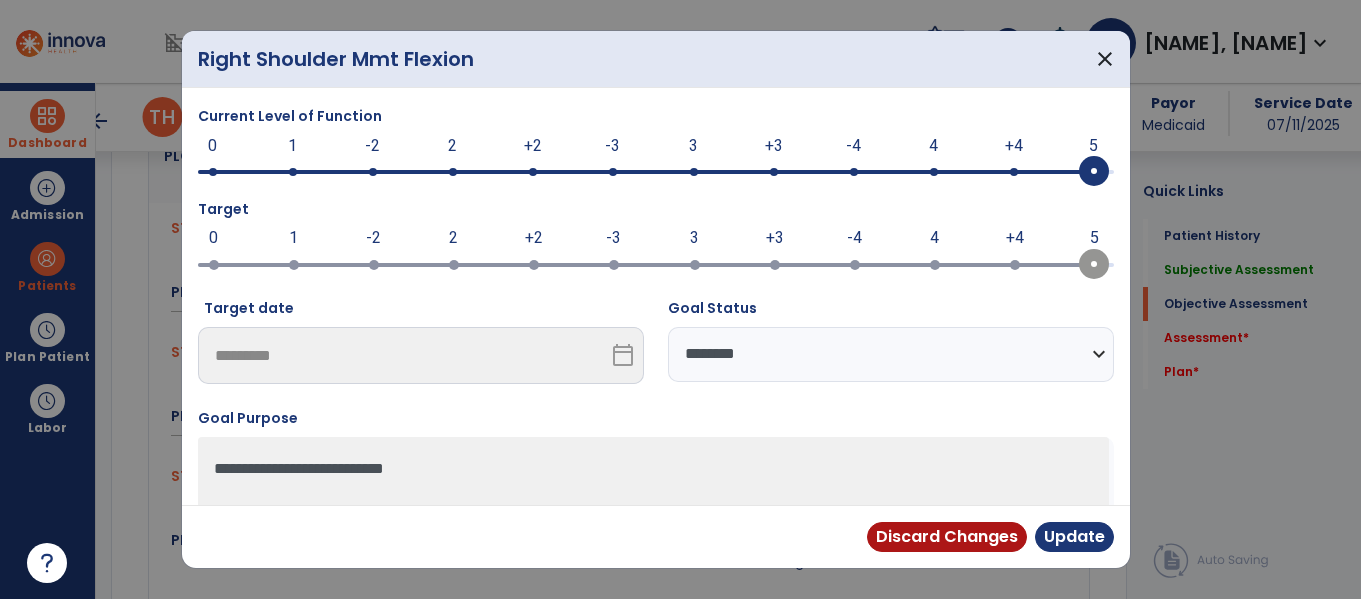 click on "Discard Changes  Update" at bounding box center [656, 536] 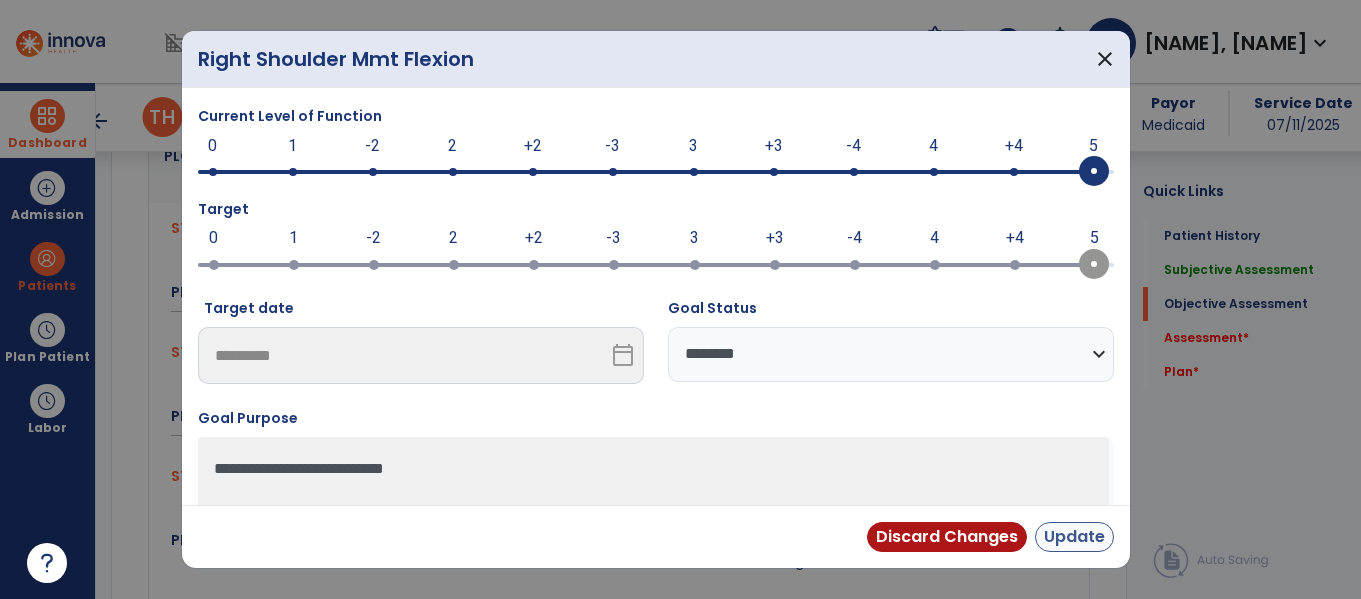 click on "Update" at bounding box center [1074, 537] 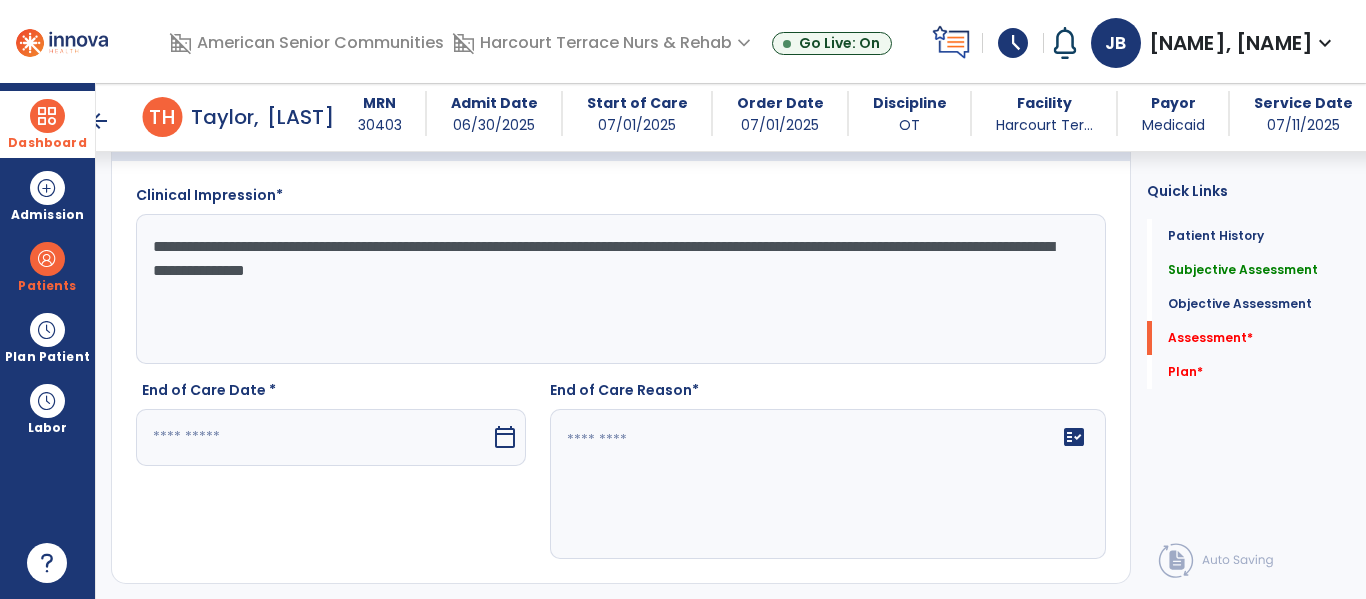 scroll, scrollTop: 2733, scrollLeft: 0, axis: vertical 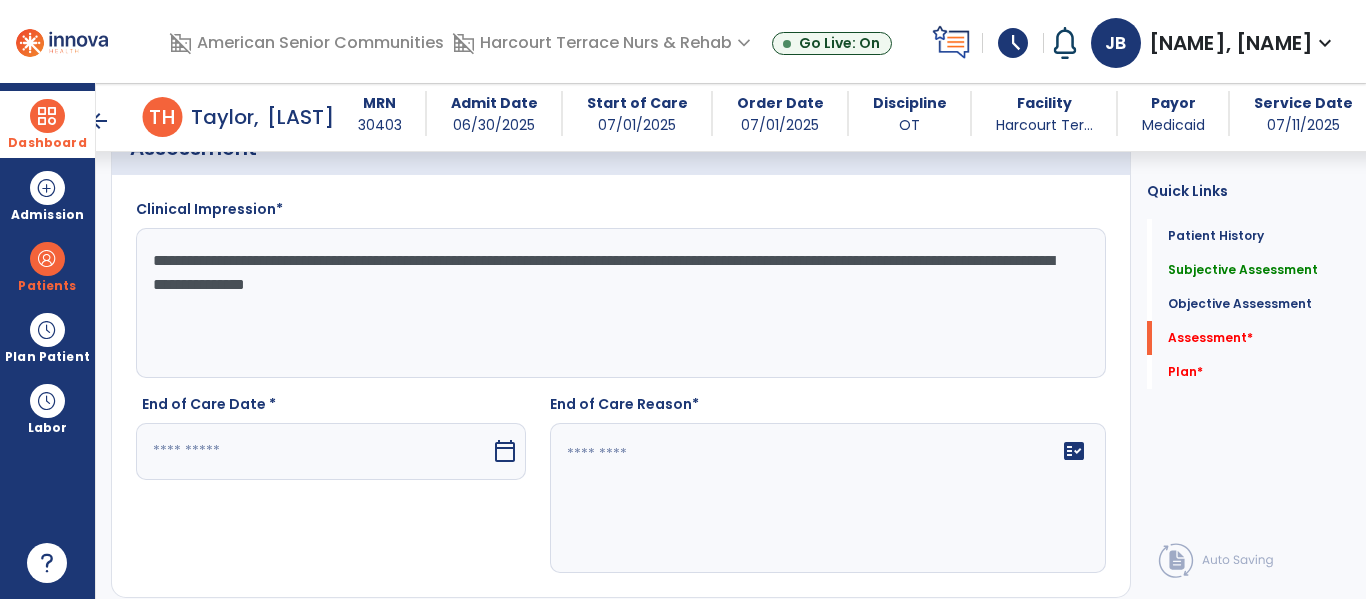 click on "**********" 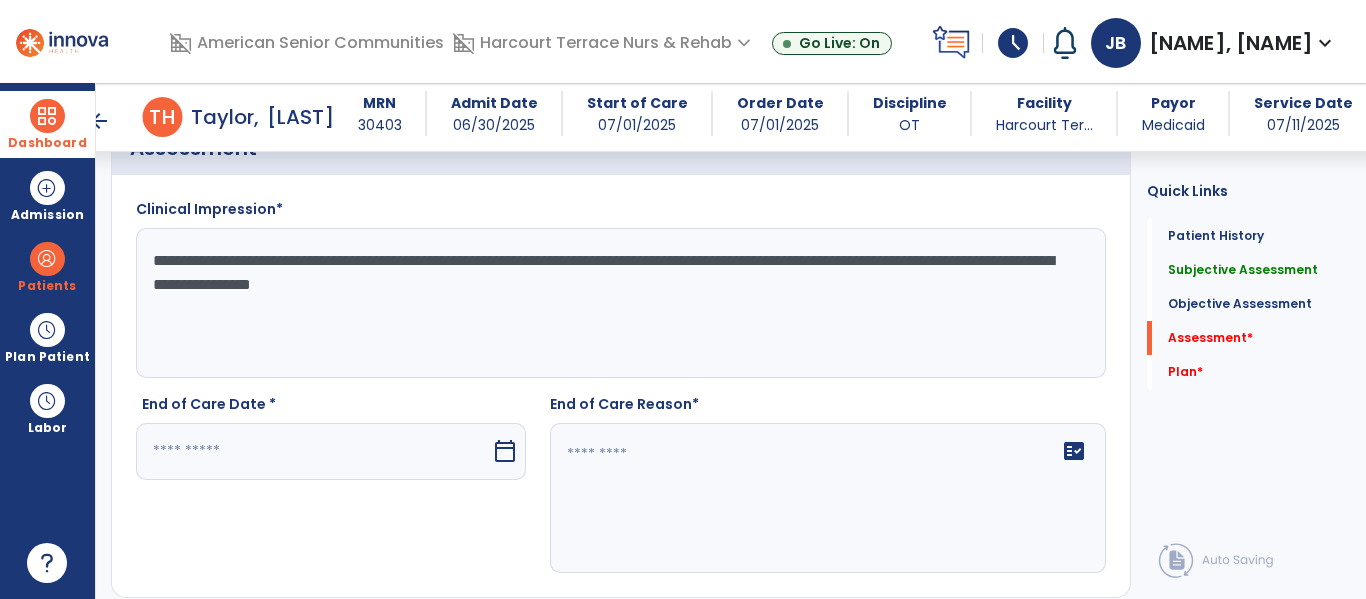 type on "**********" 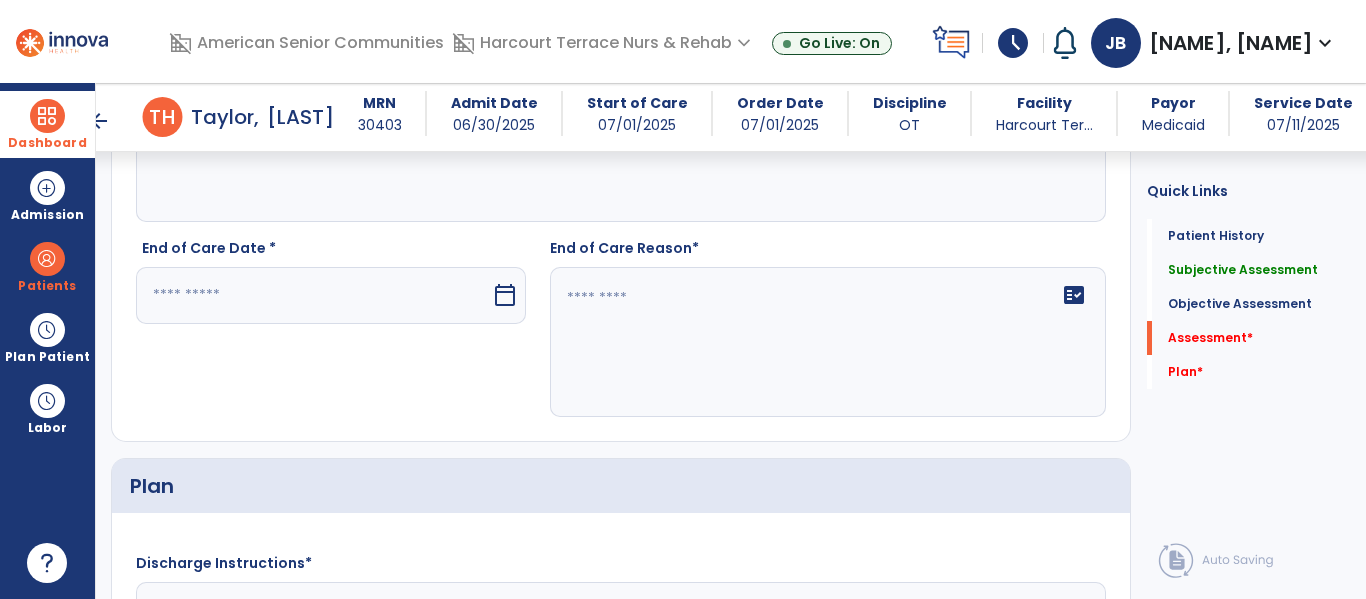 scroll, scrollTop: 2900, scrollLeft: 0, axis: vertical 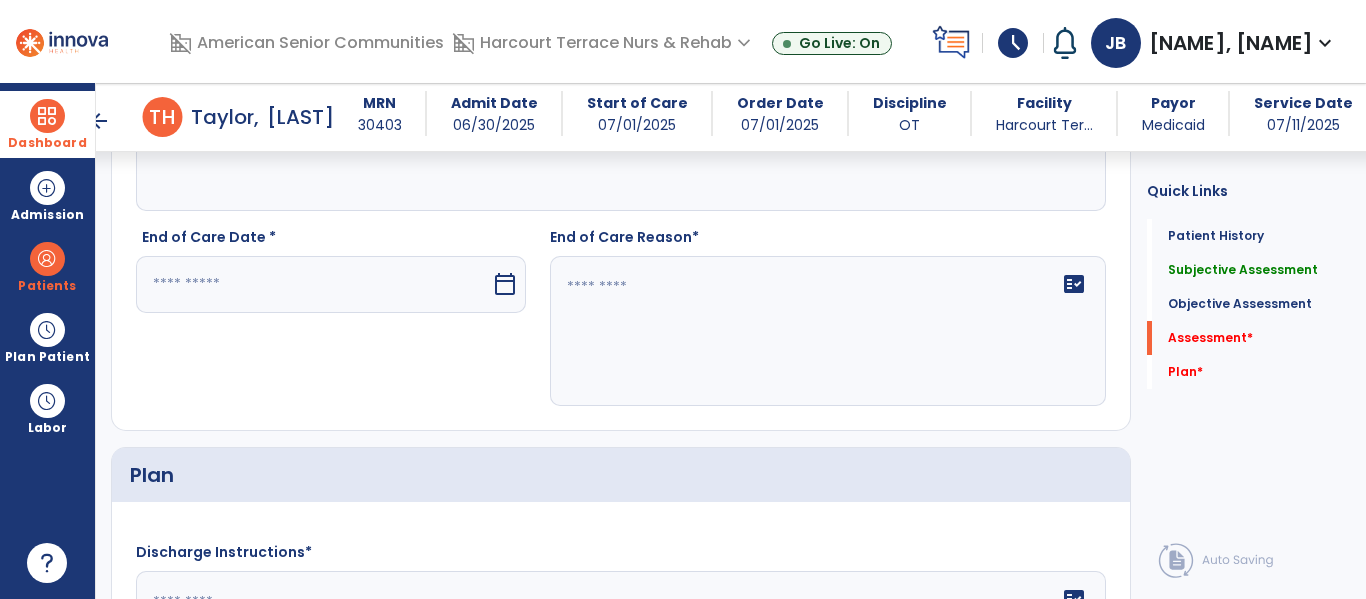 click at bounding box center [313, 284] 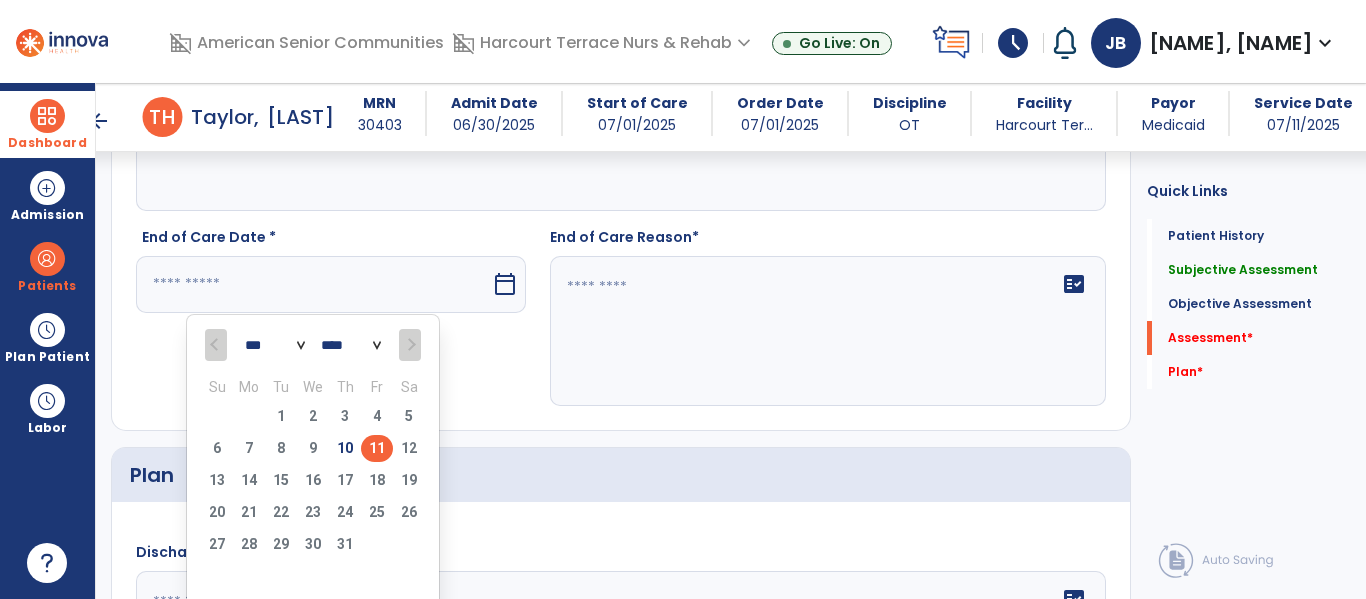 click on "11" at bounding box center (377, 448) 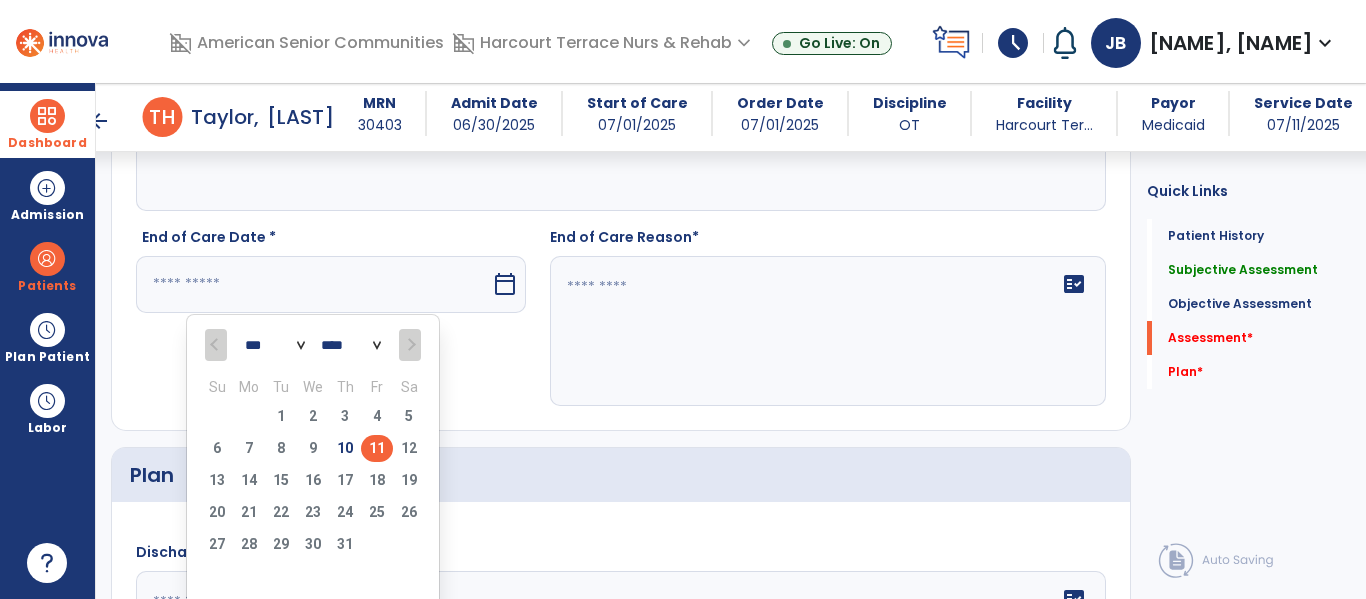 type on "*********" 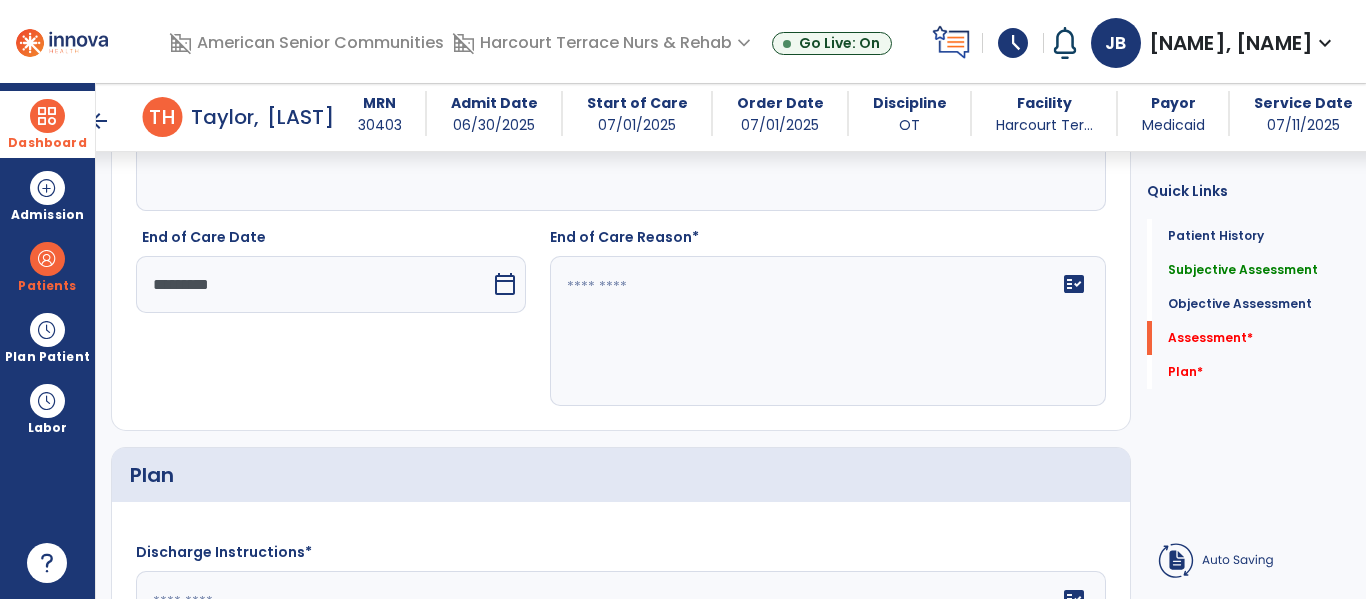 click on "fact_check" 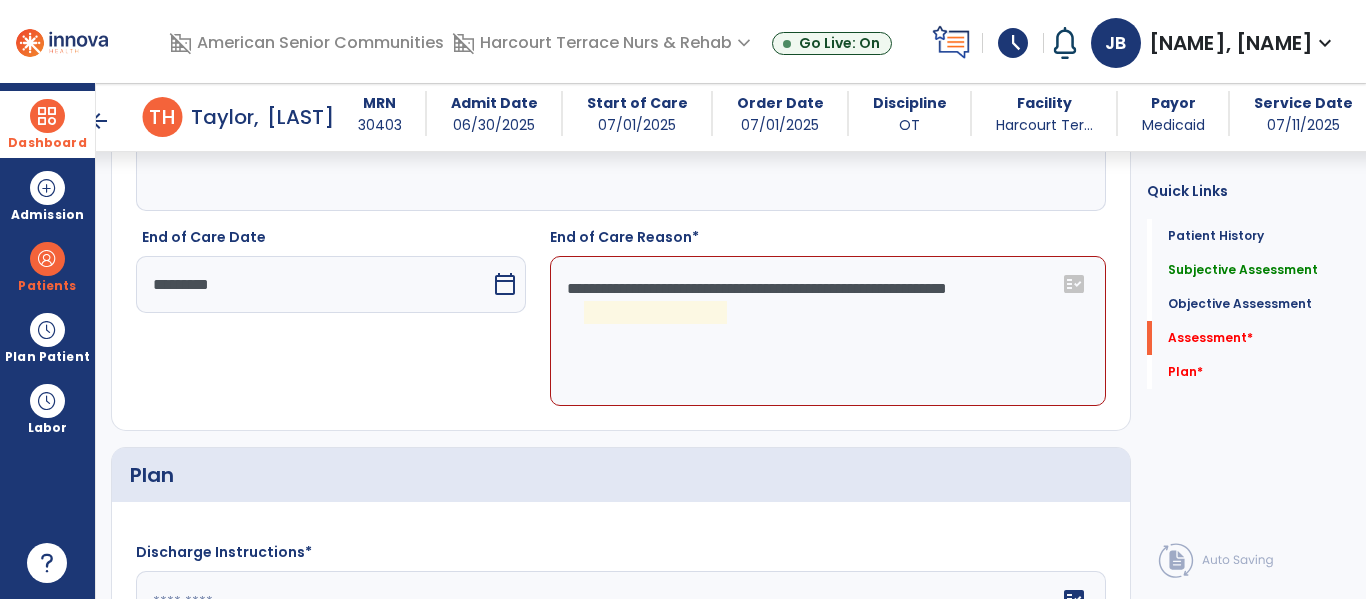 click on "**********" 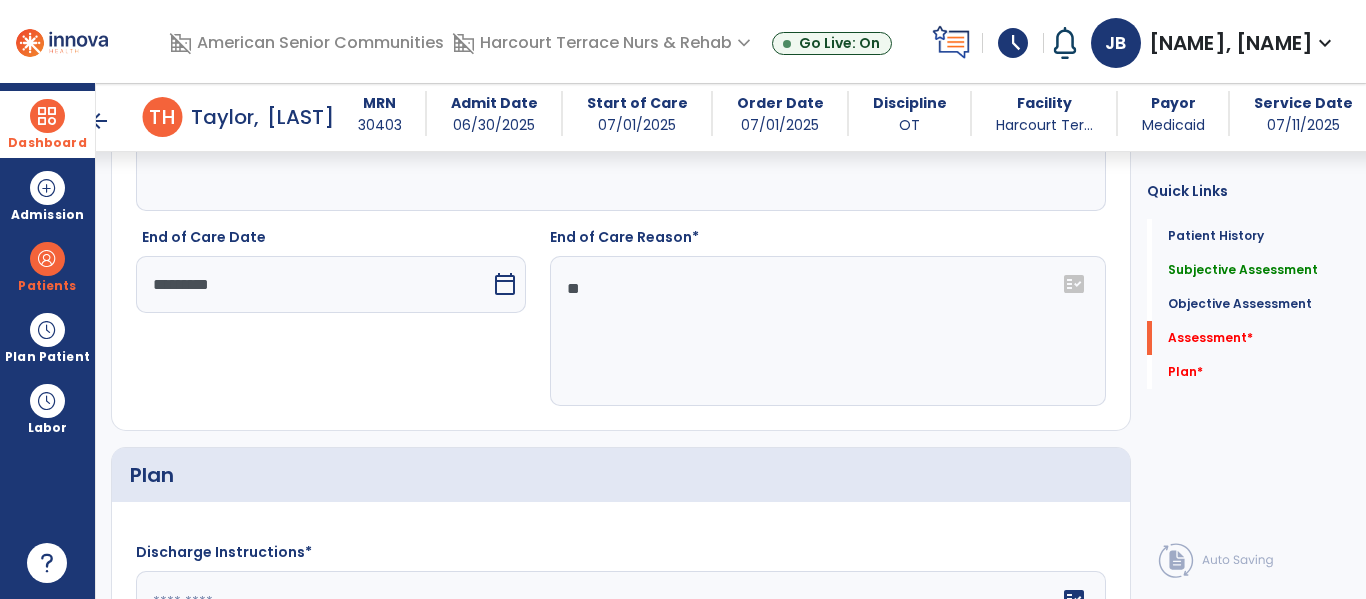 type on "*" 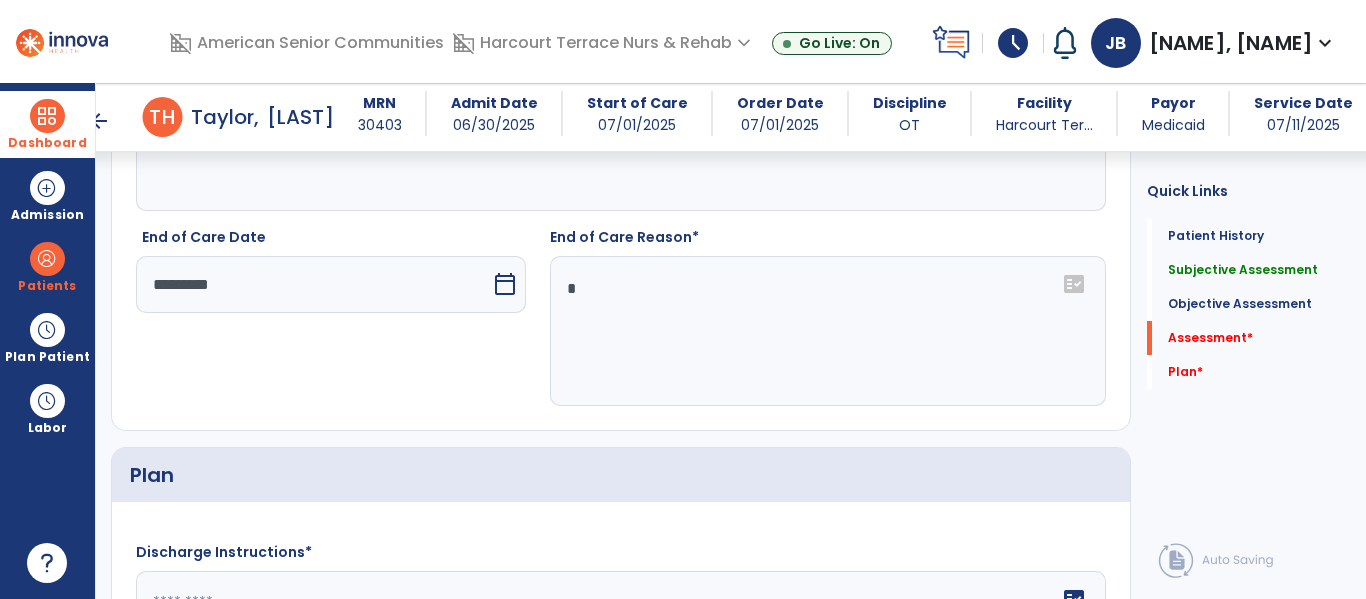 click on "*" 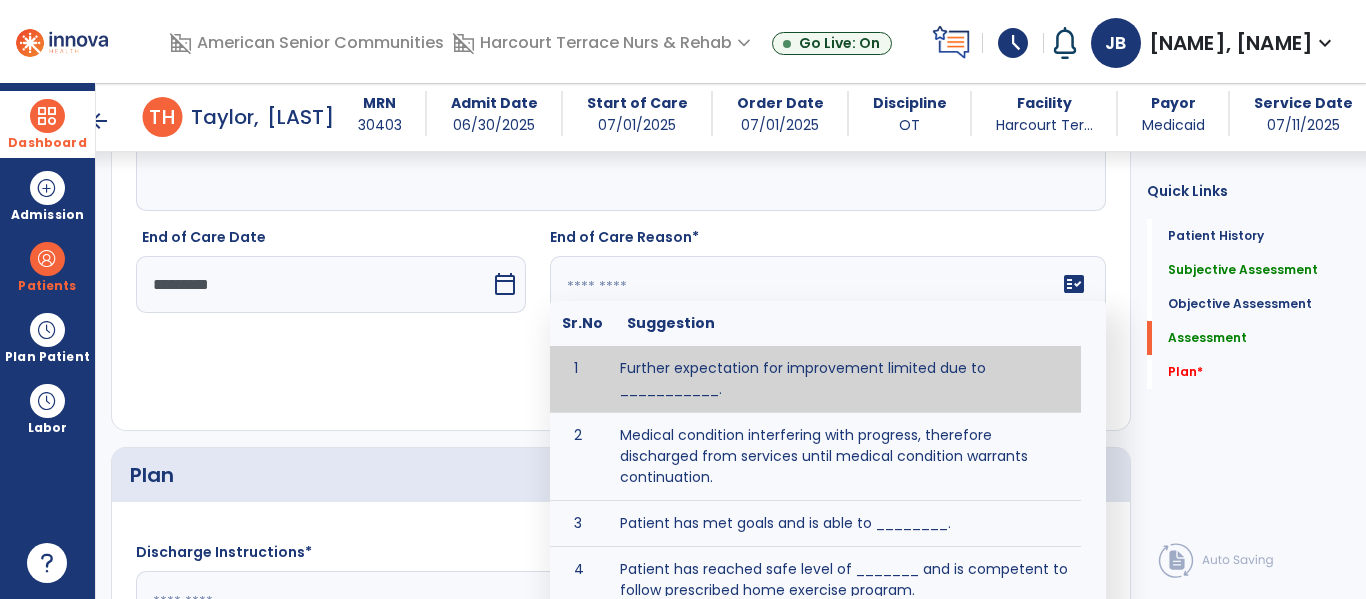 type on "*" 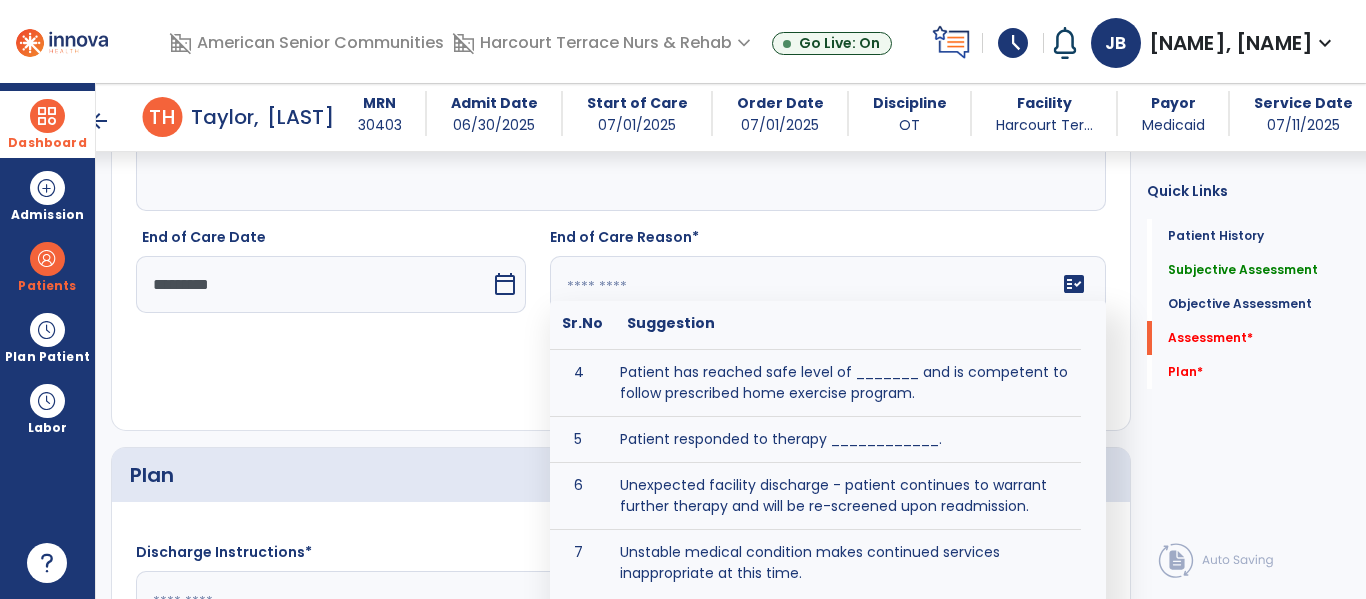 scroll, scrollTop: 0, scrollLeft: 0, axis: both 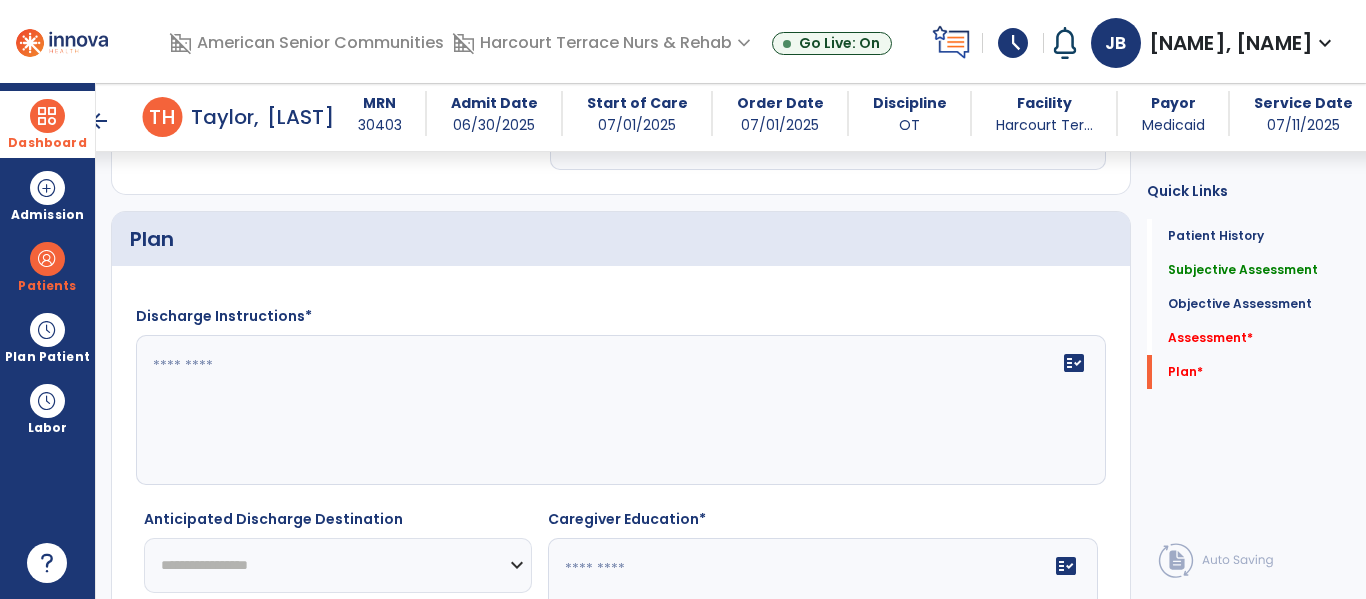 type on "**********" 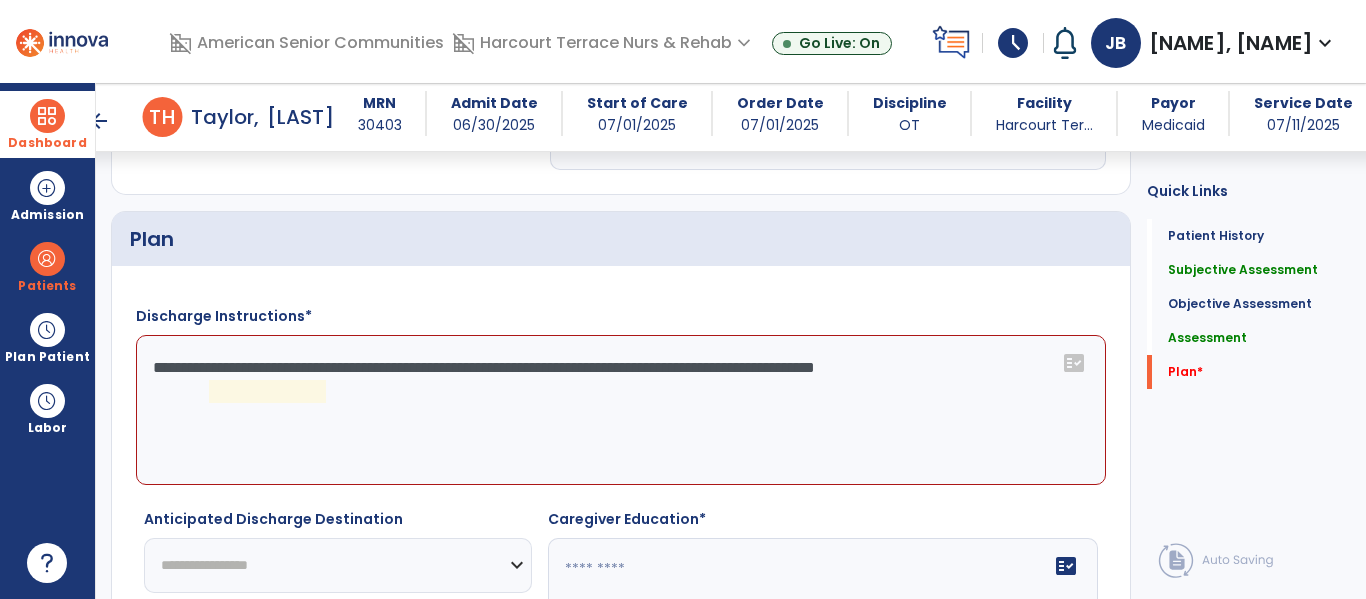 click on "**********" 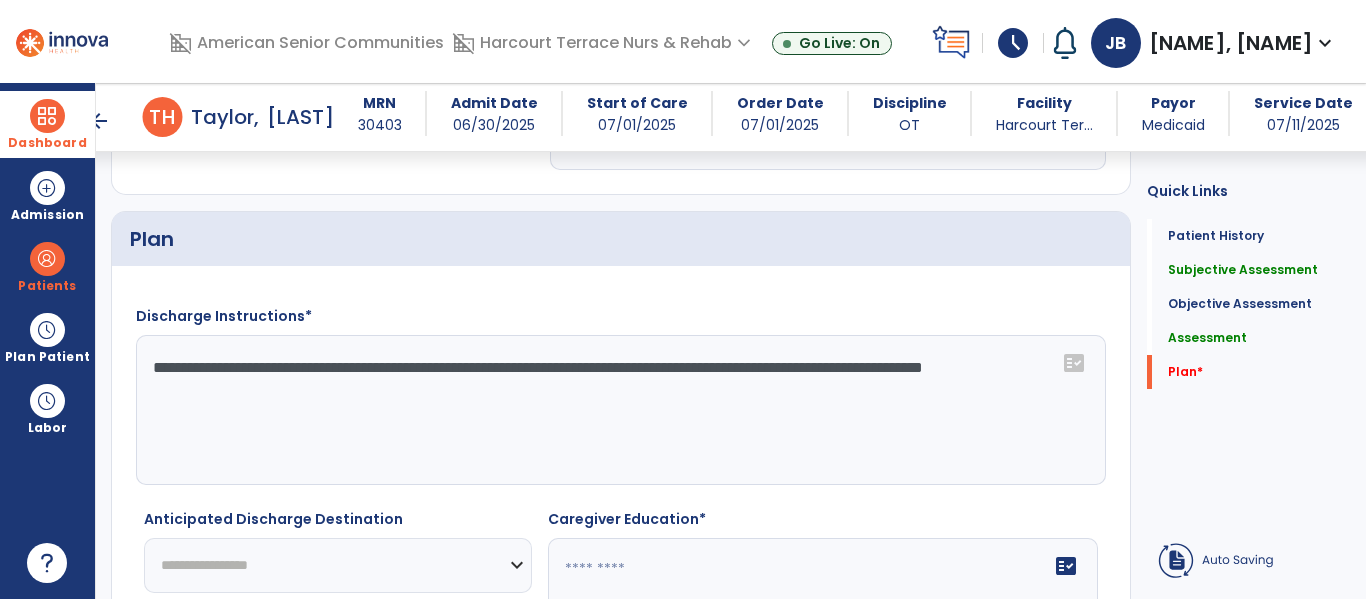 click on "**********" 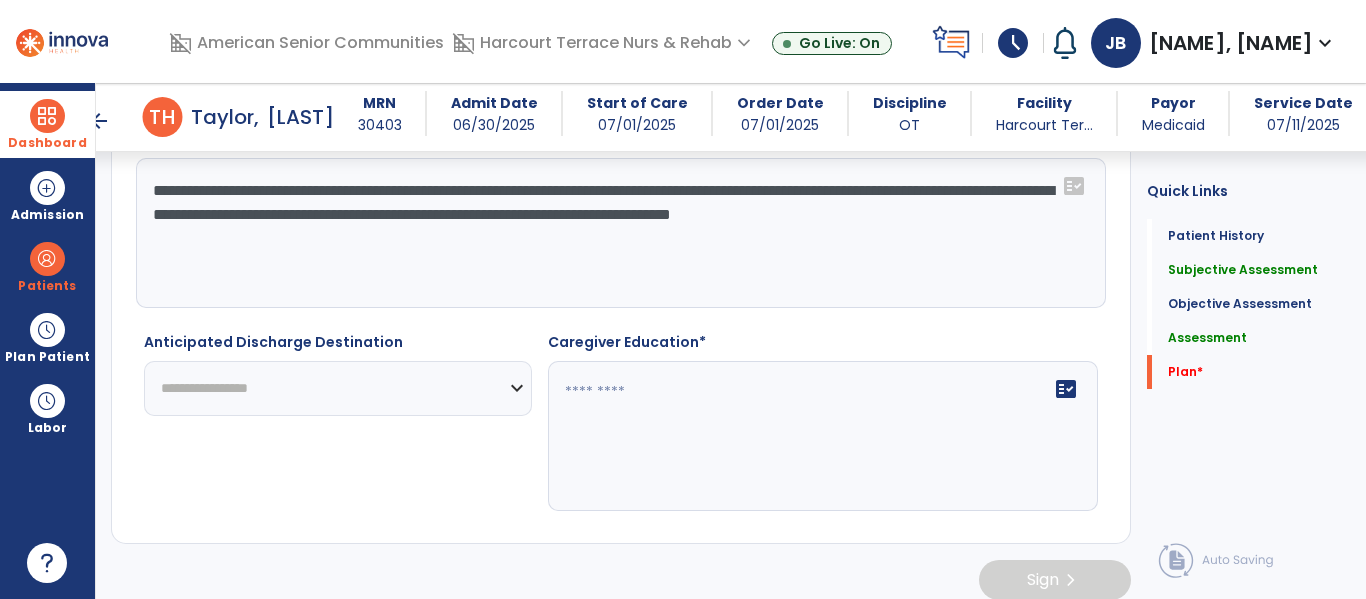 scroll, scrollTop: 3316, scrollLeft: 0, axis: vertical 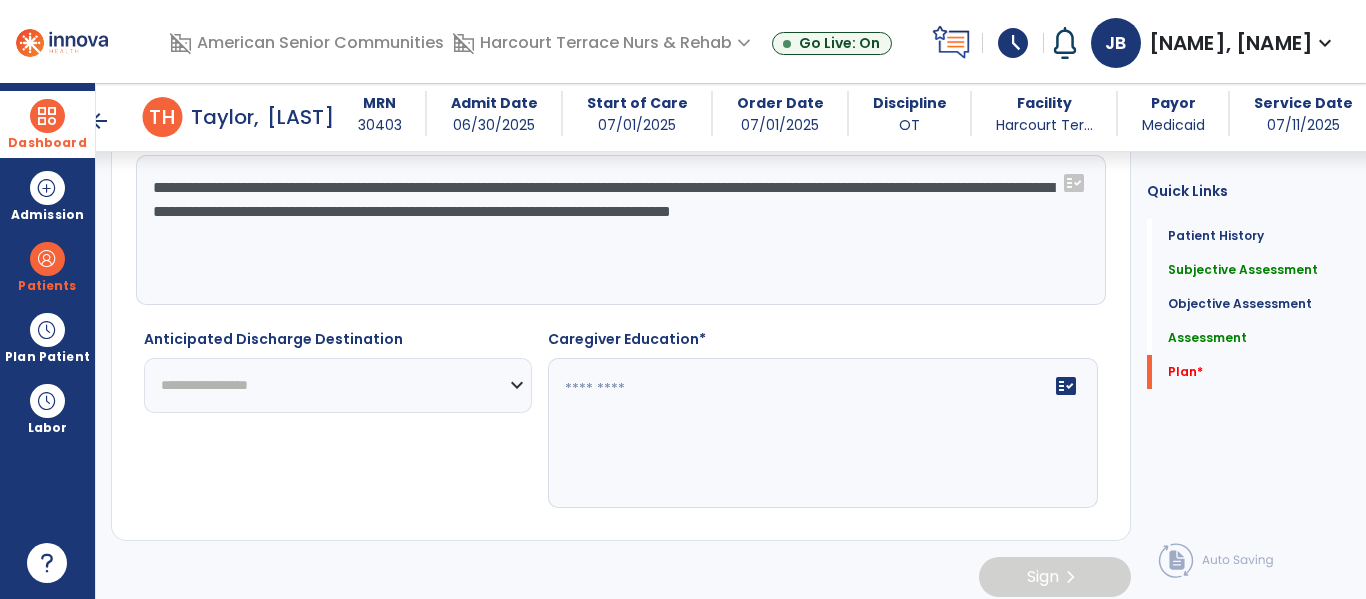 type on "**********" 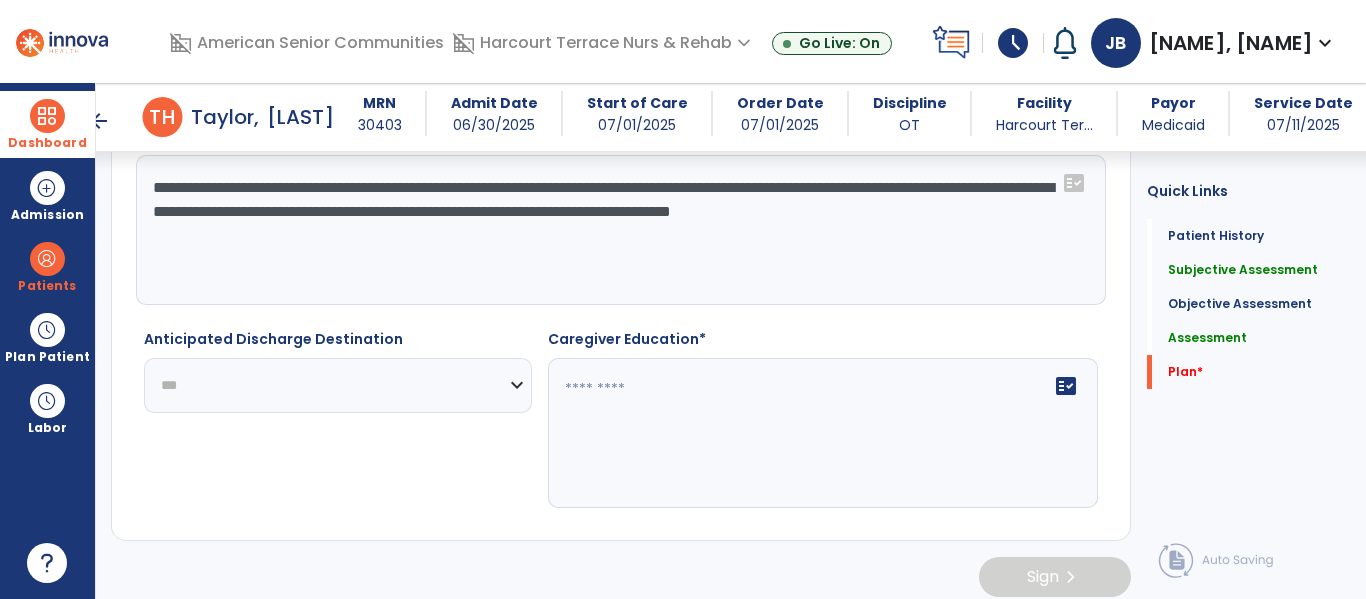 click on "**********" 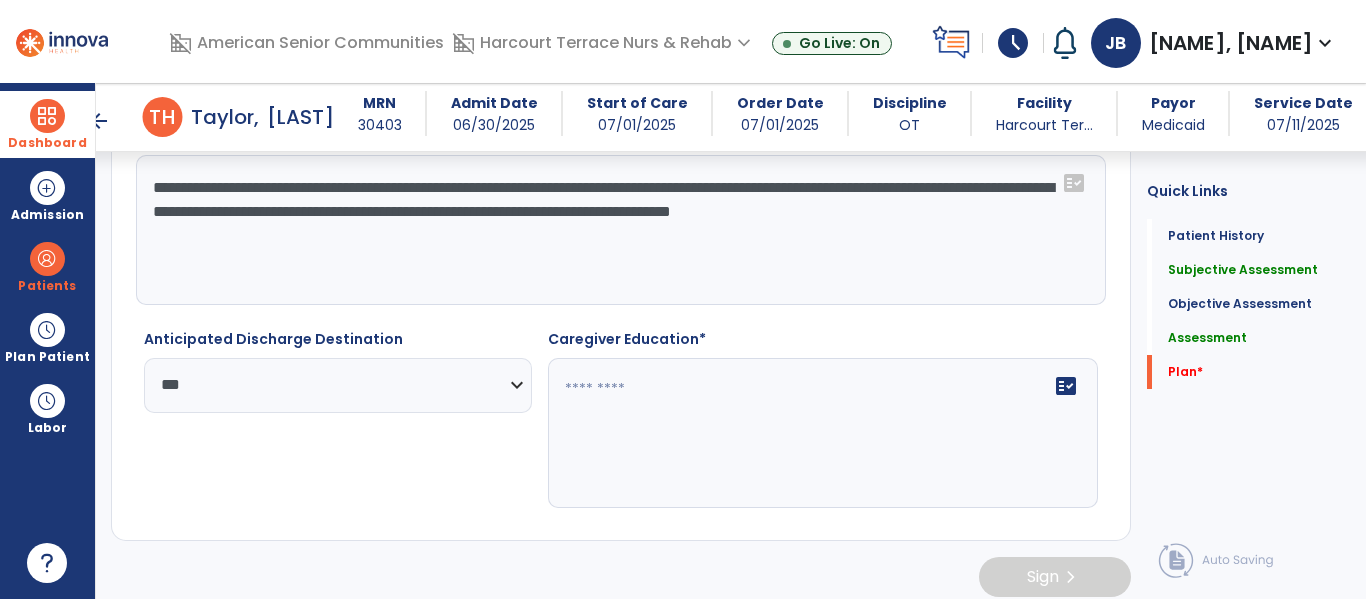 click on "fact_check" 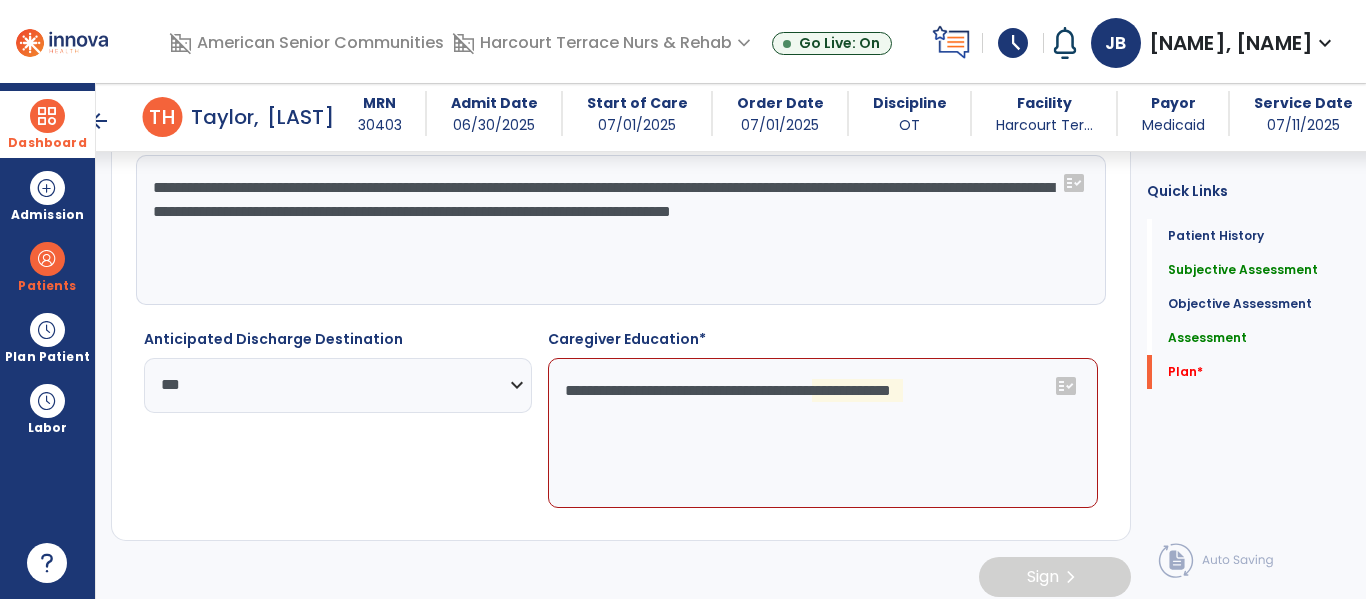 click on "**********" 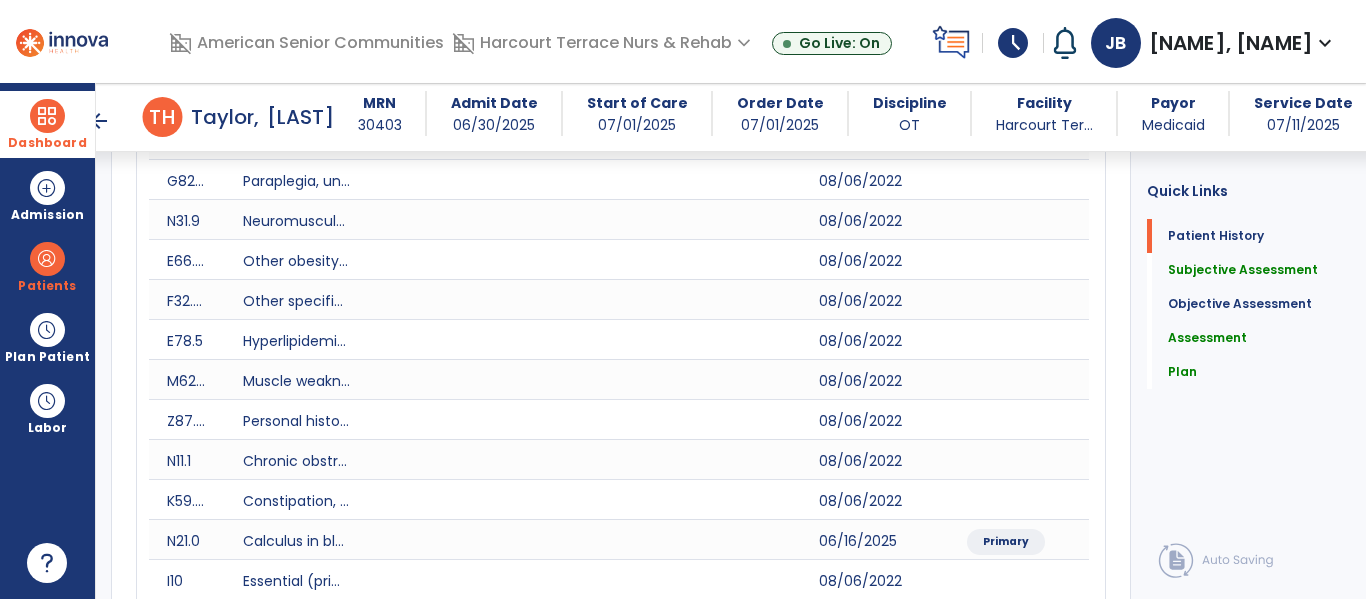 scroll, scrollTop: 0, scrollLeft: 0, axis: both 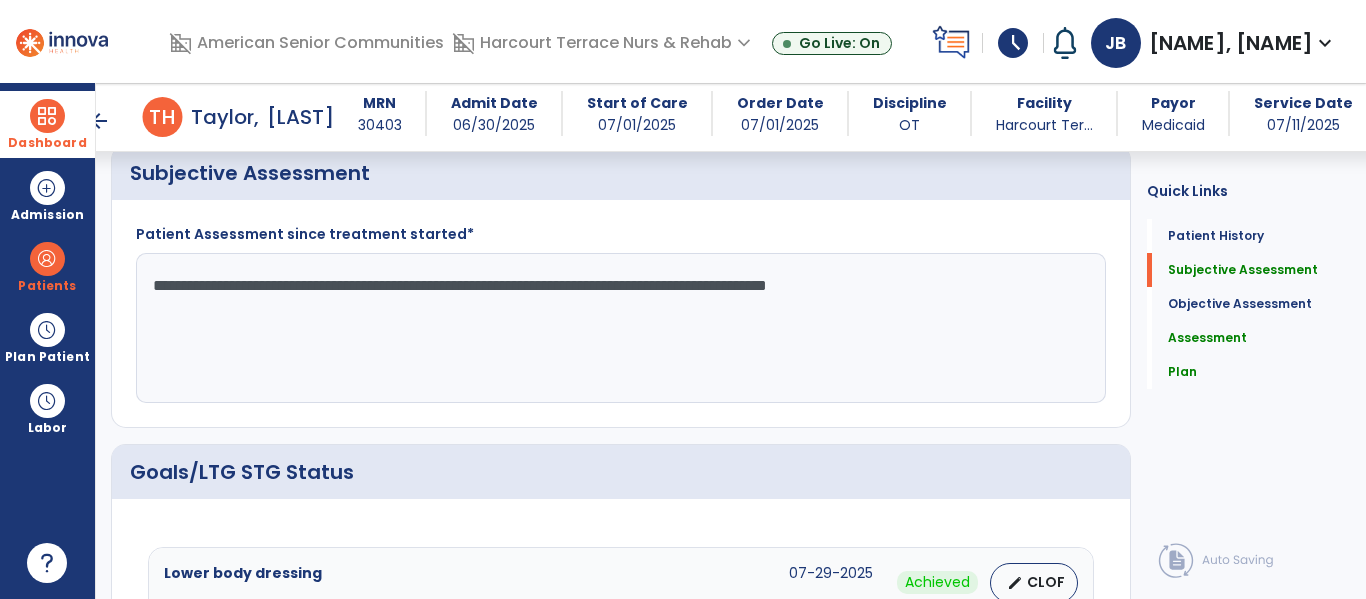 type on "**********" 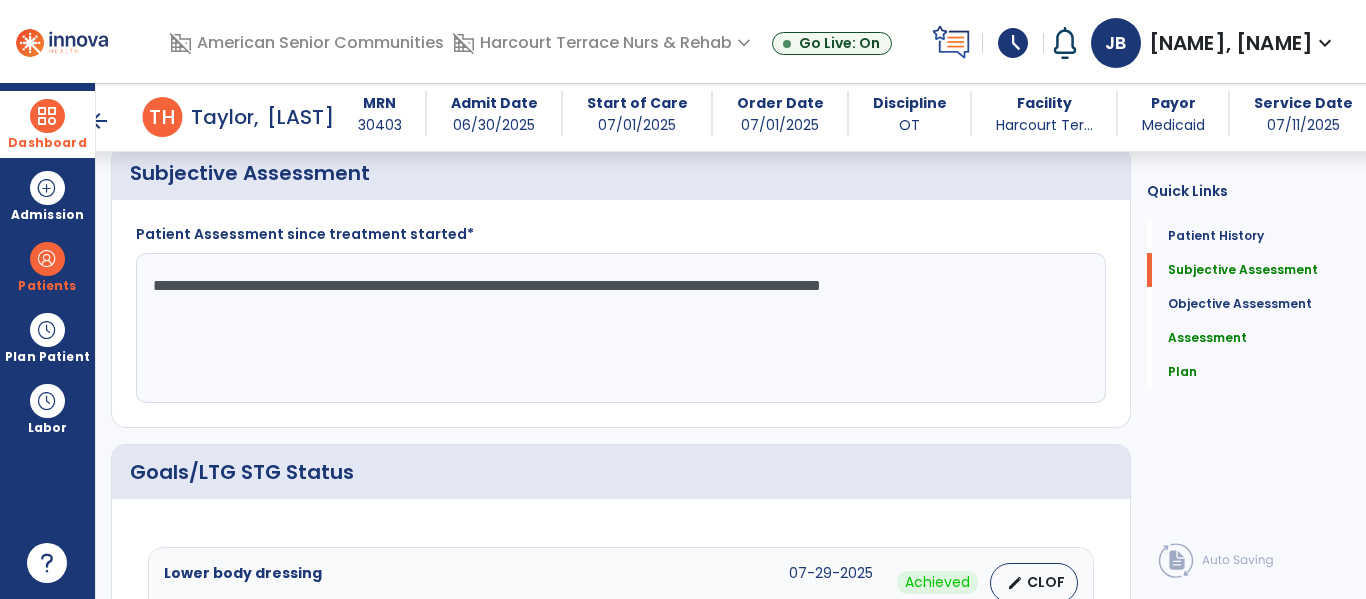 scroll, scrollTop: 902, scrollLeft: 0, axis: vertical 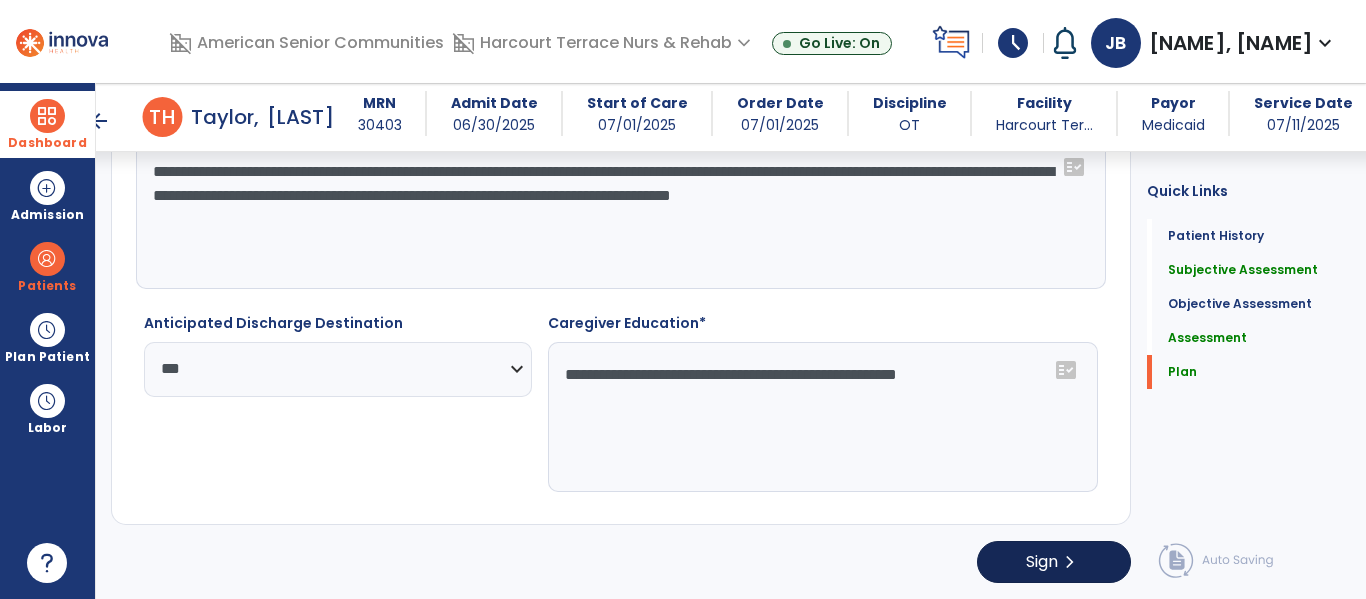 type on "**********" 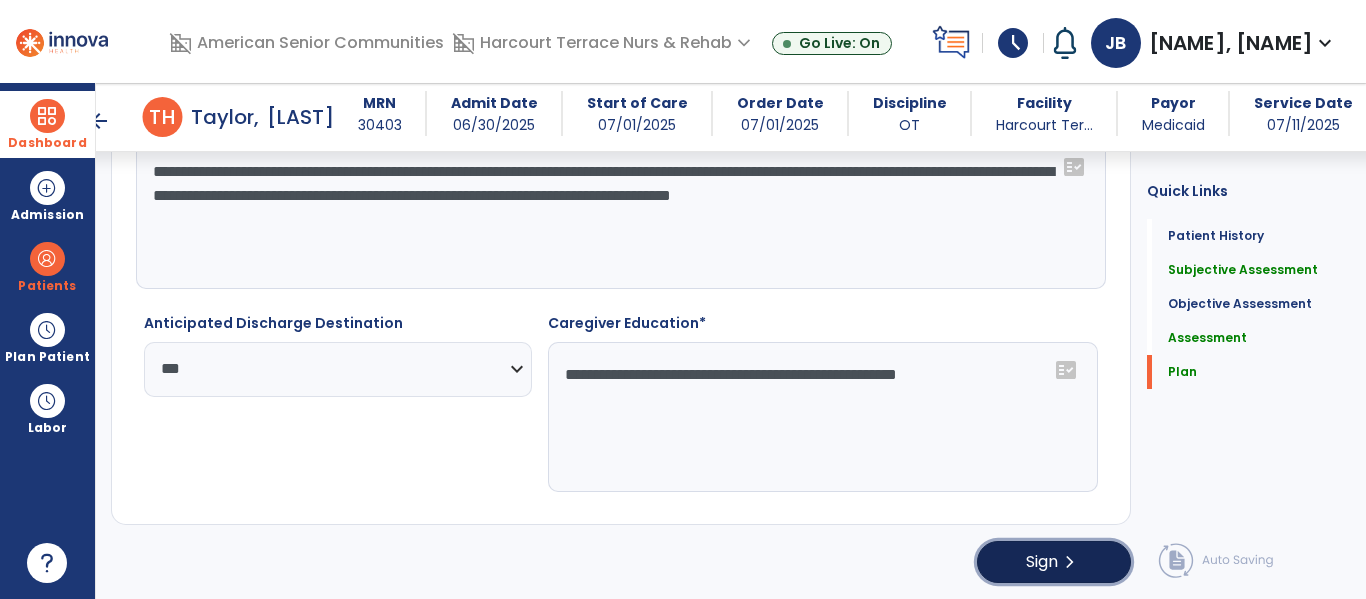click on "Sign  chevron_right" 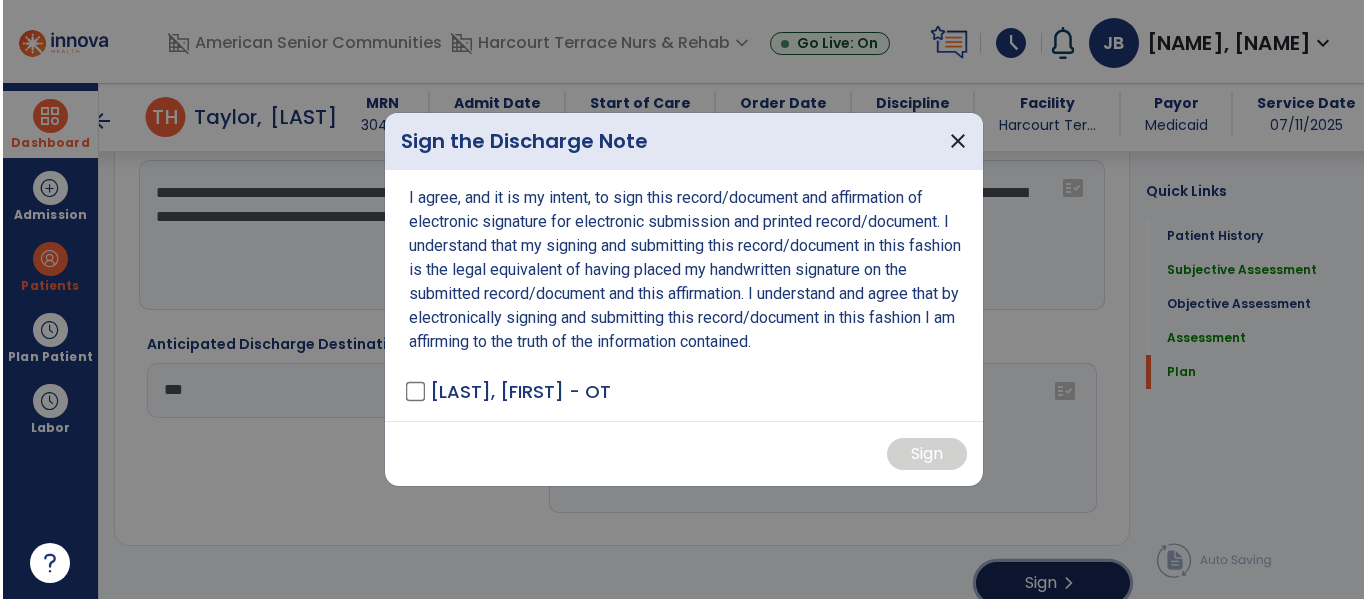 scroll, scrollTop: 3332, scrollLeft: 0, axis: vertical 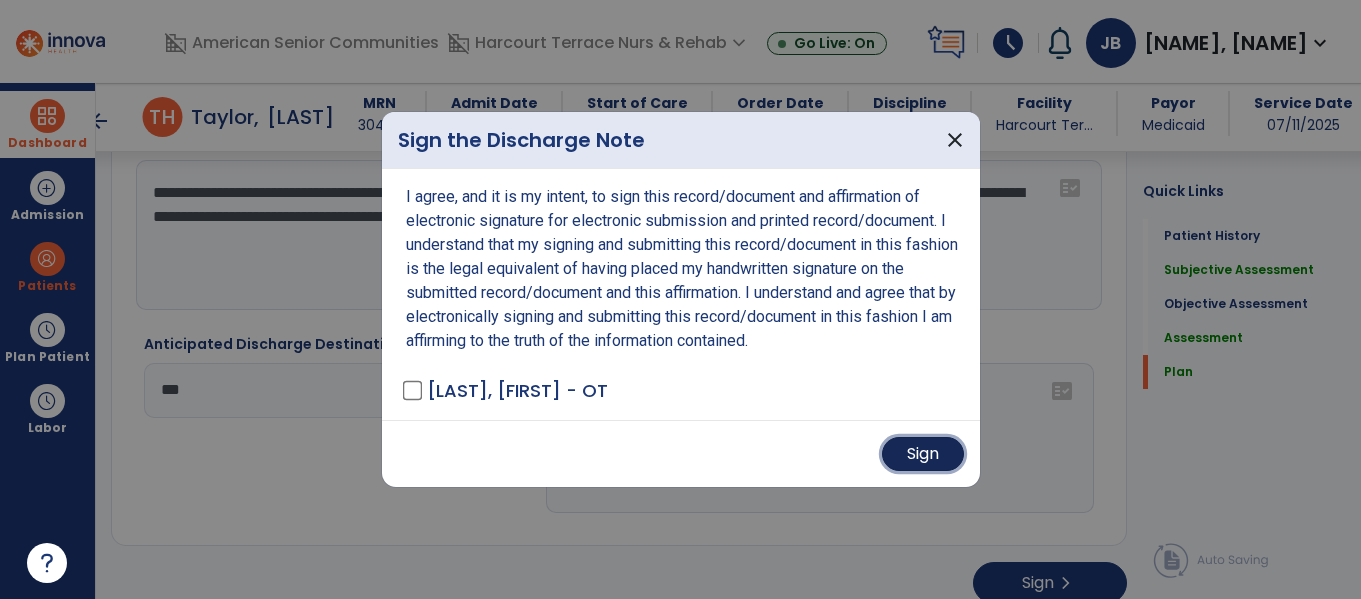 click on "Sign" at bounding box center [923, 454] 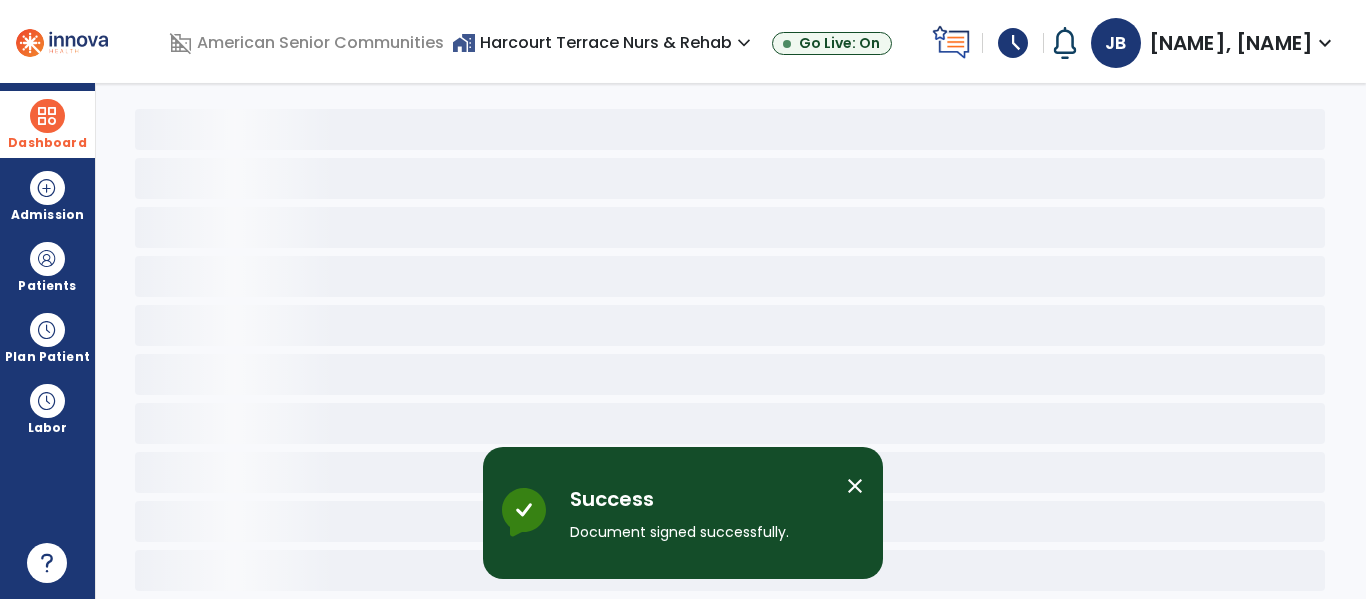 scroll, scrollTop: 78, scrollLeft: 0, axis: vertical 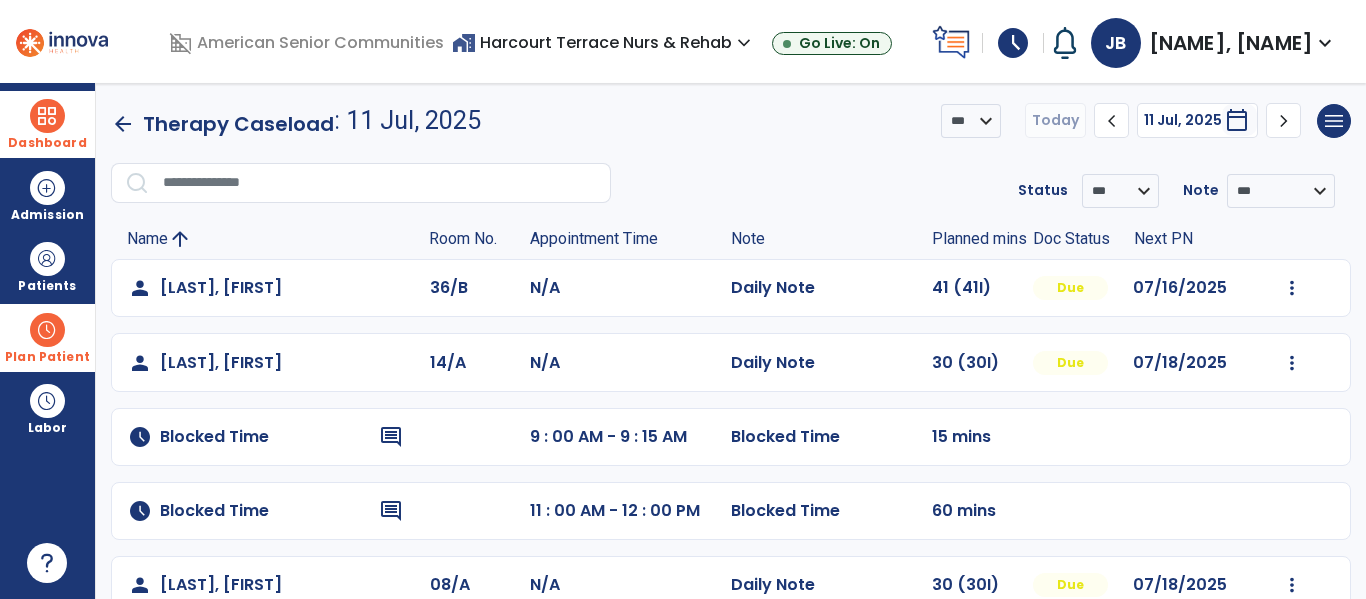 click on "Plan Patient" at bounding box center (47, 266) 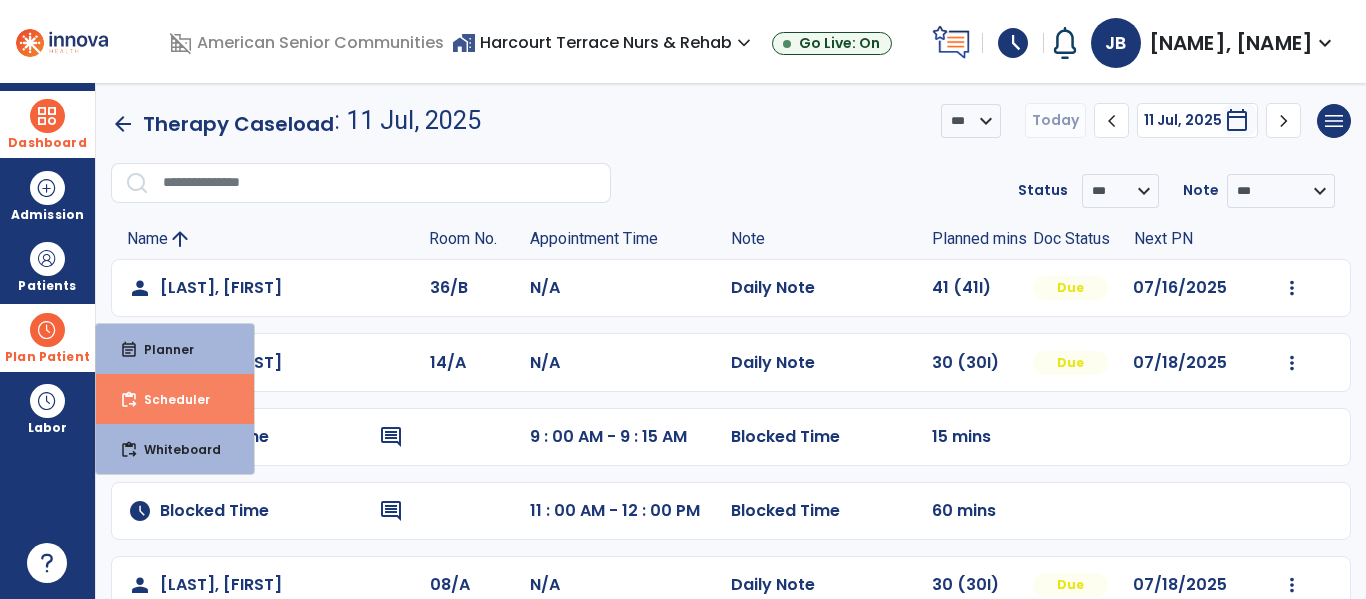 click on "content_paste_go  Scheduler" at bounding box center (175, 399) 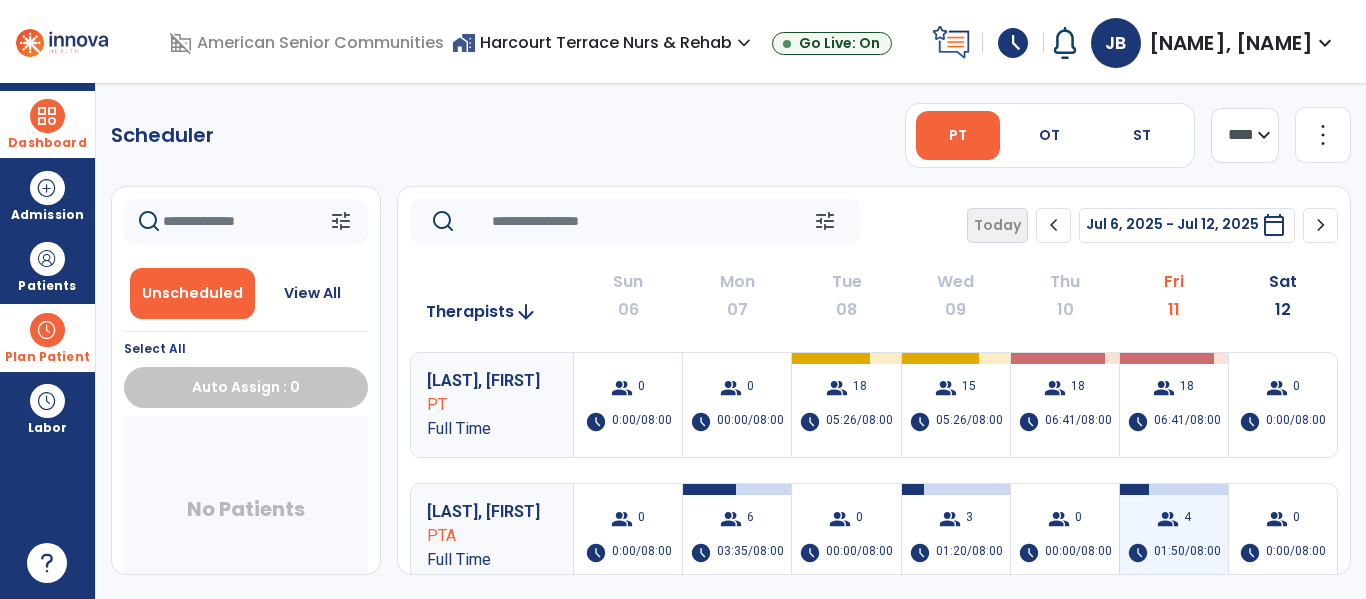 click on "group" at bounding box center [1168, 519] 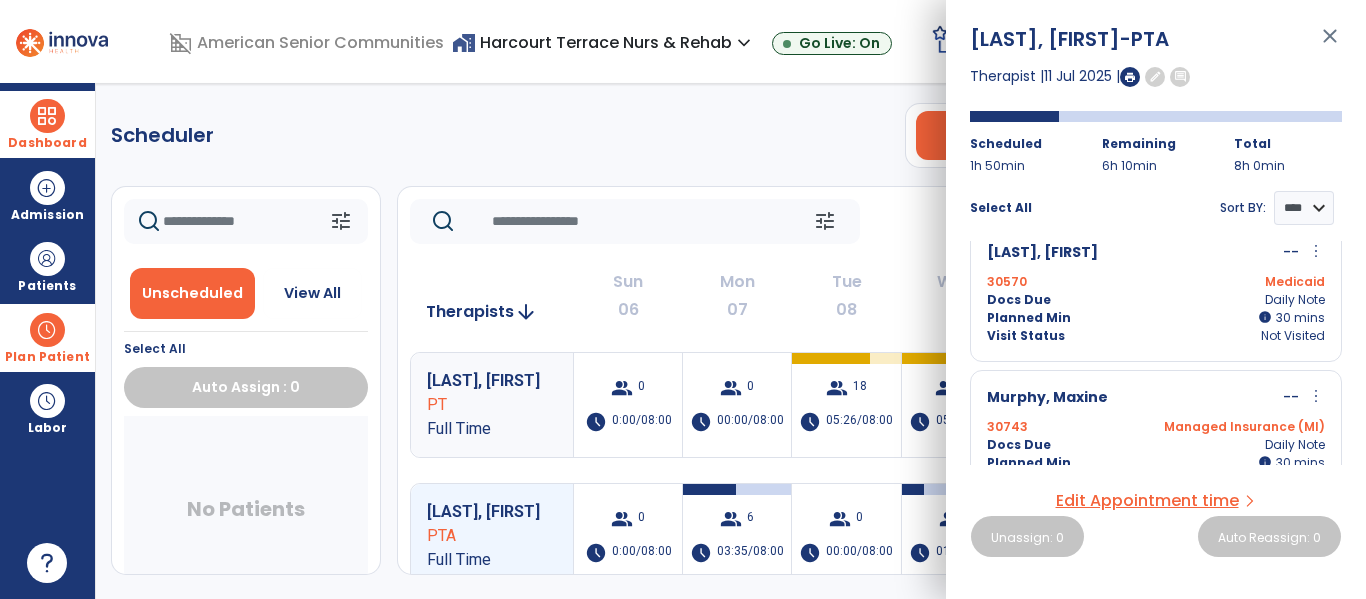 scroll, scrollTop: 0, scrollLeft: 0, axis: both 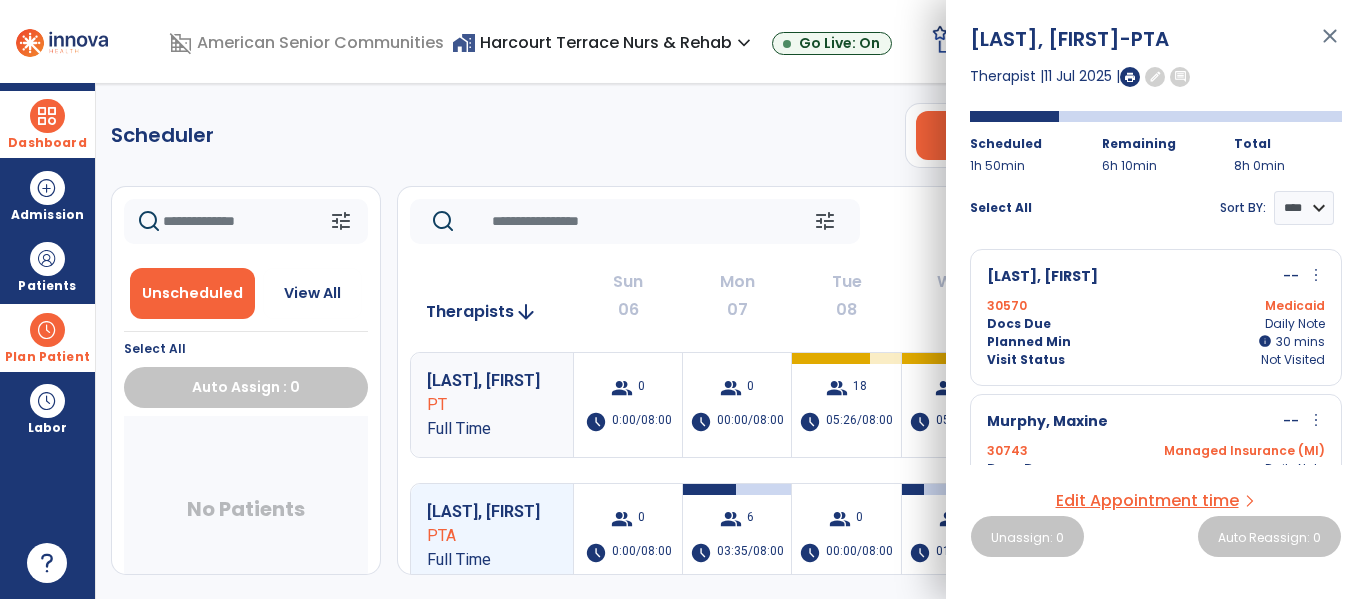 click on "close" at bounding box center [1330, 45] 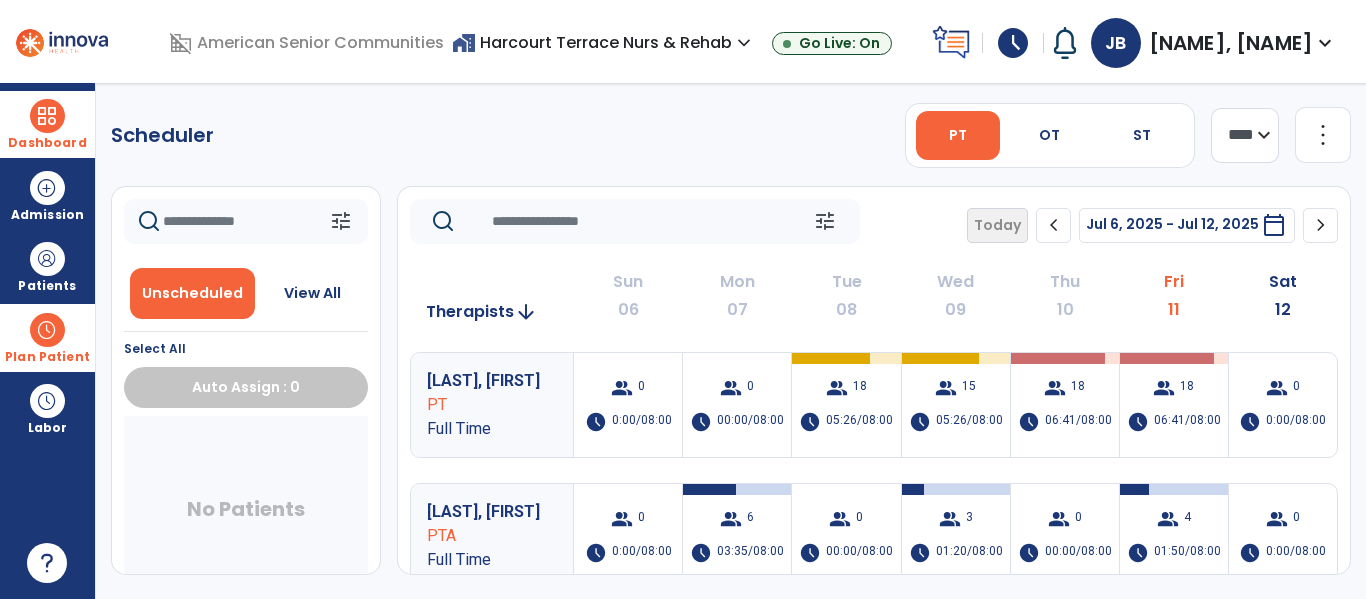 click at bounding box center (47, 116) 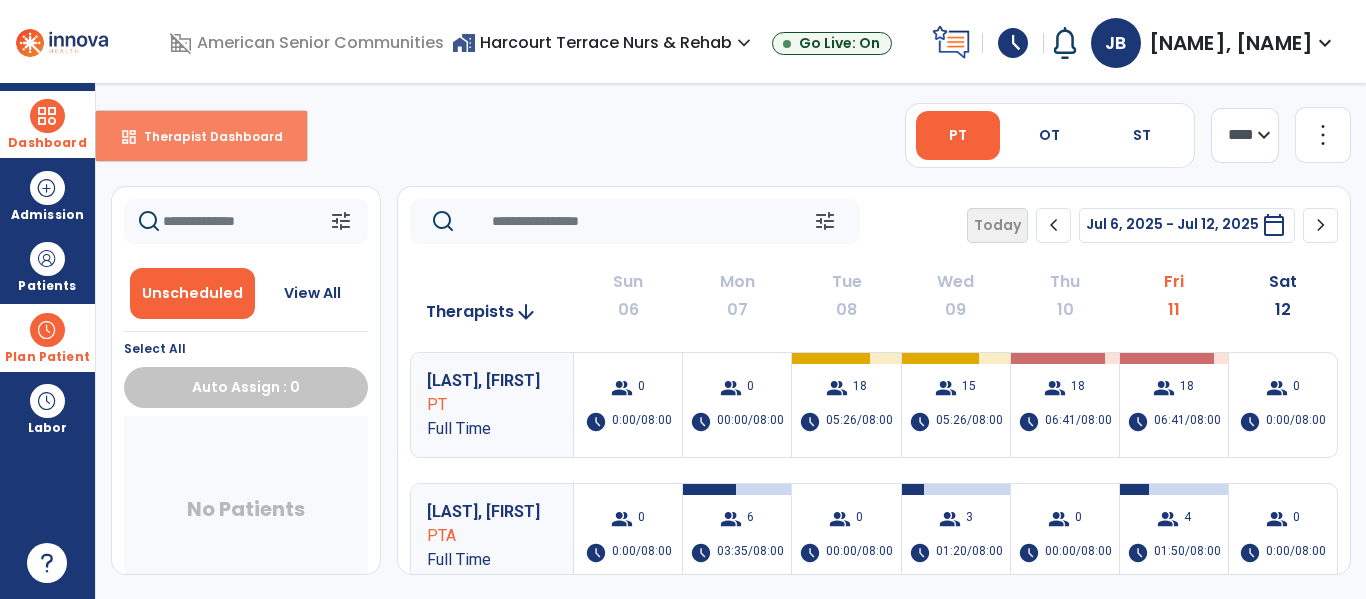 click on "Therapist Dashboard" at bounding box center [205, 136] 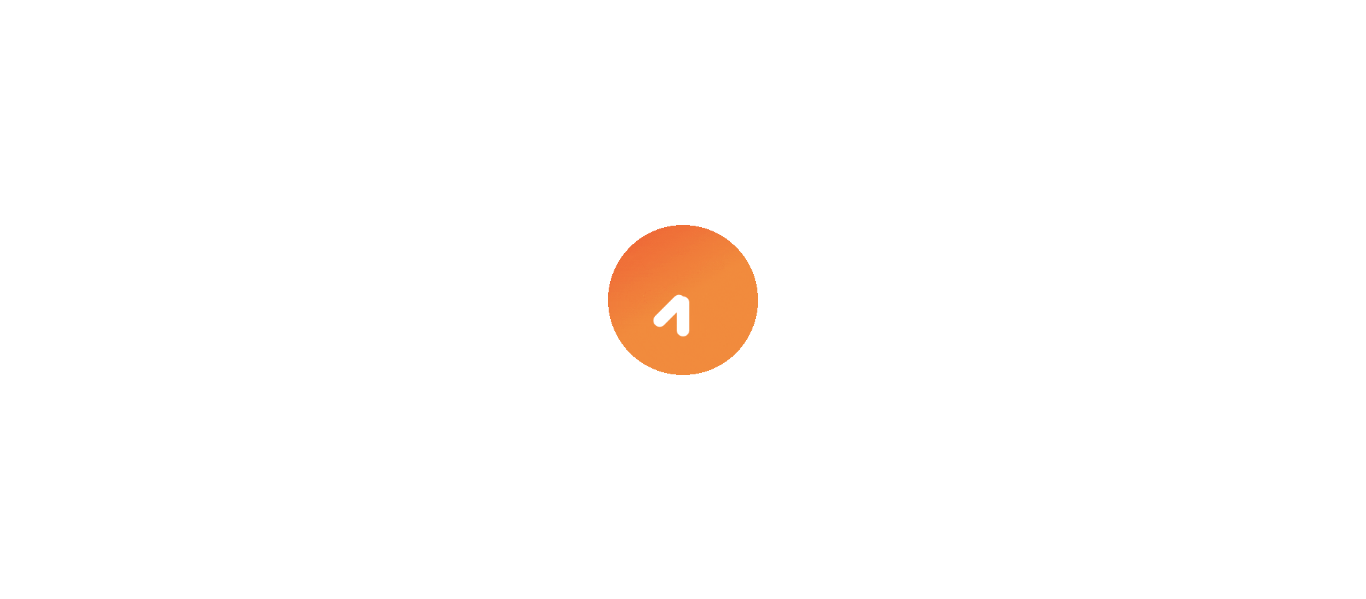 scroll, scrollTop: 0, scrollLeft: 0, axis: both 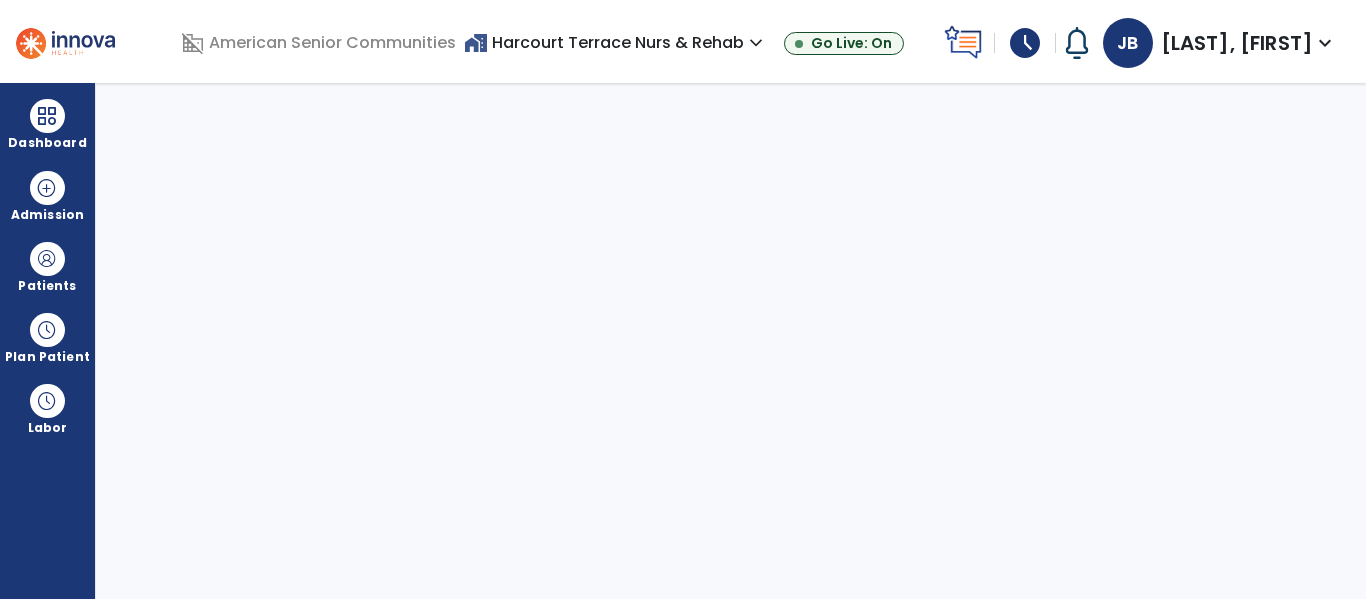 select on "****" 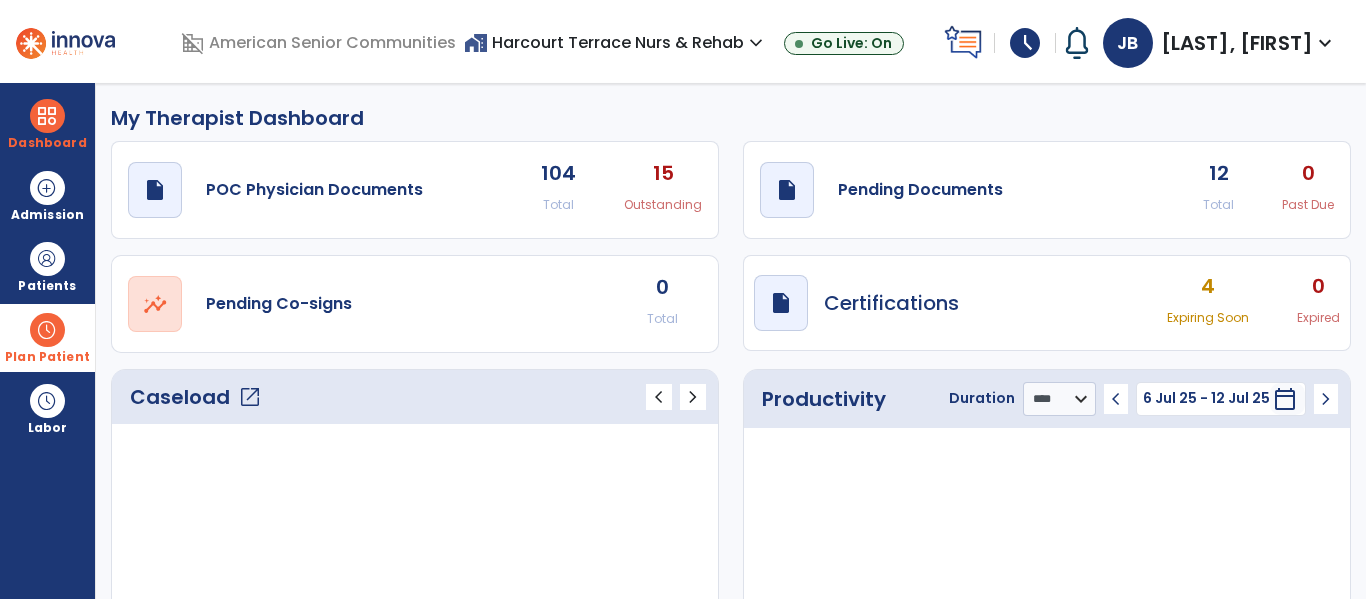 click on "Plan Patient" at bounding box center [47, 266] 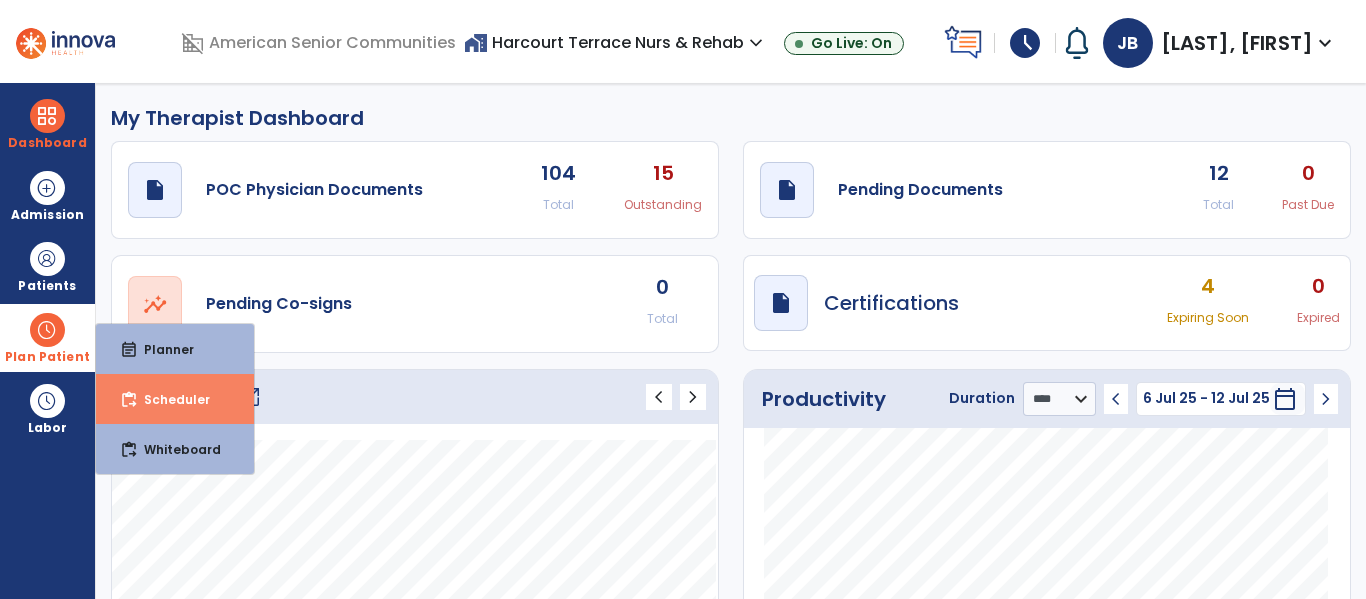 click on "content_paste_go  Scheduler" at bounding box center [175, 399] 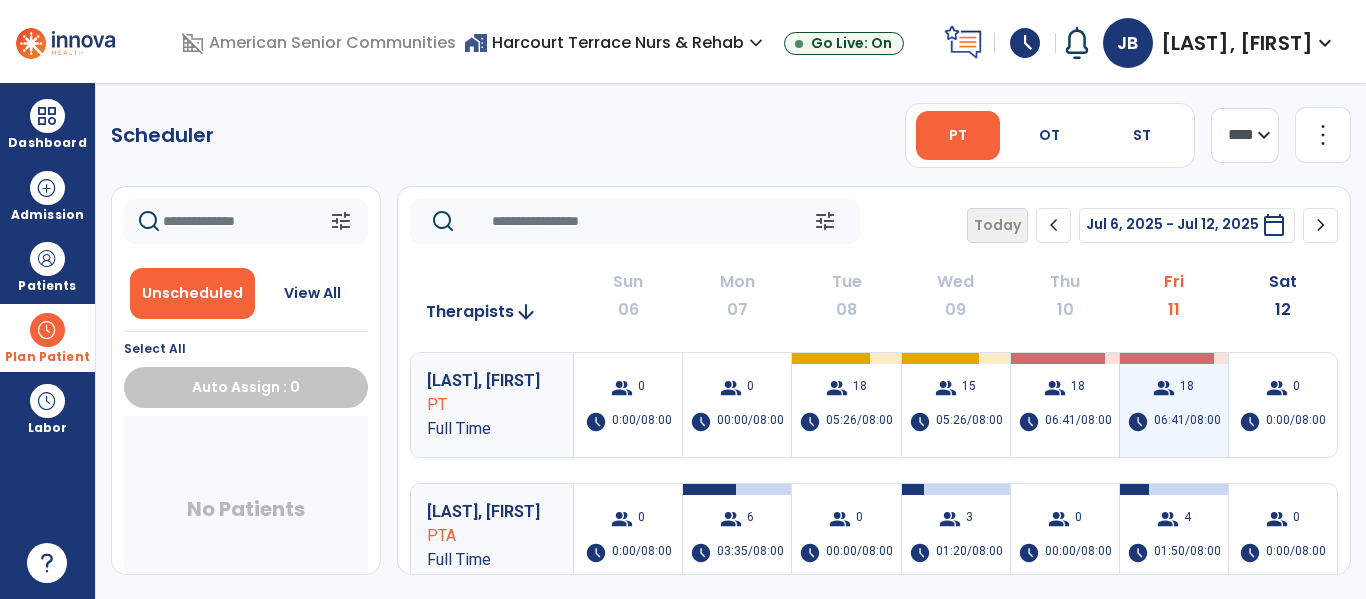 click on "18" at bounding box center (1187, 388) 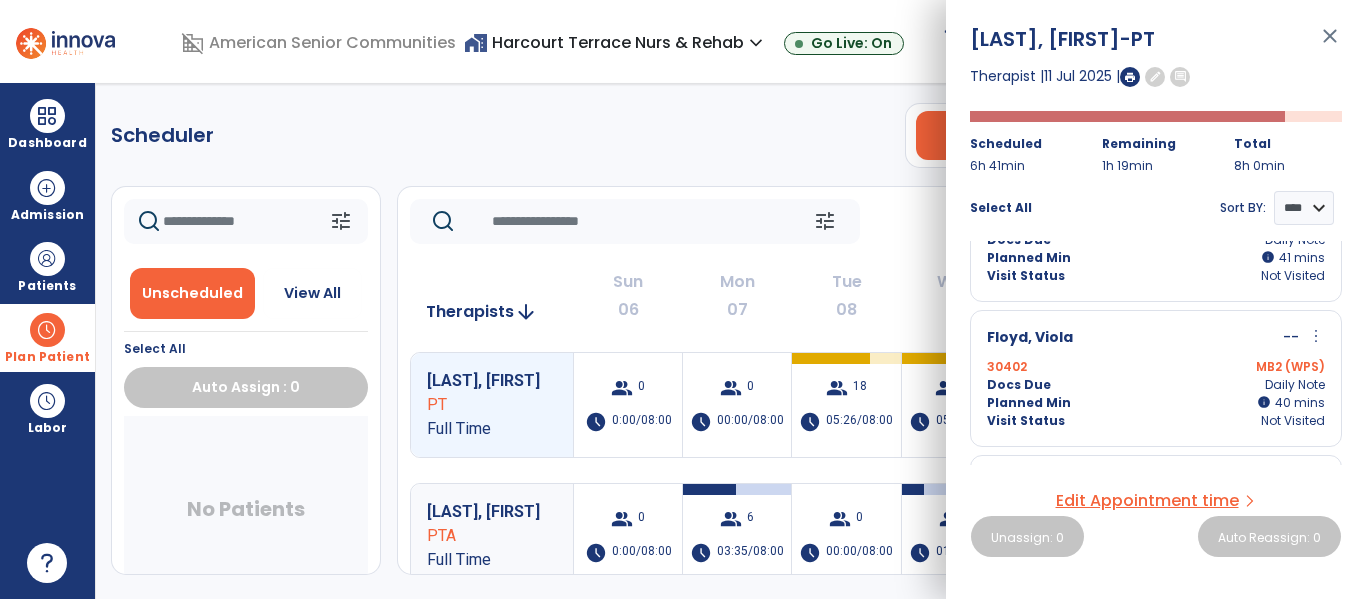 scroll, scrollTop: 0, scrollLeft: 0, axis: both 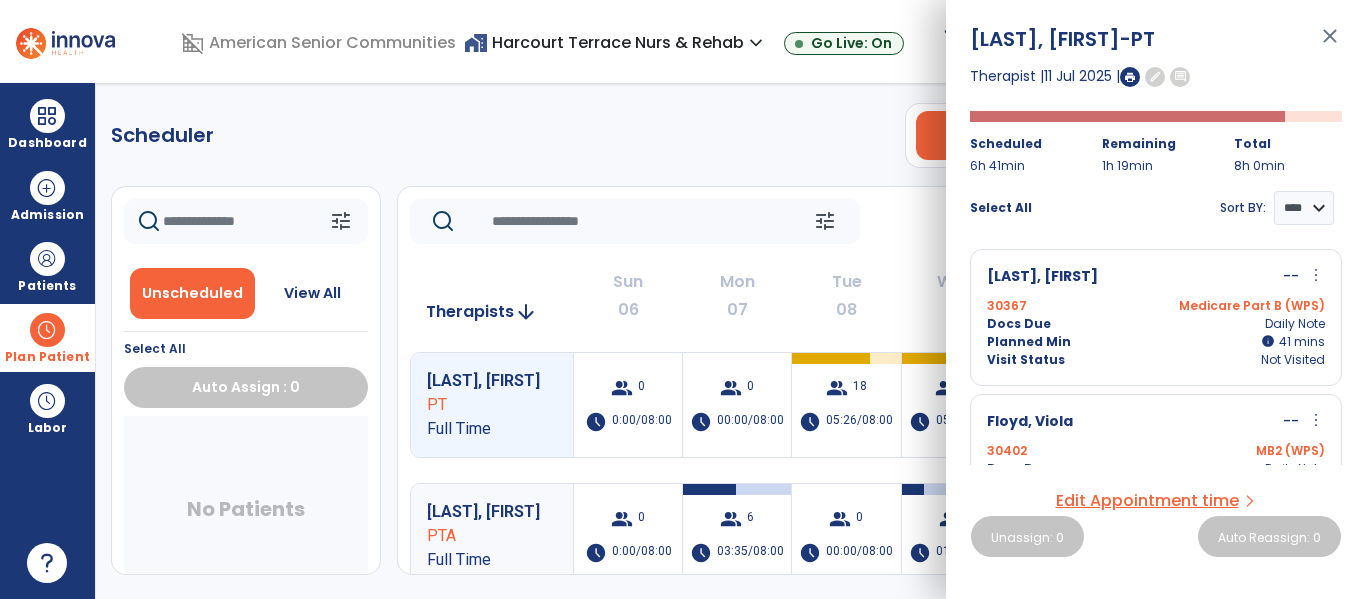 click on "close" at bounding box center [1330, 45] 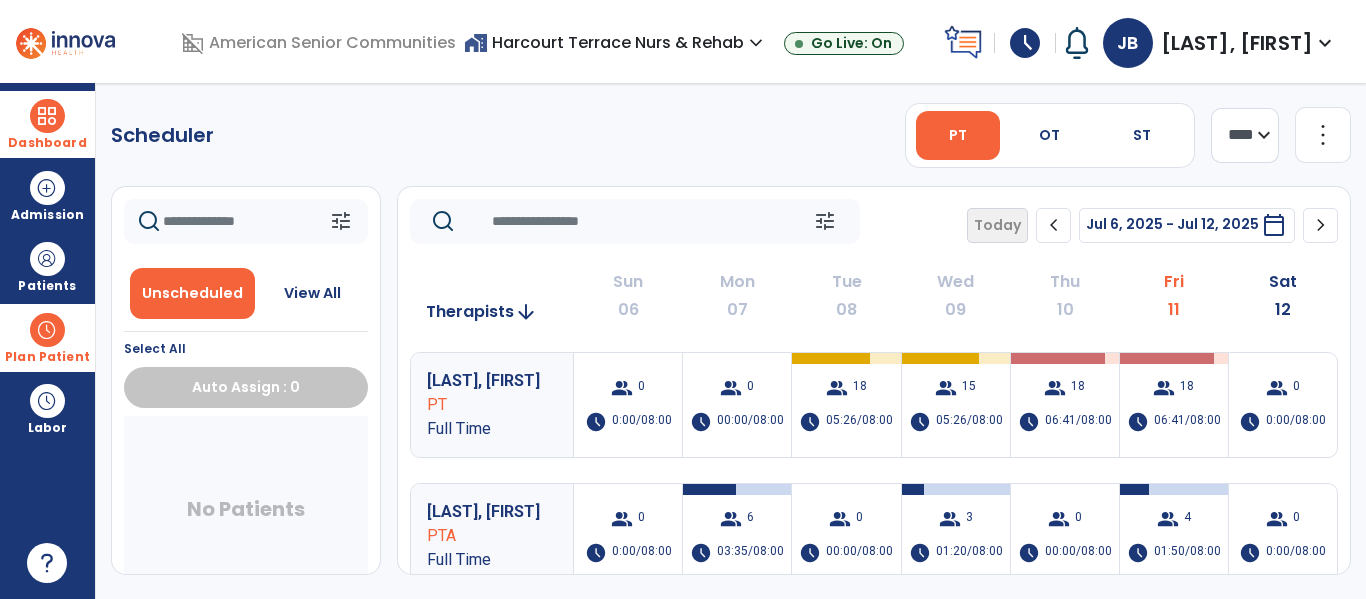 click at bounding box center [47, 116] 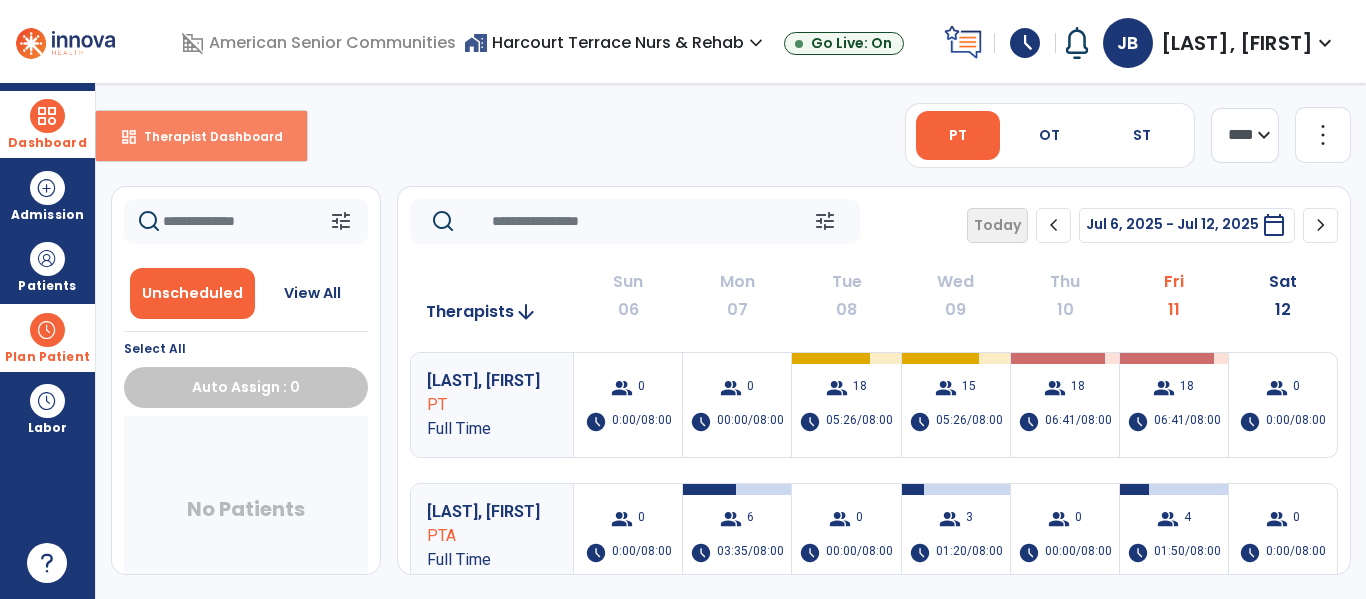 click on "Therapist Dashboard" at bounding box center (205, 136) 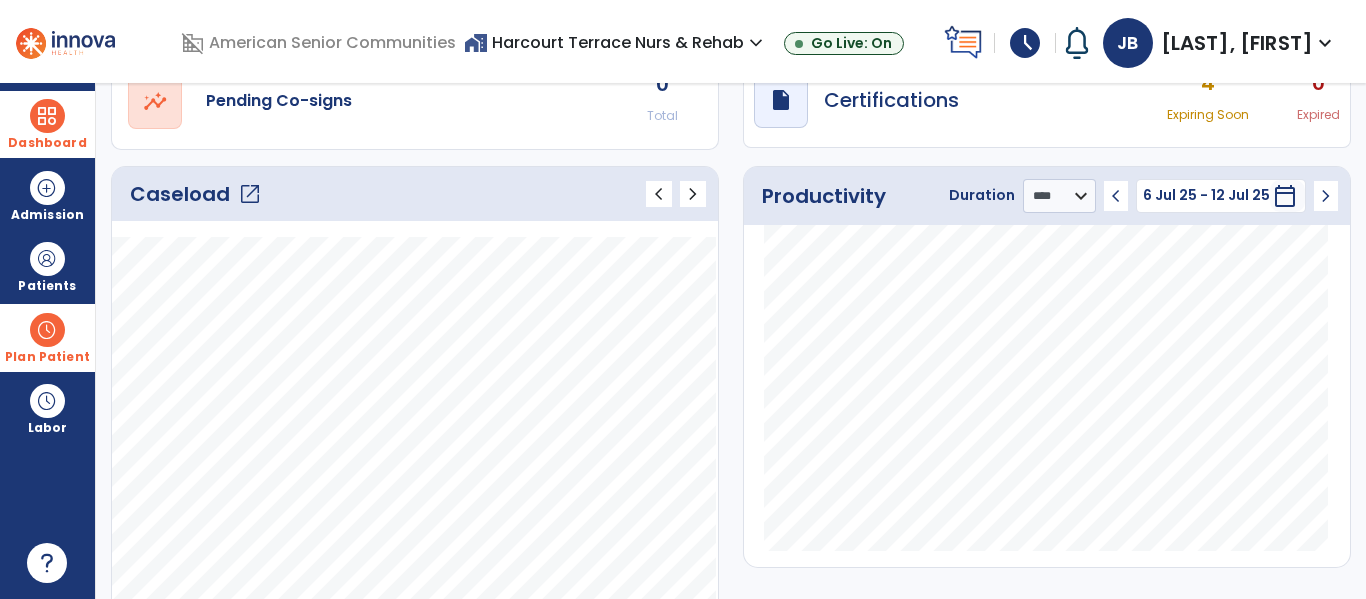 scroll, scrollTop: 0, scrollLeft: 0, axis: both 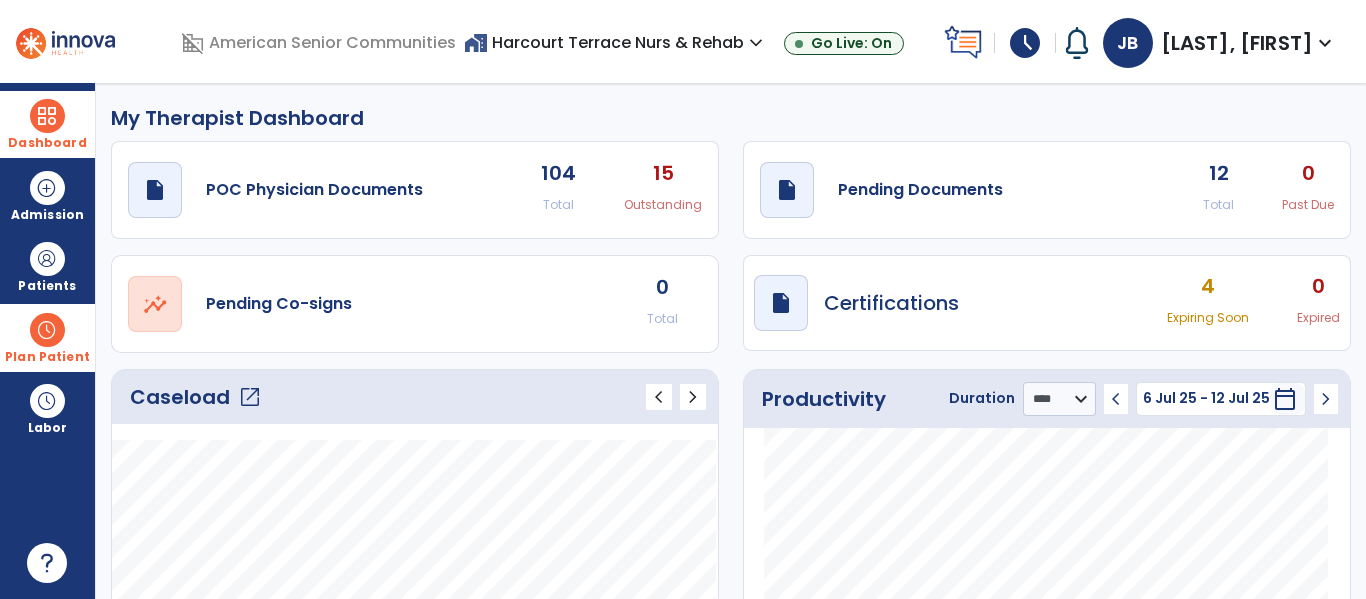 click on "open_in_new" 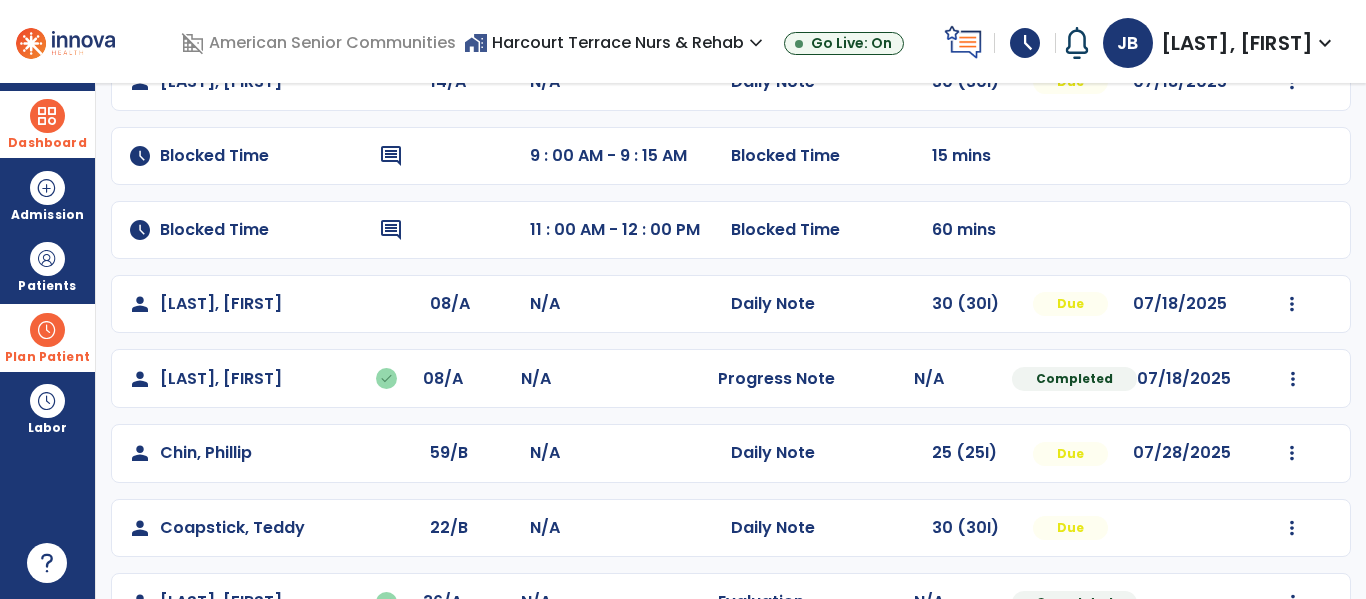 scroll, scrollTop: 284, scrollLeft: 0, axis: vertical 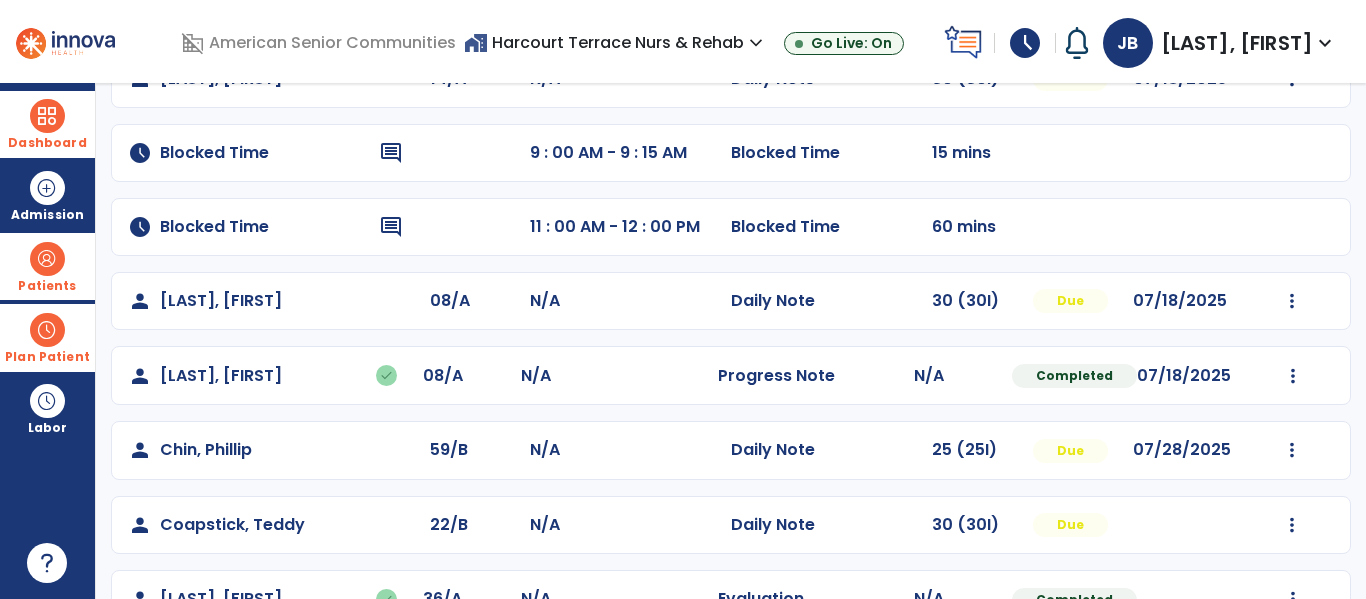 click at bounding box center (47, 259) 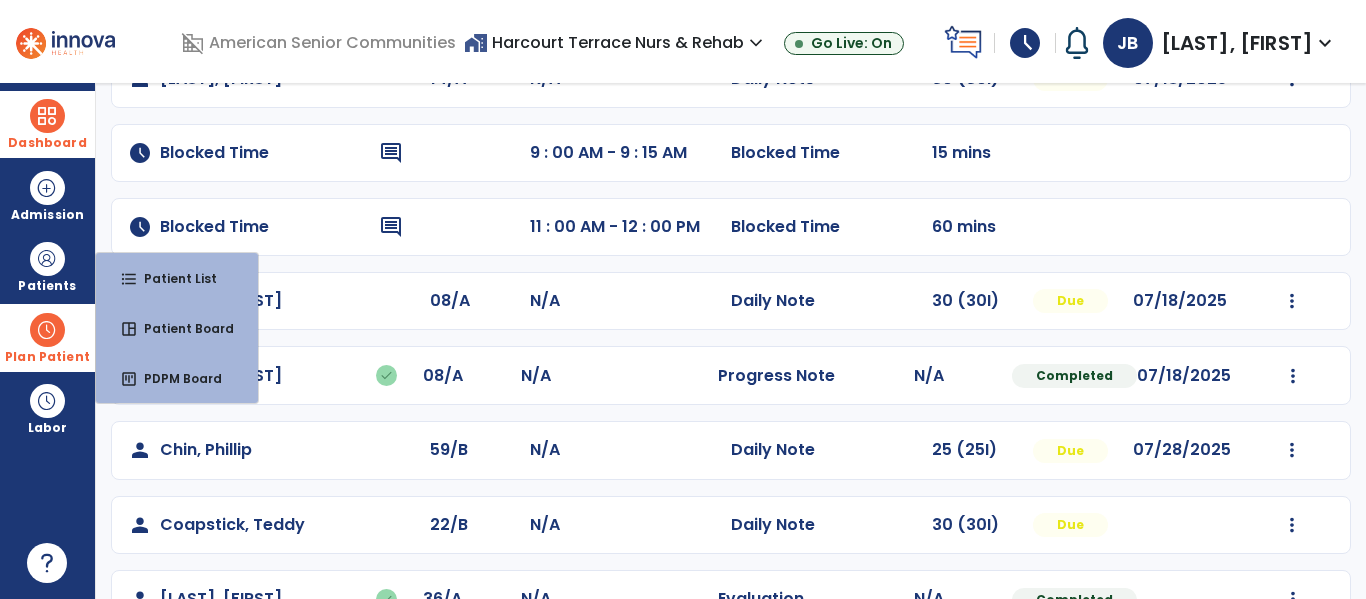 click at bounding box center [47, 330] 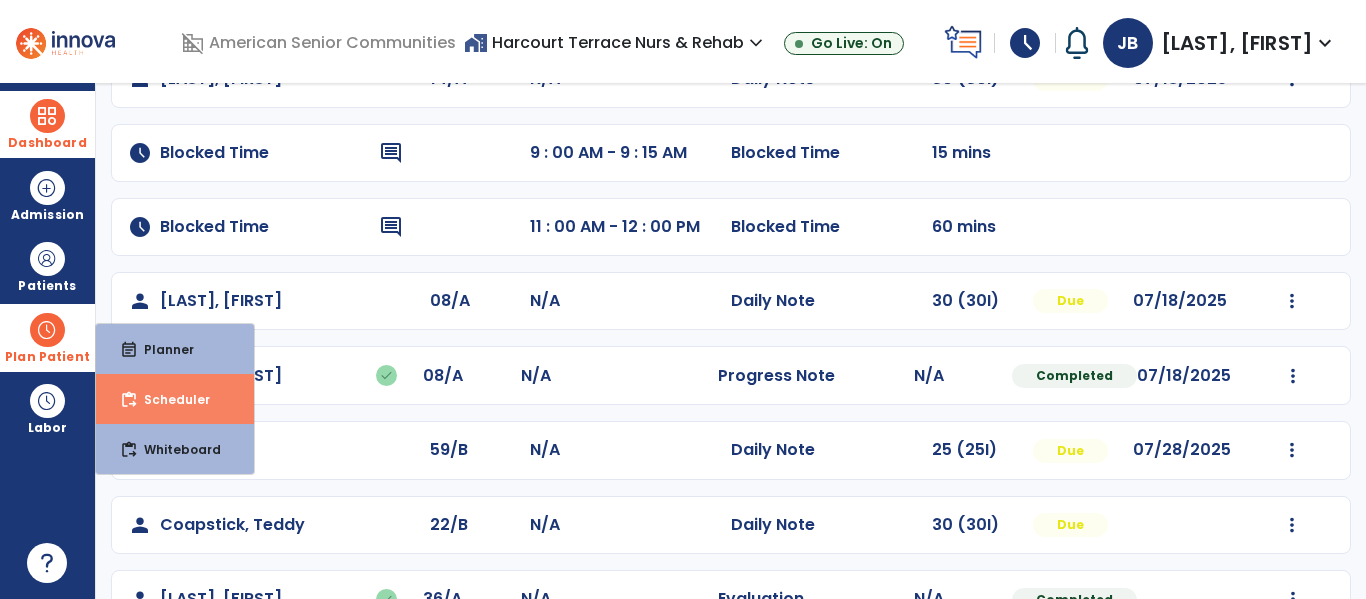 click on "Scheduler" at bounding box center [169, 399] 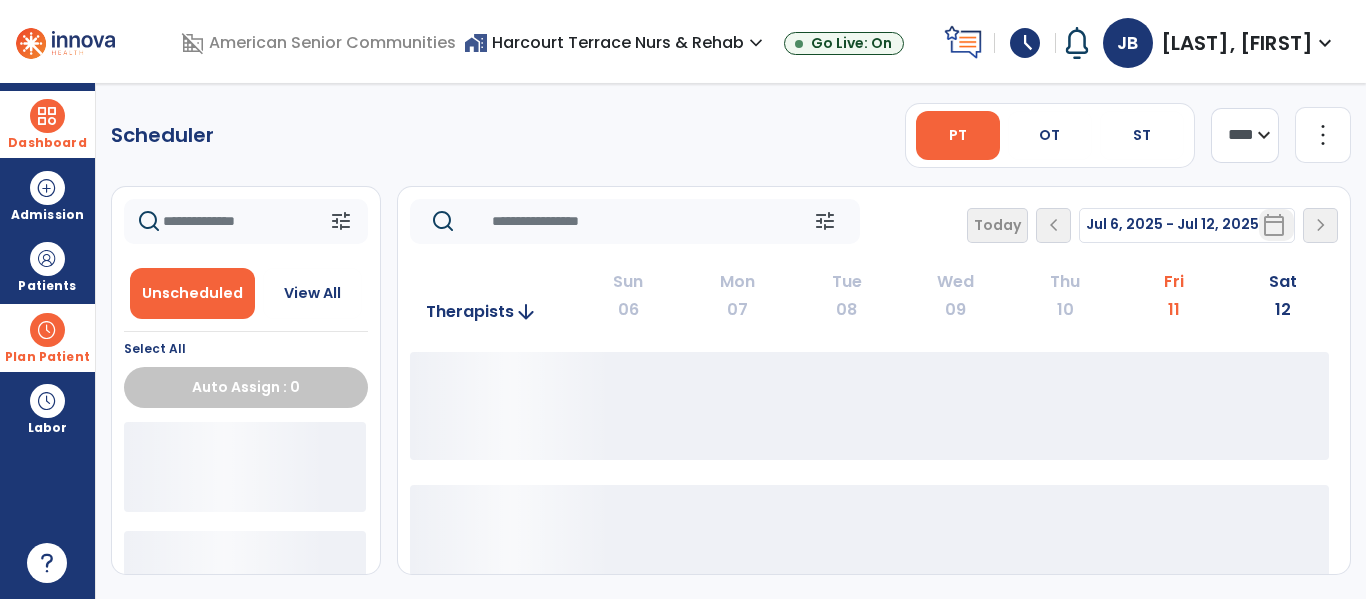 scroll, scrollTop: 0, scrollLeft: 0, axis: both 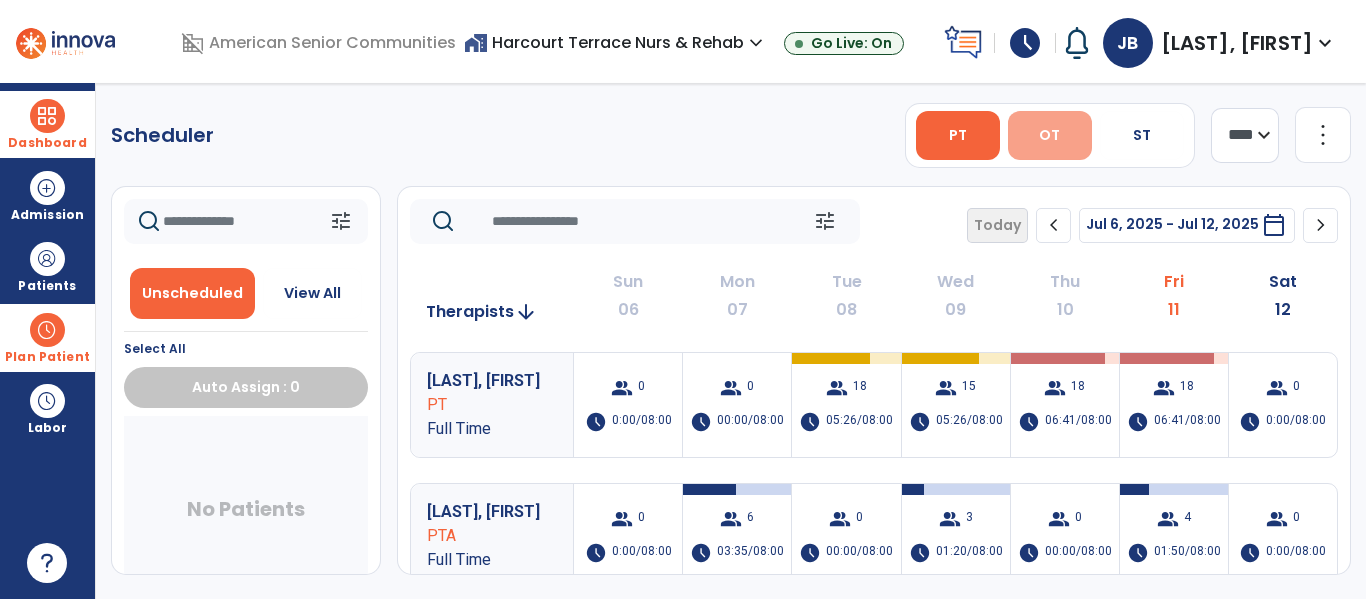 click on "OT" at bounding box center (1050, 135) 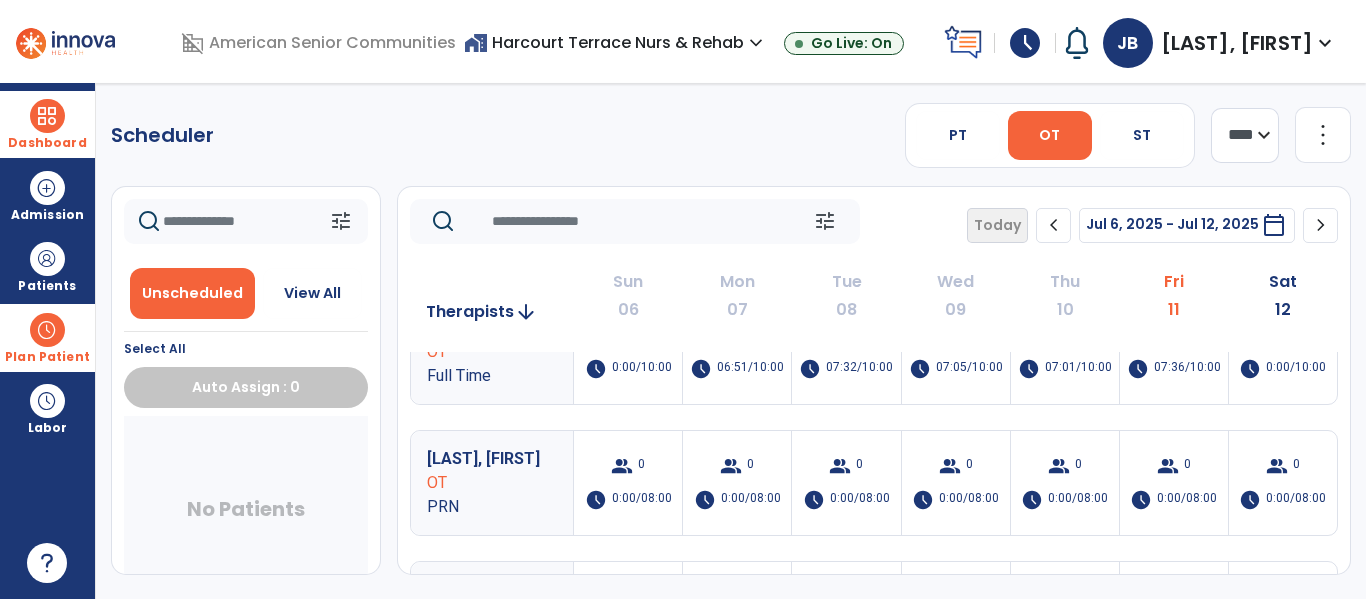 scroll, scrollTop: 0, scrollLeft: 0, axis: both 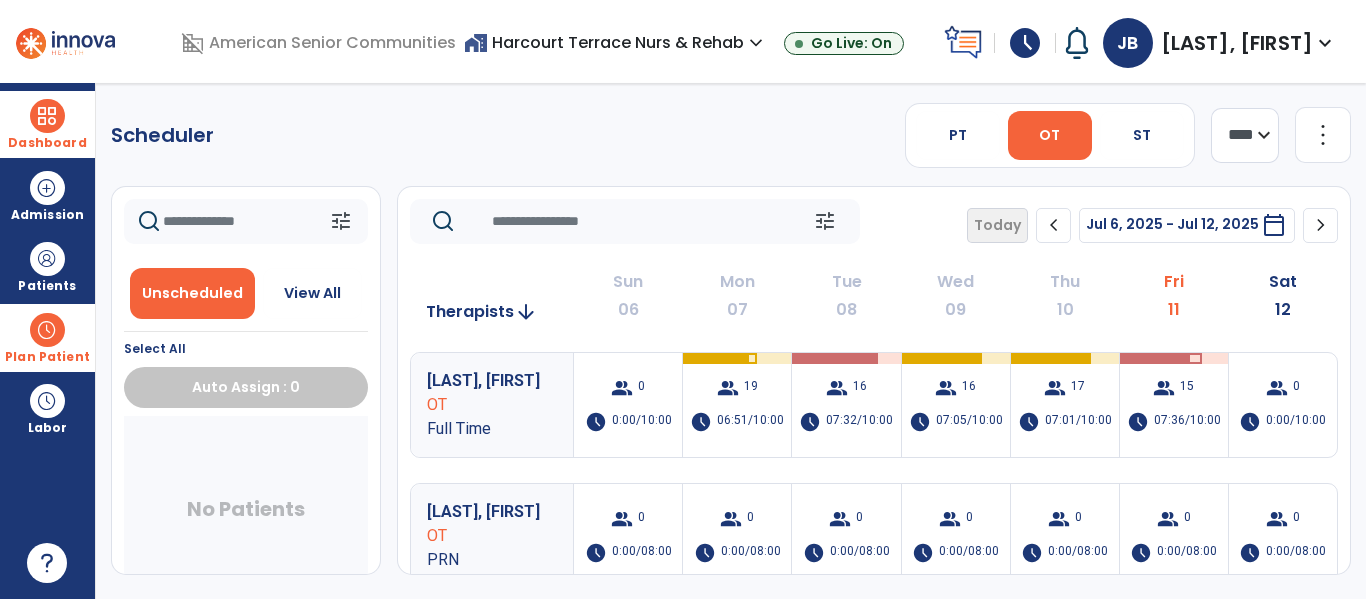 click at bounding box center [47, 116] 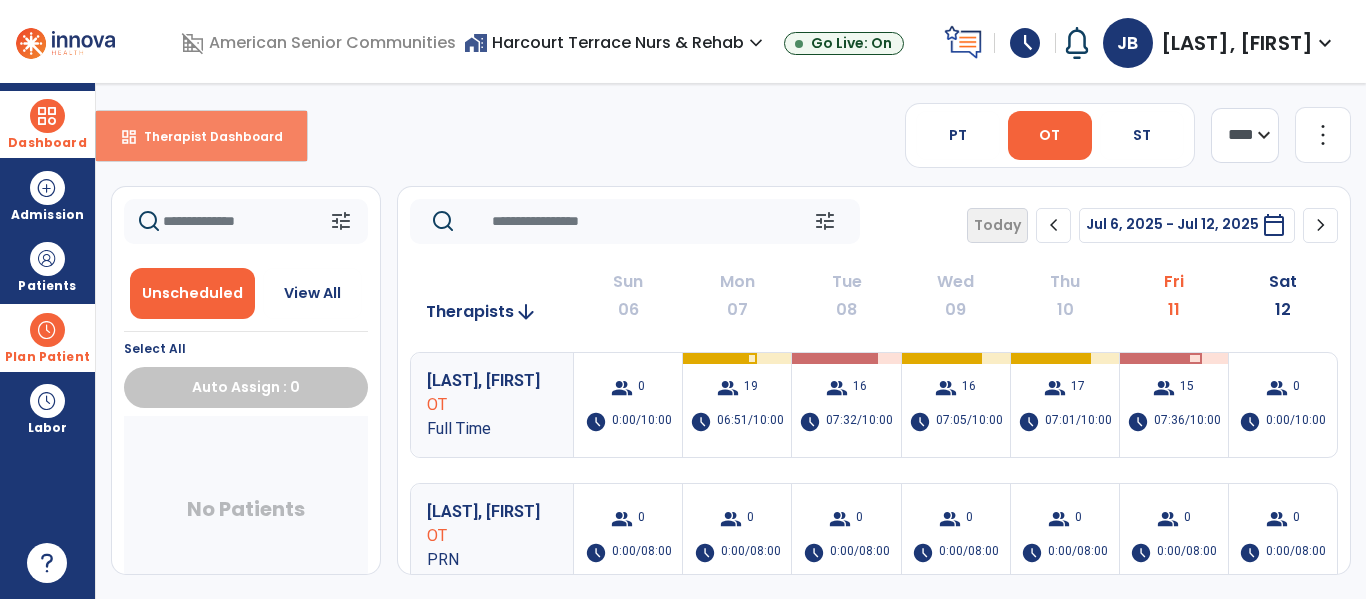 click on "Therapist Dashboard" at bounding box center [205, 136] 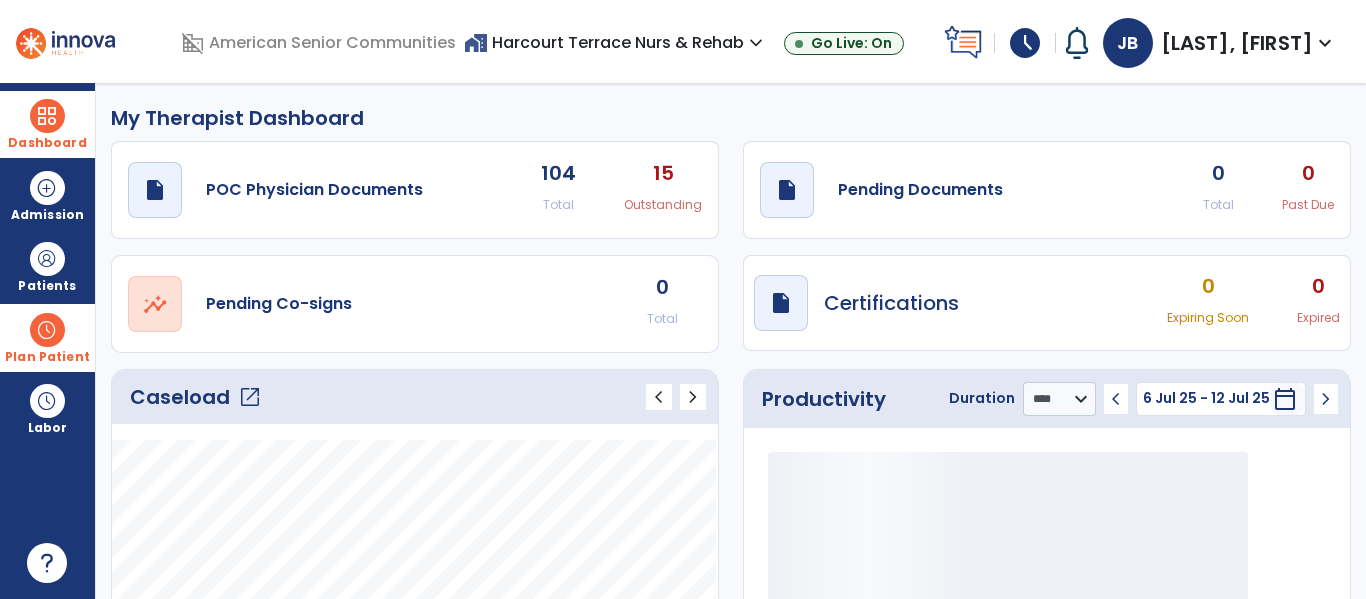 click on "open_in_new" 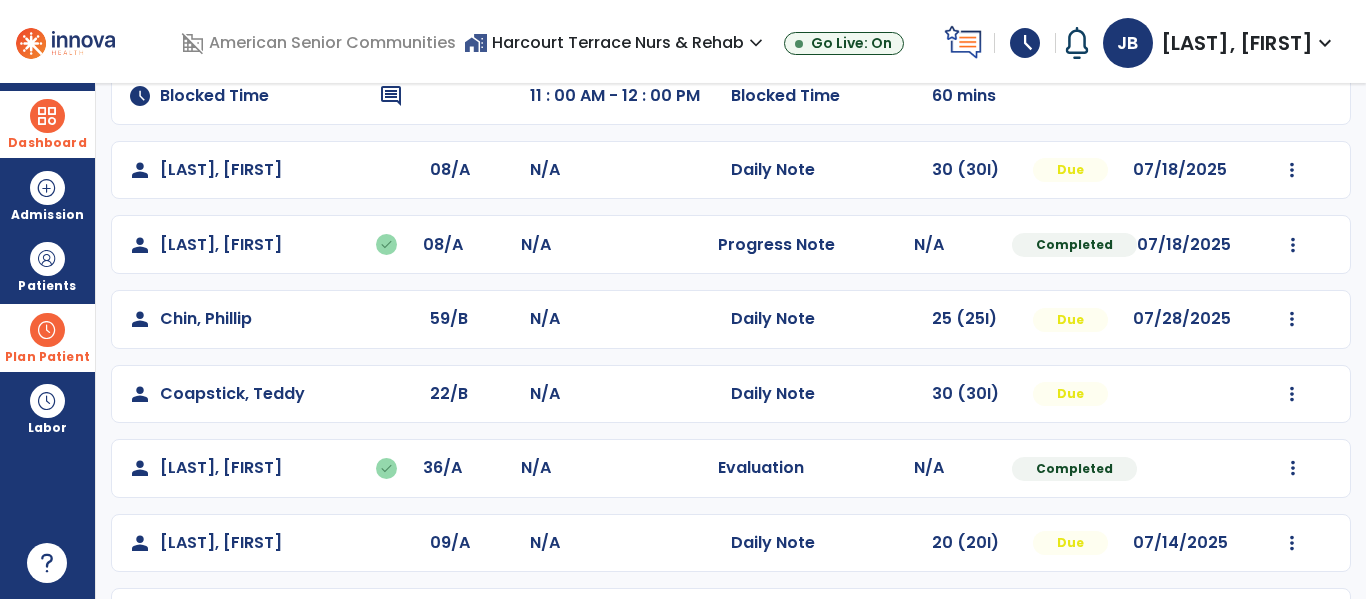 scroll, scrollTop: 0, scrollLeft: 0, axis: both 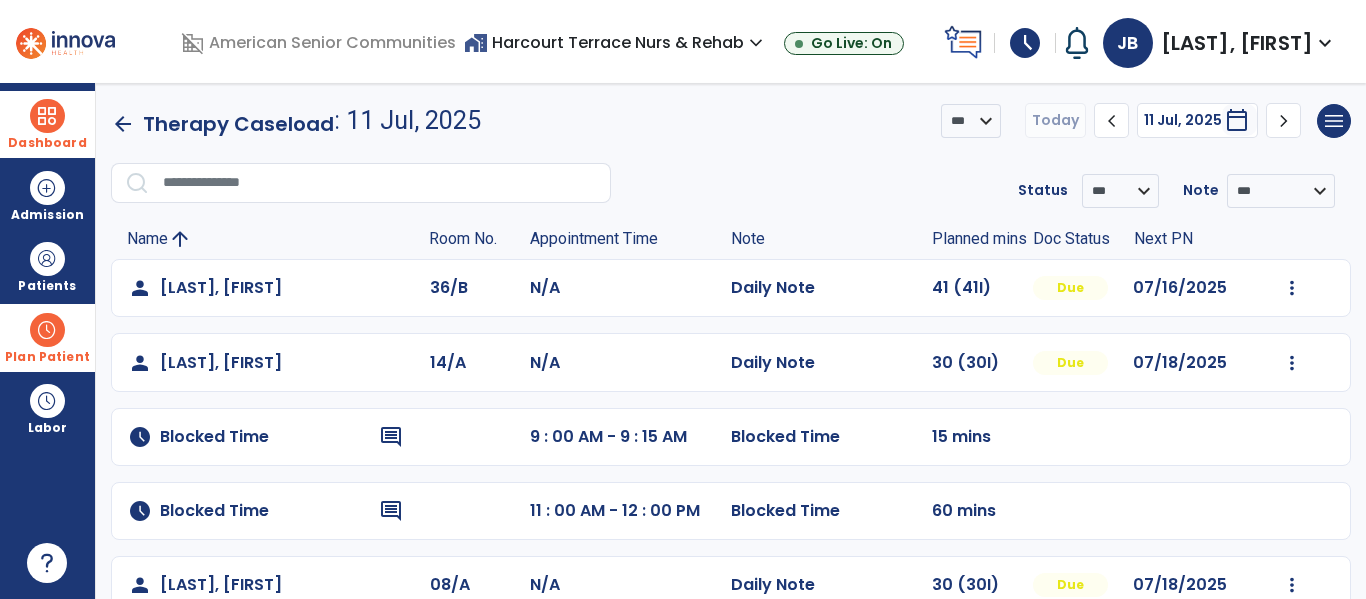 click at bounding box center [47, 116] 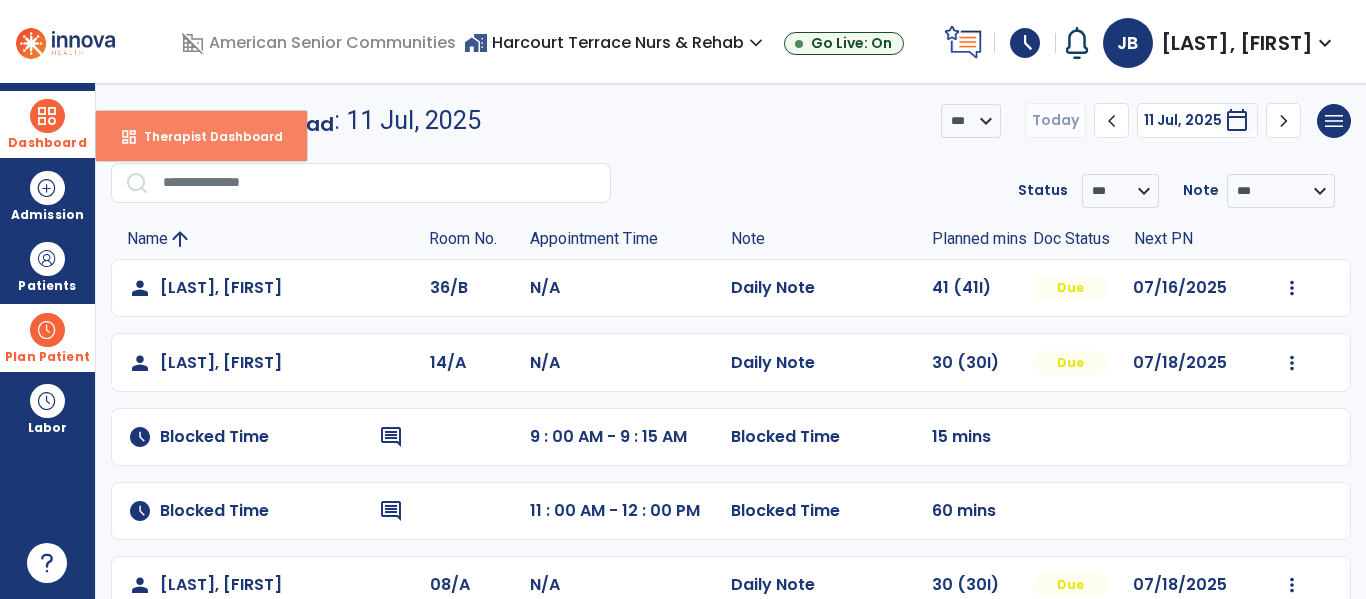 click on "Therapist Dashboard" at bounding box center (205, 136) 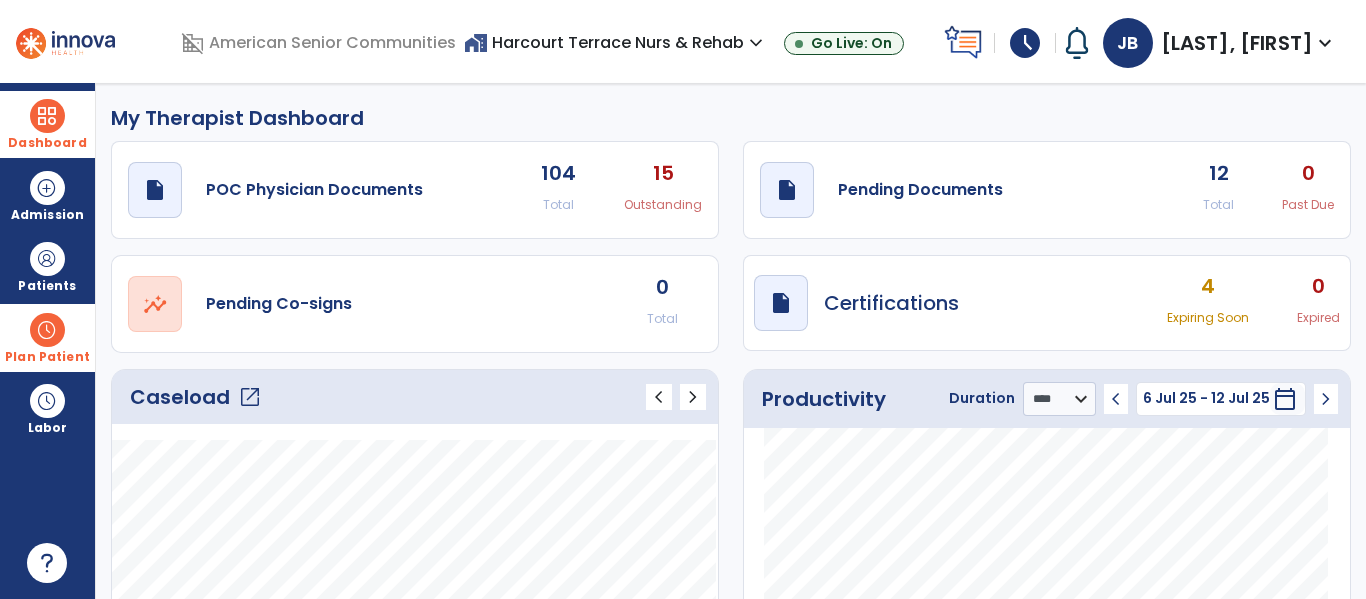 click on "open_in_new" 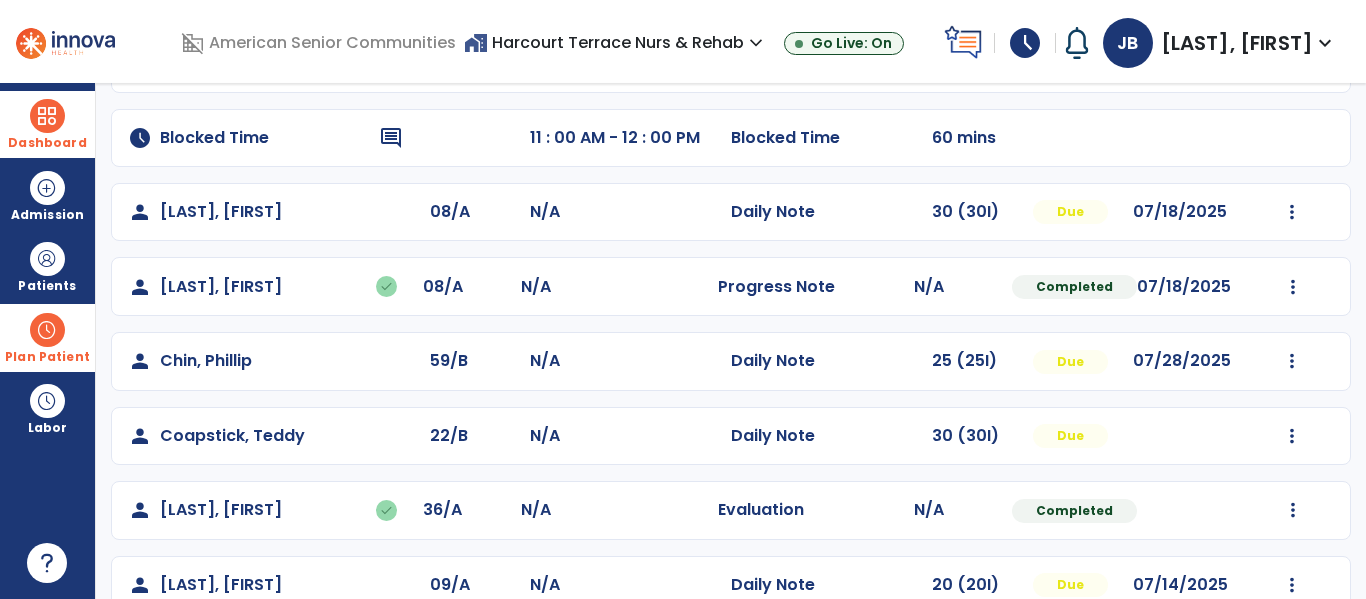 scroll, scrollTop: 392, scrollLeft: 0, axis: vertical 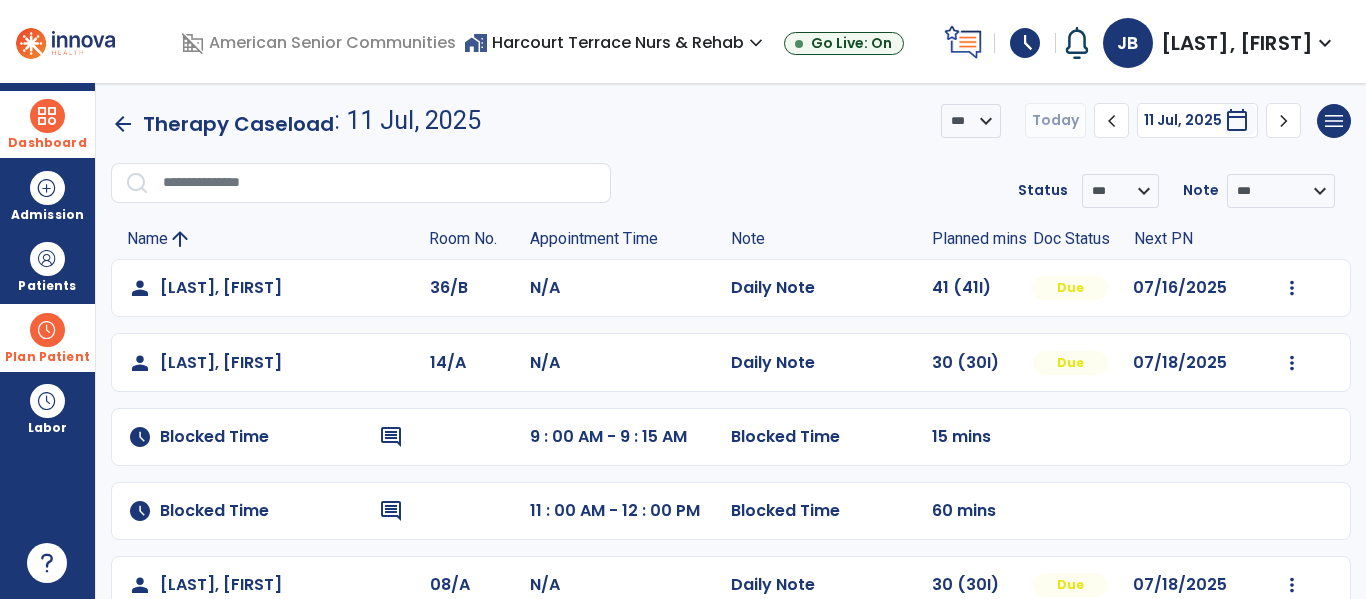 click on "Dashboard" at bounding box center [47, 124] 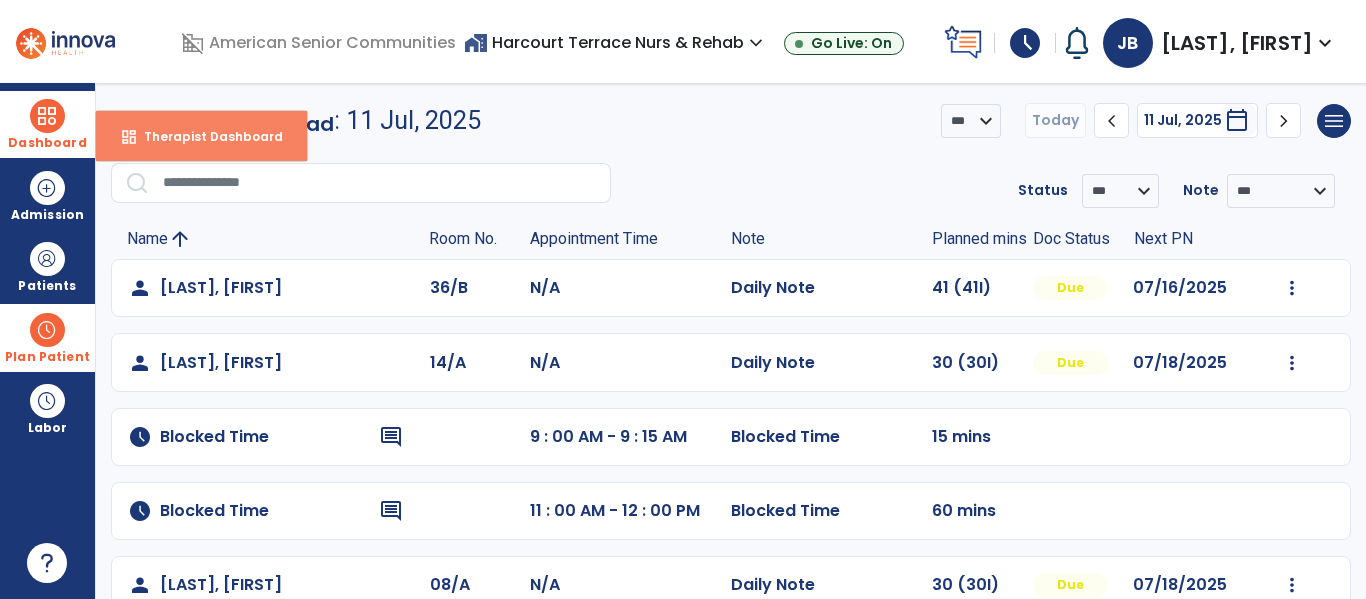 click on "dashboard  Therapist Dashboard" at bounding box center [201, 136] 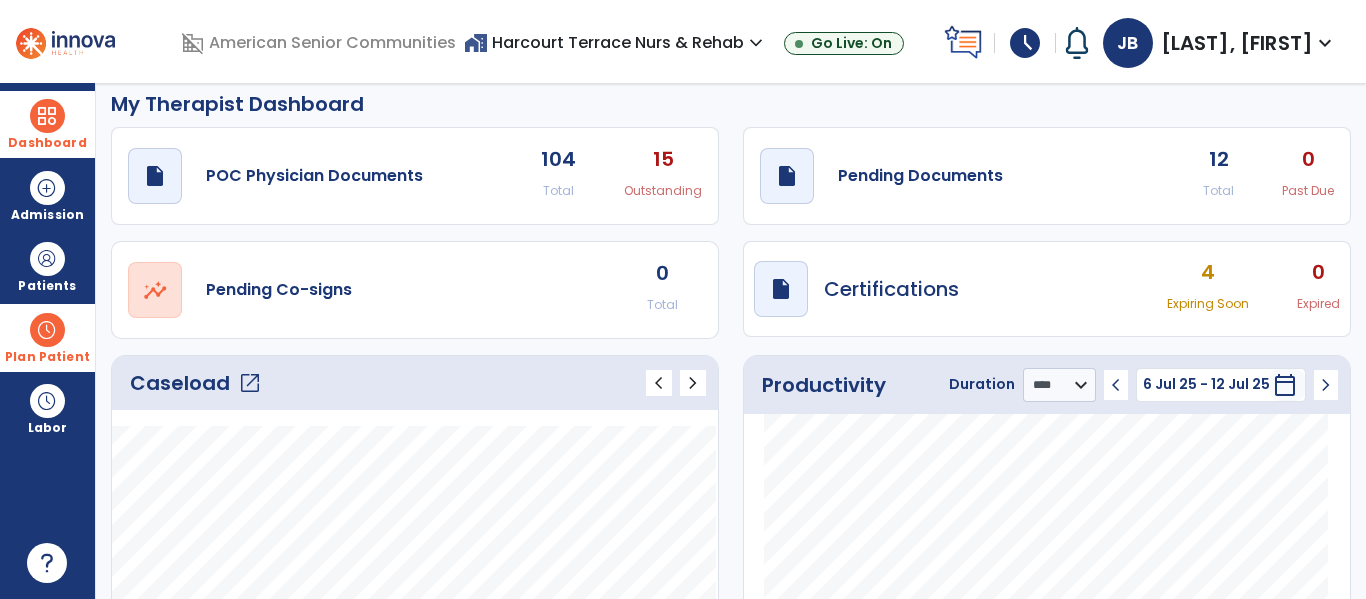 scroll, scrollTop: 0, scrollLeft: 0, axis: both 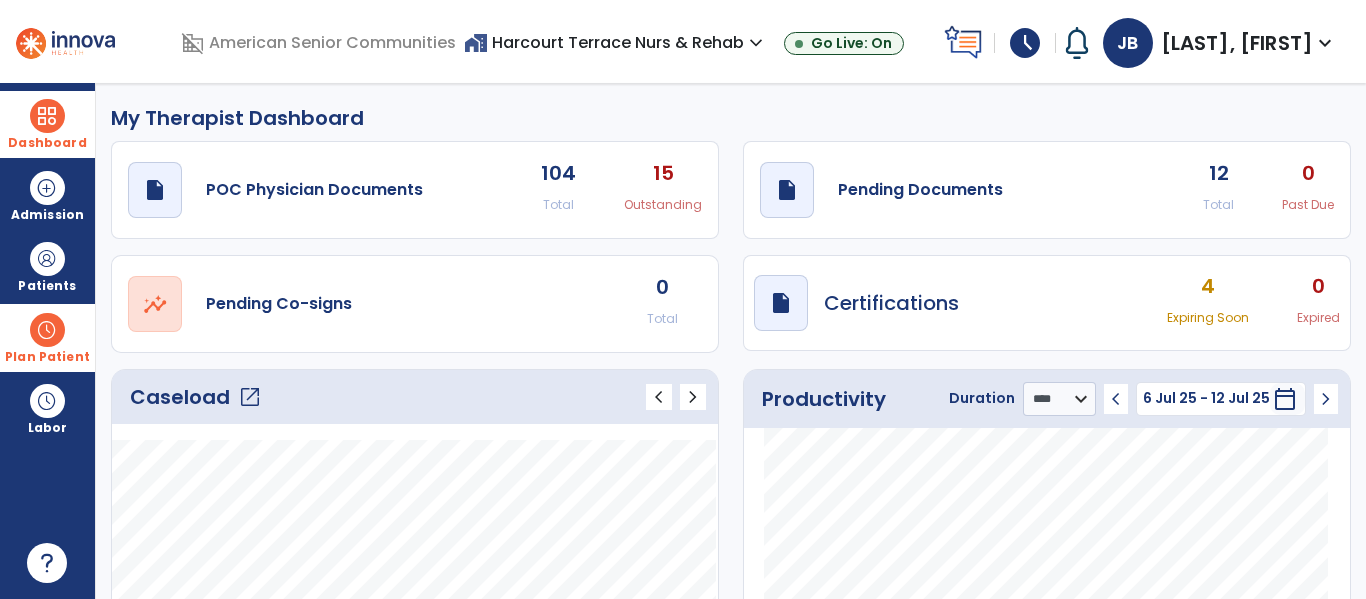 click on "open_in_new" 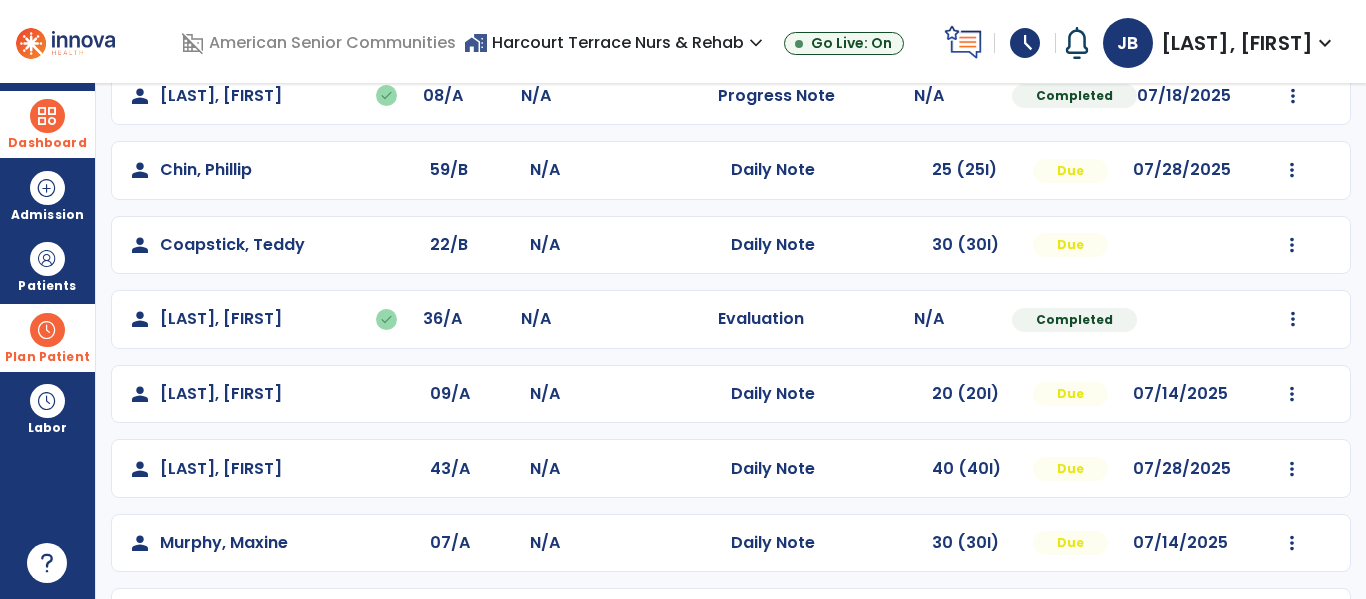 scroll, scrollTop: 562, scrollLeft: 0, axis: vertical 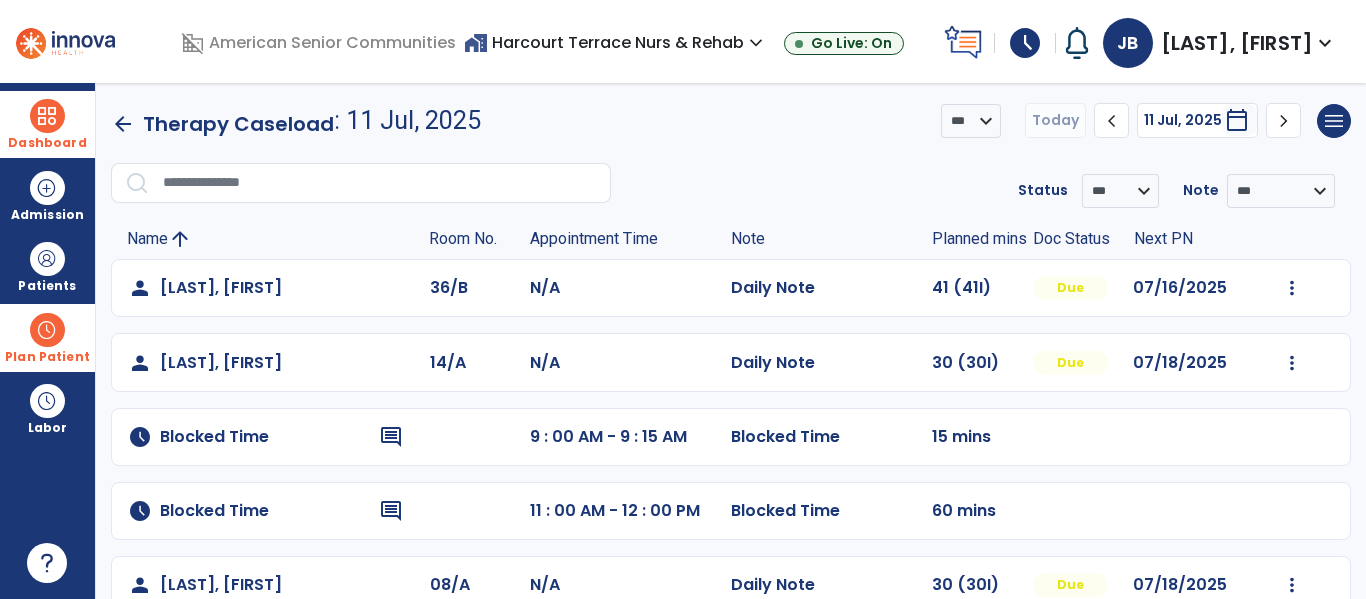 click on "Plan Patient" at bounding box center [47, 286] 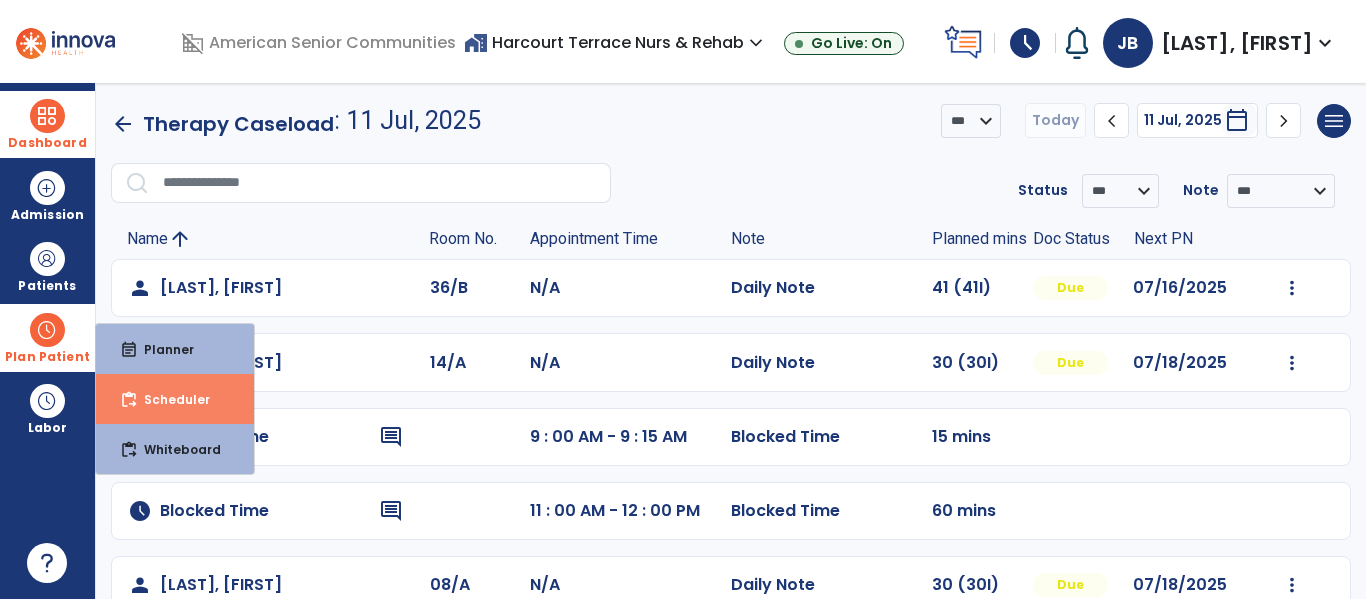 click on "content_paste_go  Scheduler" at bounding box center (175, 399) 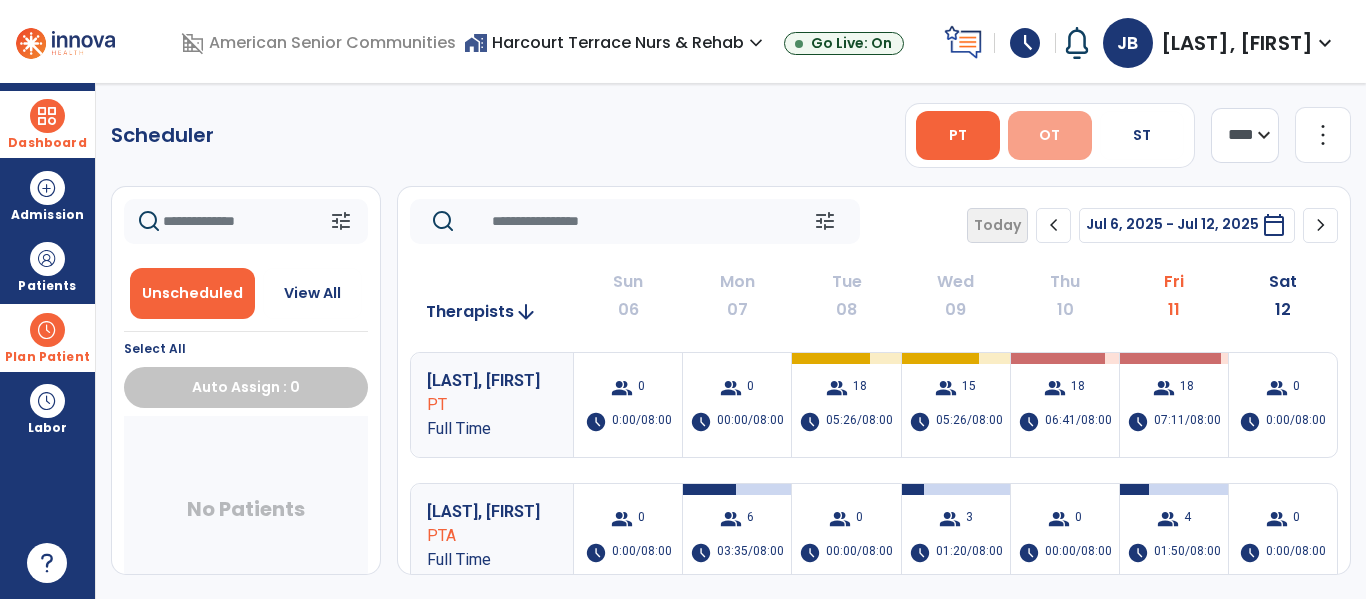 click on "OT" at bounding box center (1050, 135) 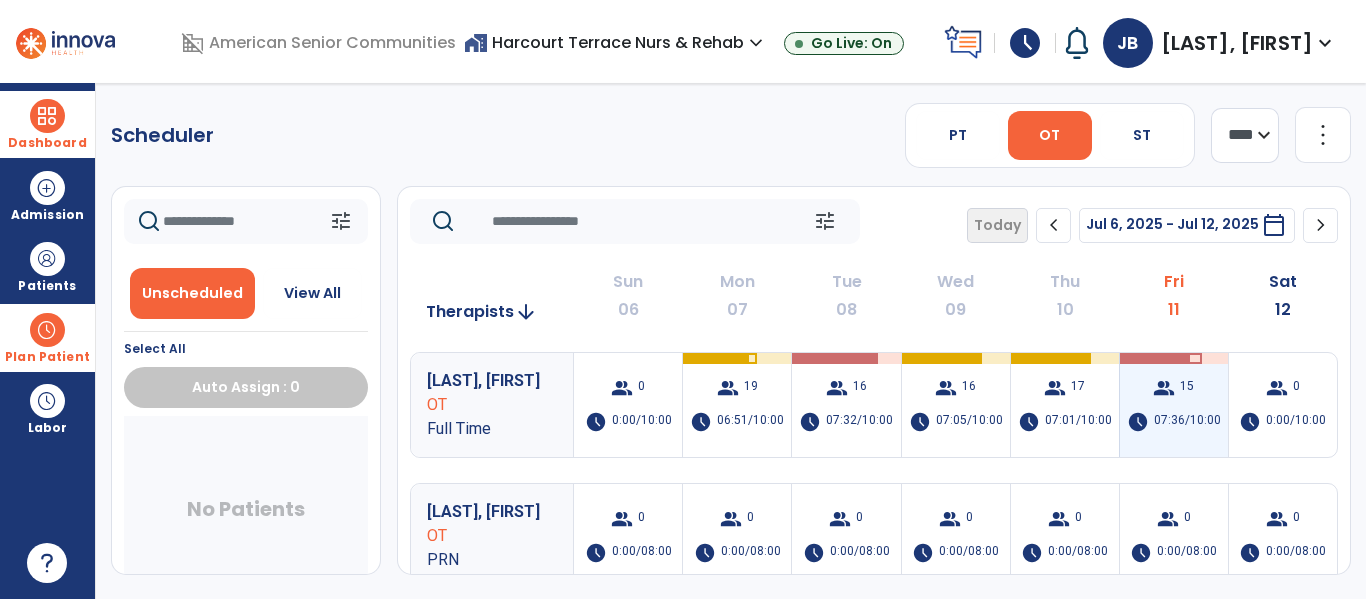click on "07:36/10:00" at bounding box center (1187, 422) 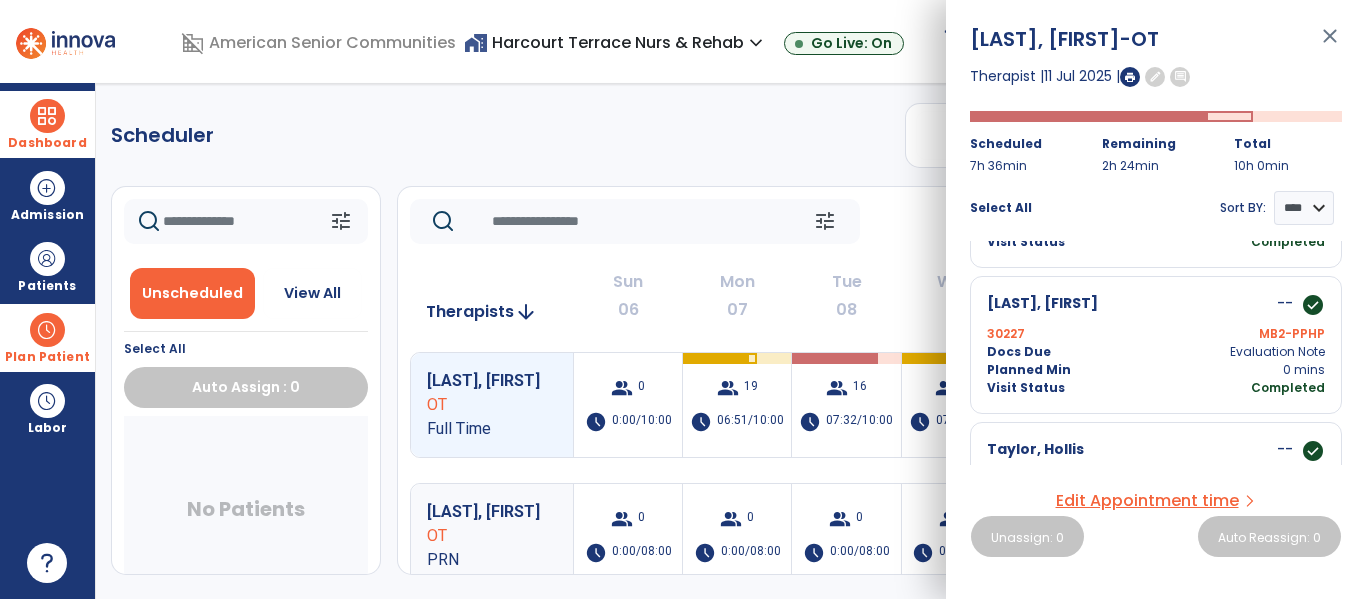 scroll, scrollTop: 2144, scrollLeft: 0, axis: vertical 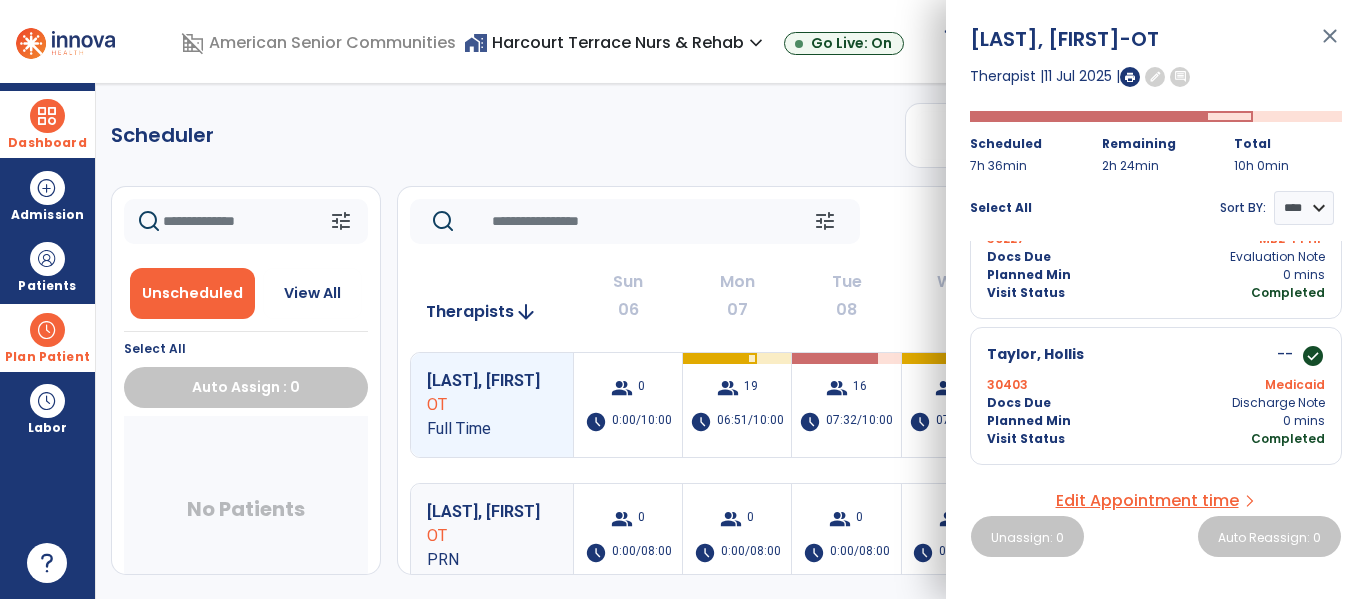 drag, startPoint x: 1343, startPoint y: 459, endPoint x: 1342, endPoint y: 397, distance: 62.008064 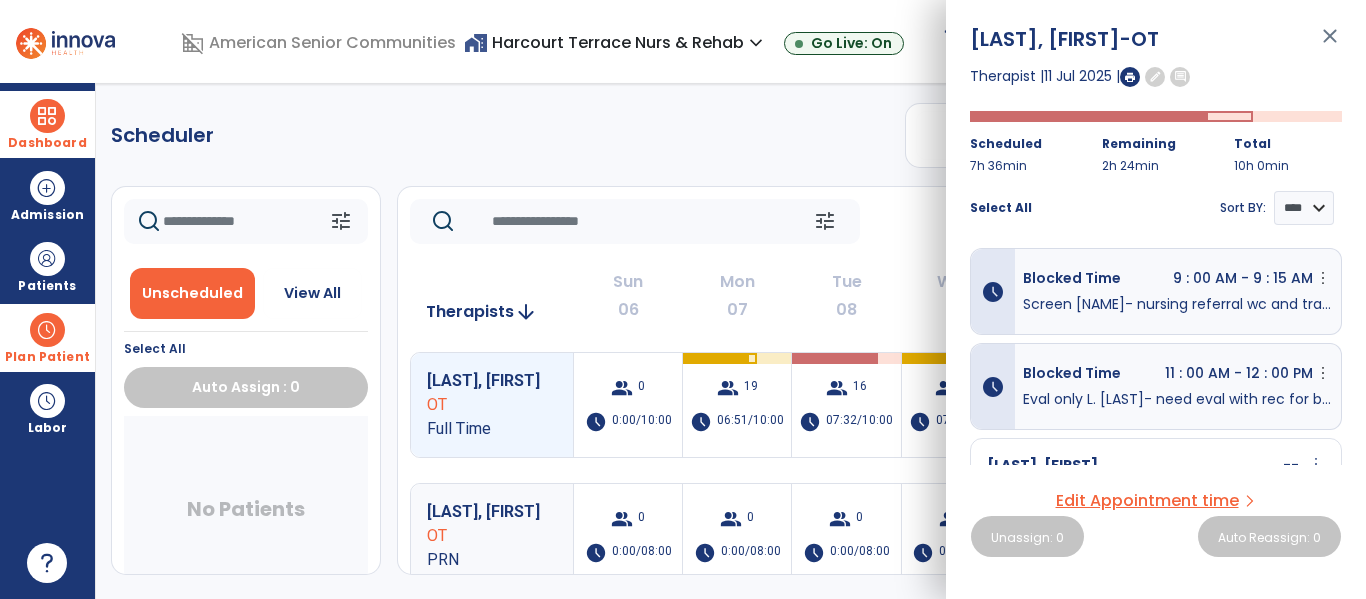 scroll, scrollTop: 0, scrollLeft: 0, axis: both 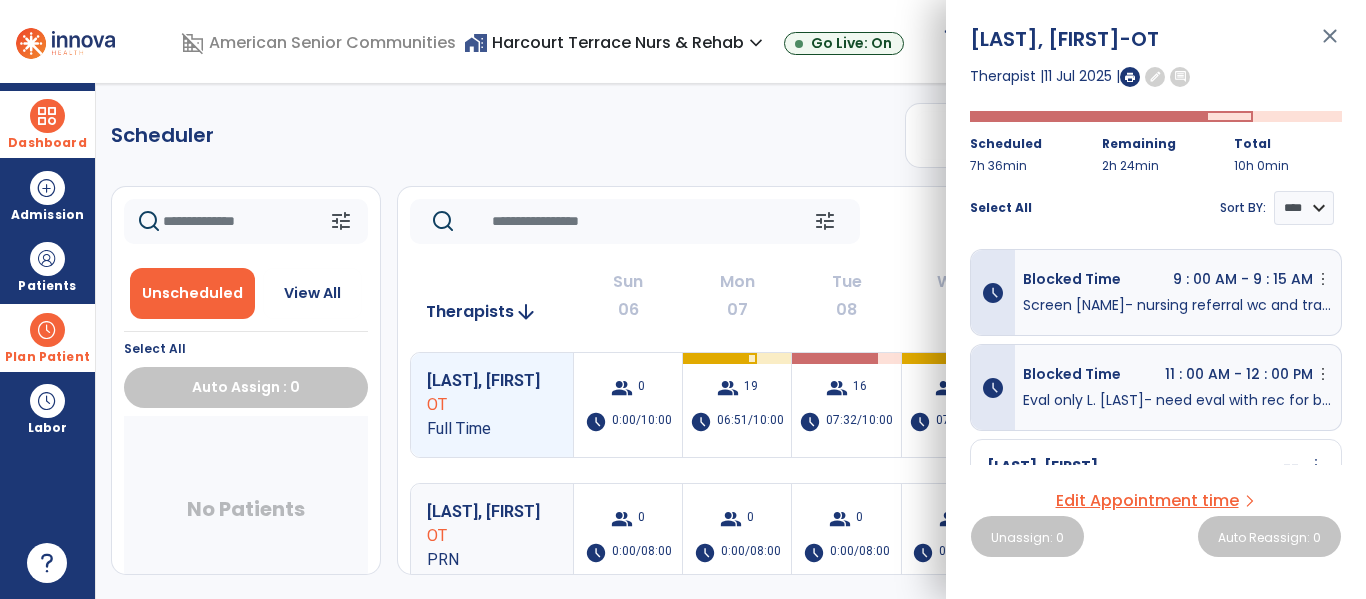 click on "close" at bounding box center (1330, 45) 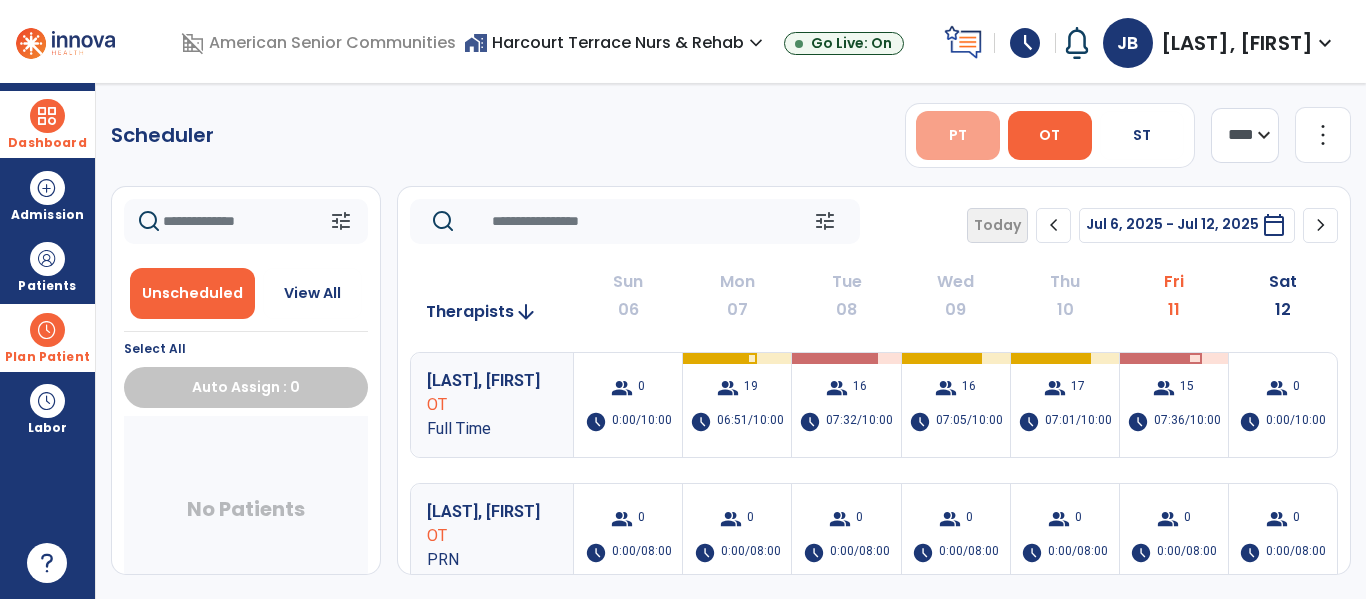 click on "PT" at bounding box center [958, 135] 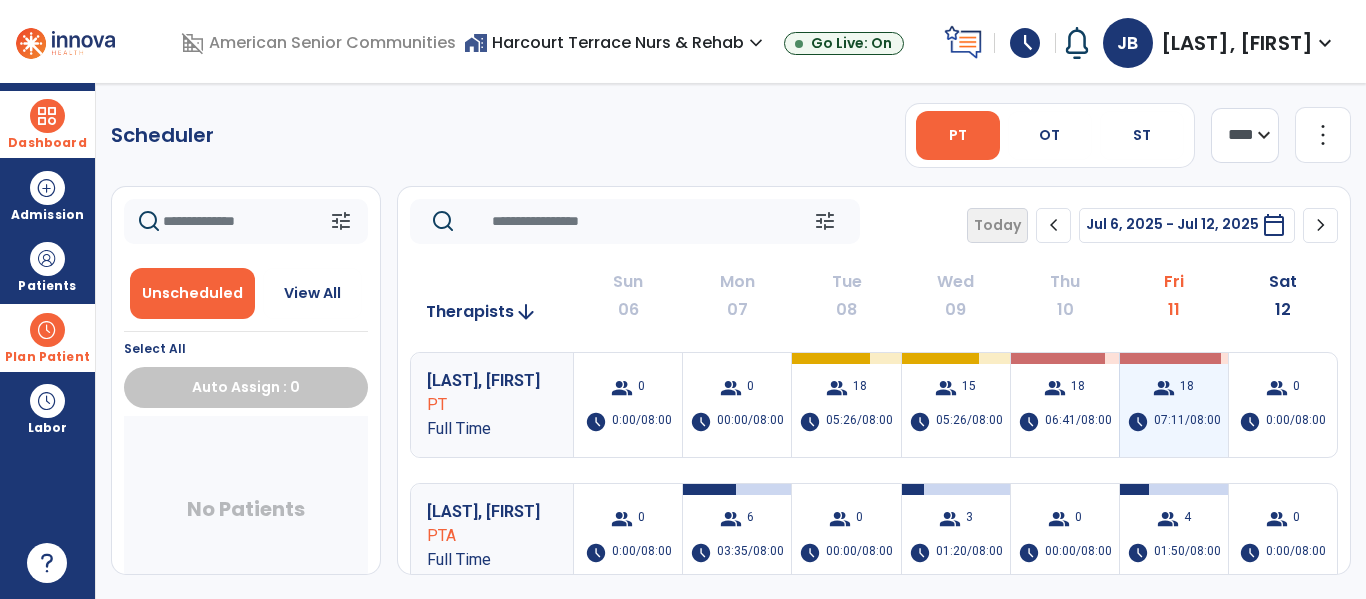 click on "group  18  schedule  07:11/08:00" at bounding box center (1174, 405) 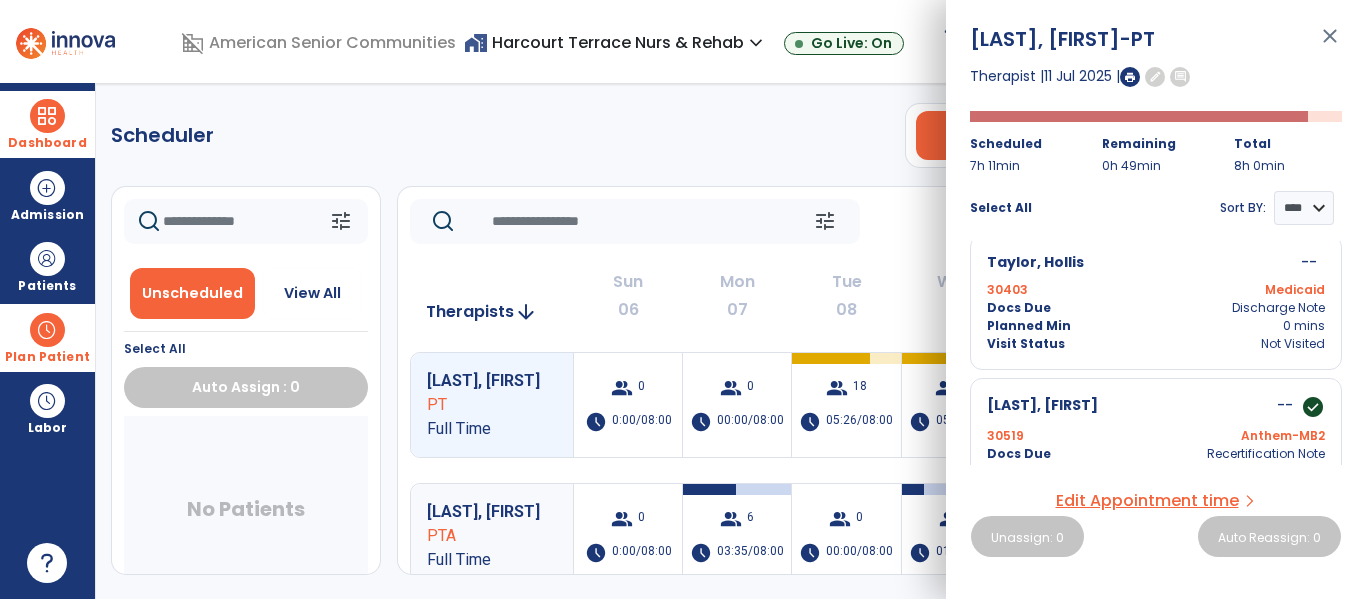 scroll, scrollTop: 2391, scrollLeft: 0, axis: vertical 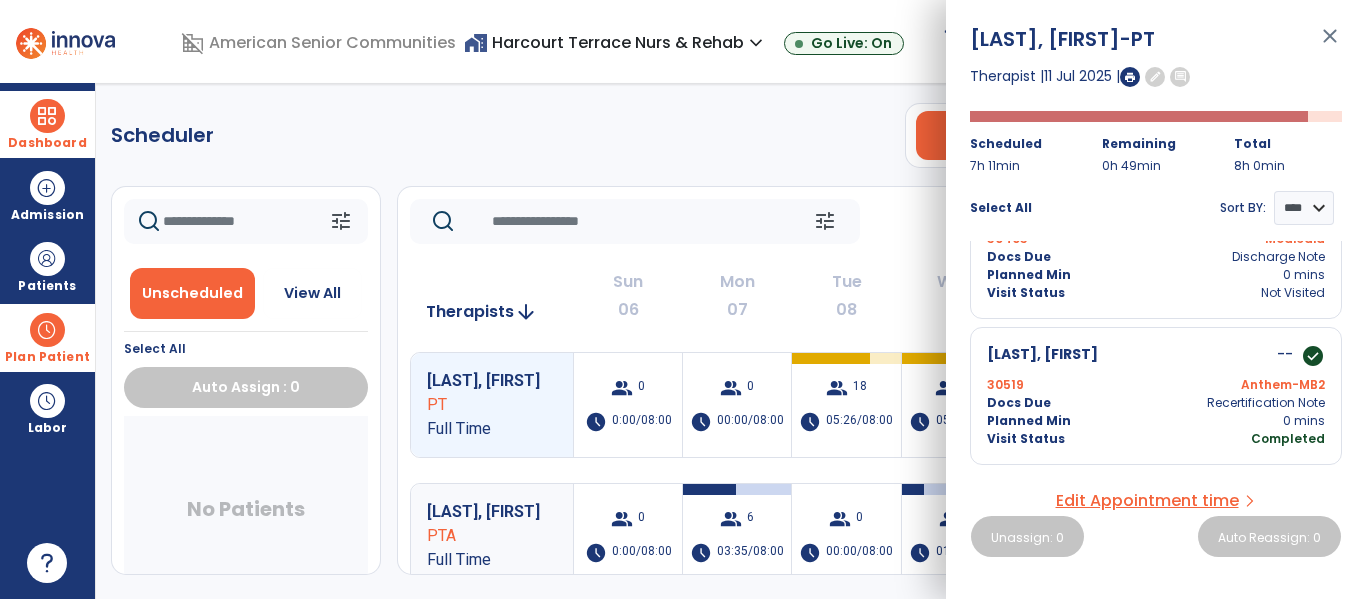 click on "close" at bounding box center [1330, 45] 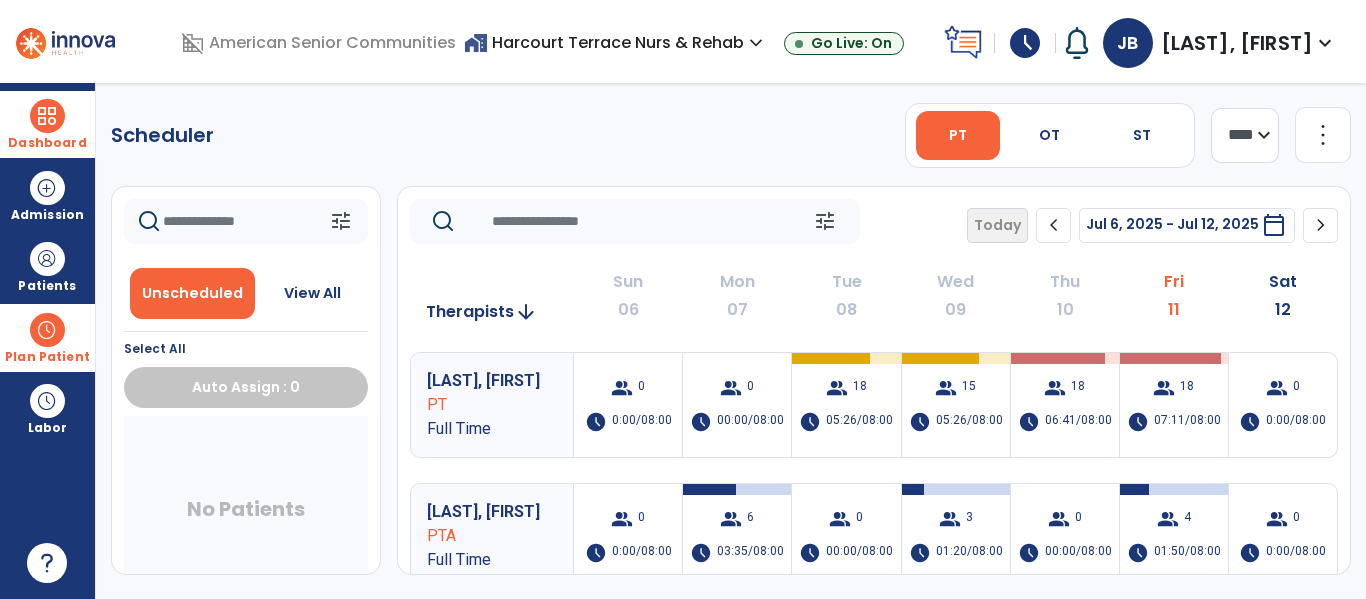 click at bounding box center [47, 116] 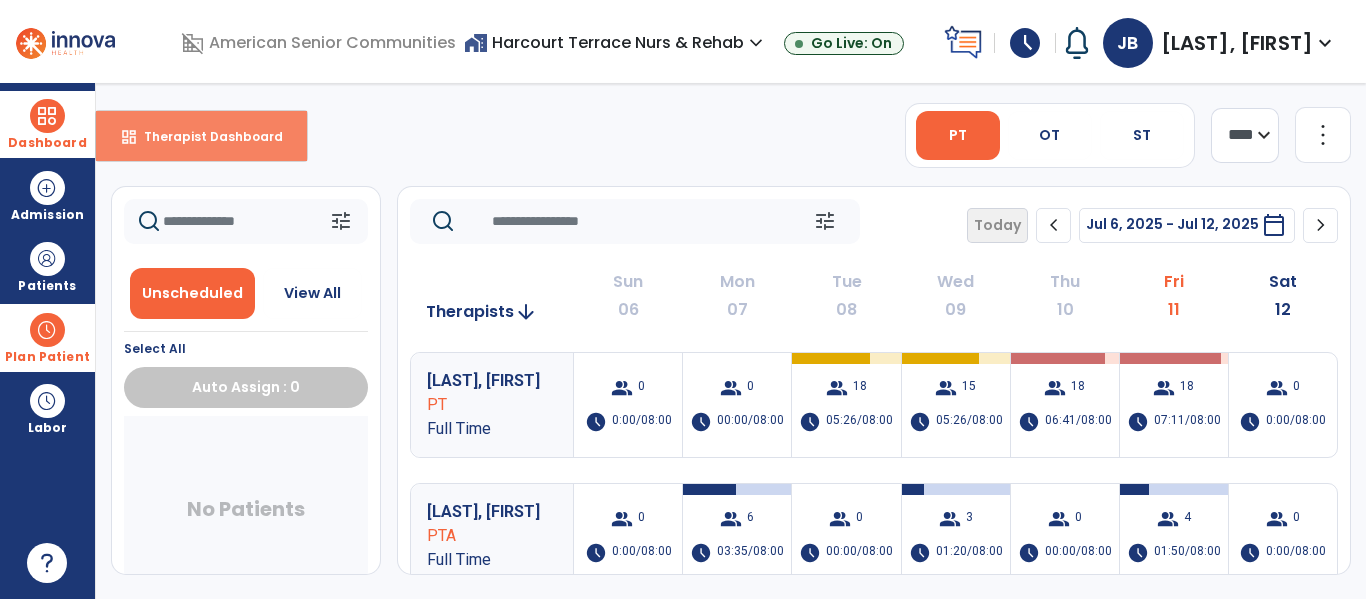 click on "Therapist Dashboard" at bounding box center [205, 136] 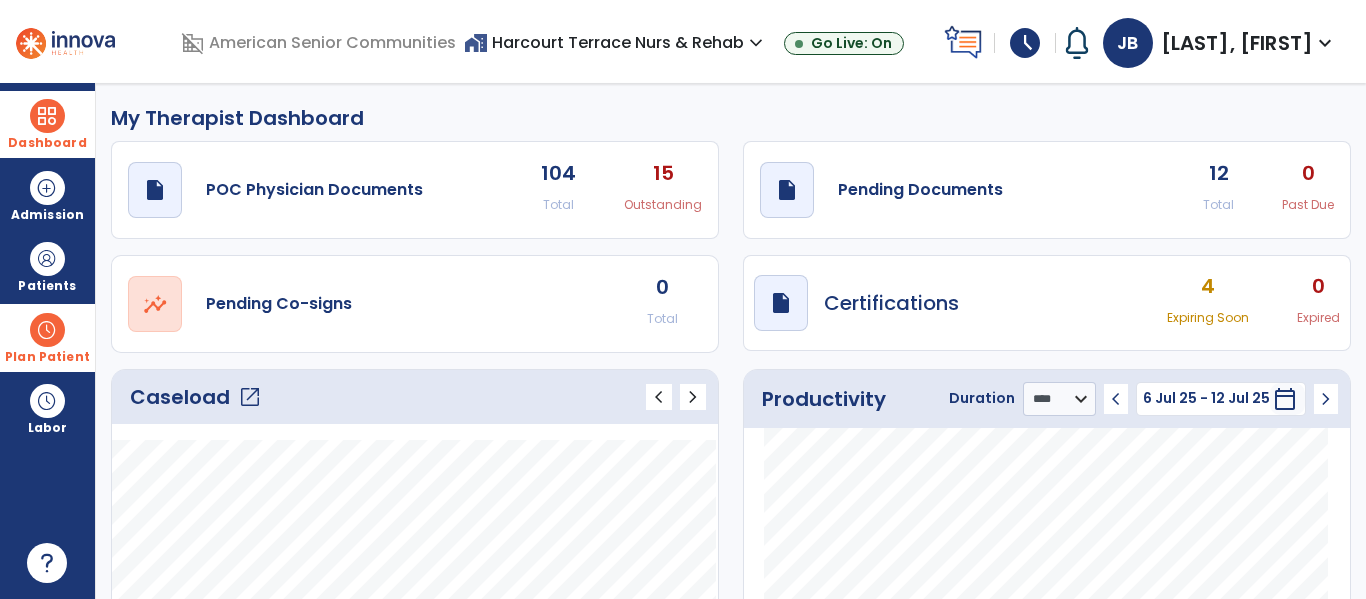 click on "Caseload   open_in_new   chevron_left   chevron_right" 